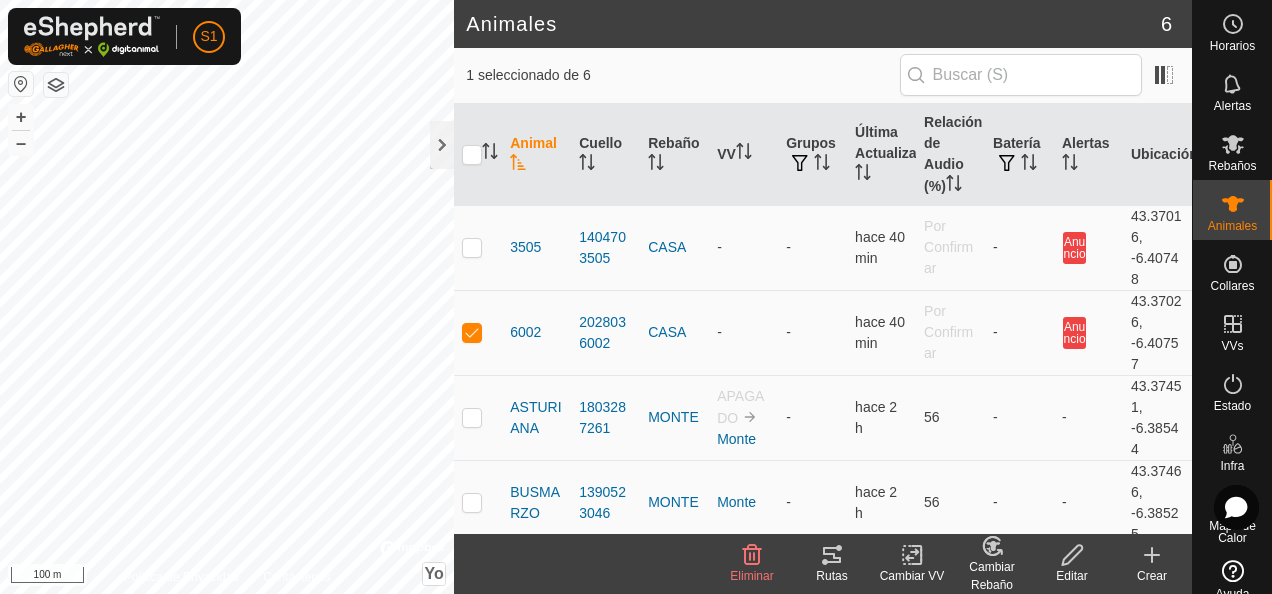 scroll, scrollTop: 0, scrollLeft: 0, axis: both 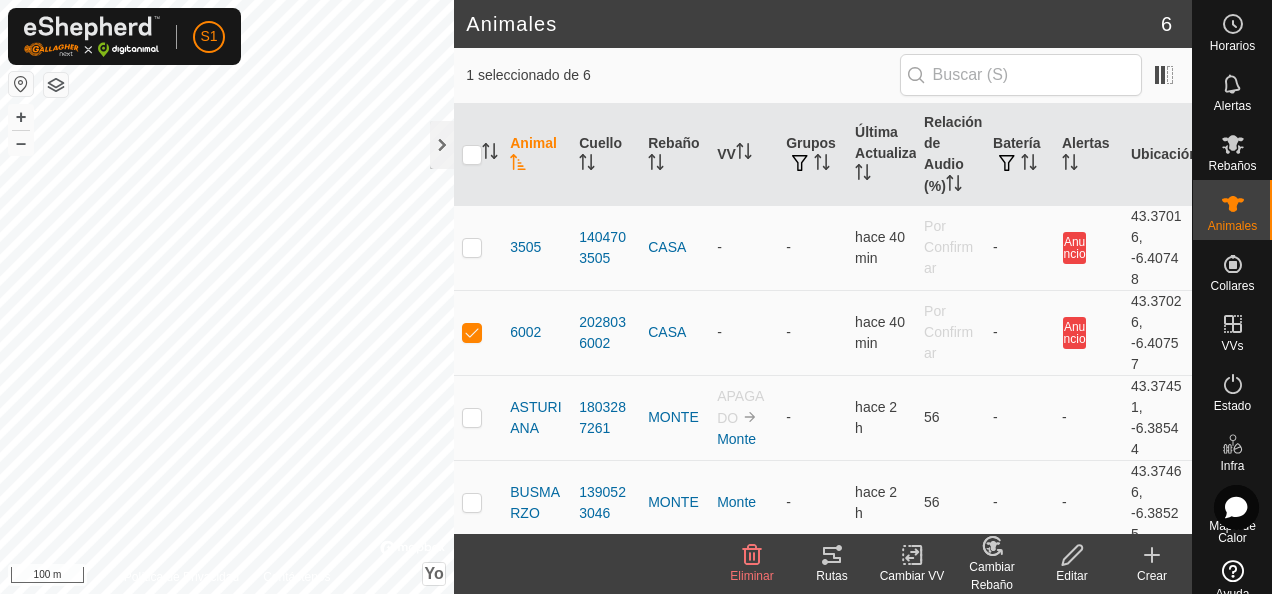 click on "1404703505" at bounding box center (605, 247) 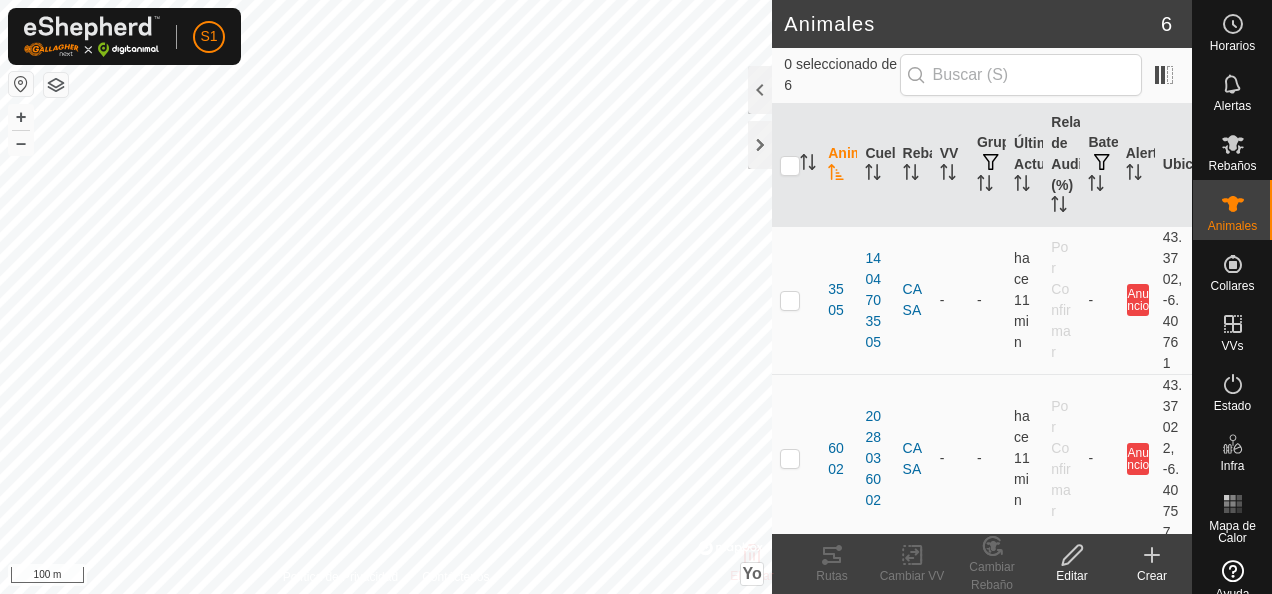 scroll, scrollTop: 0, scrollLeft: 0, axis: both 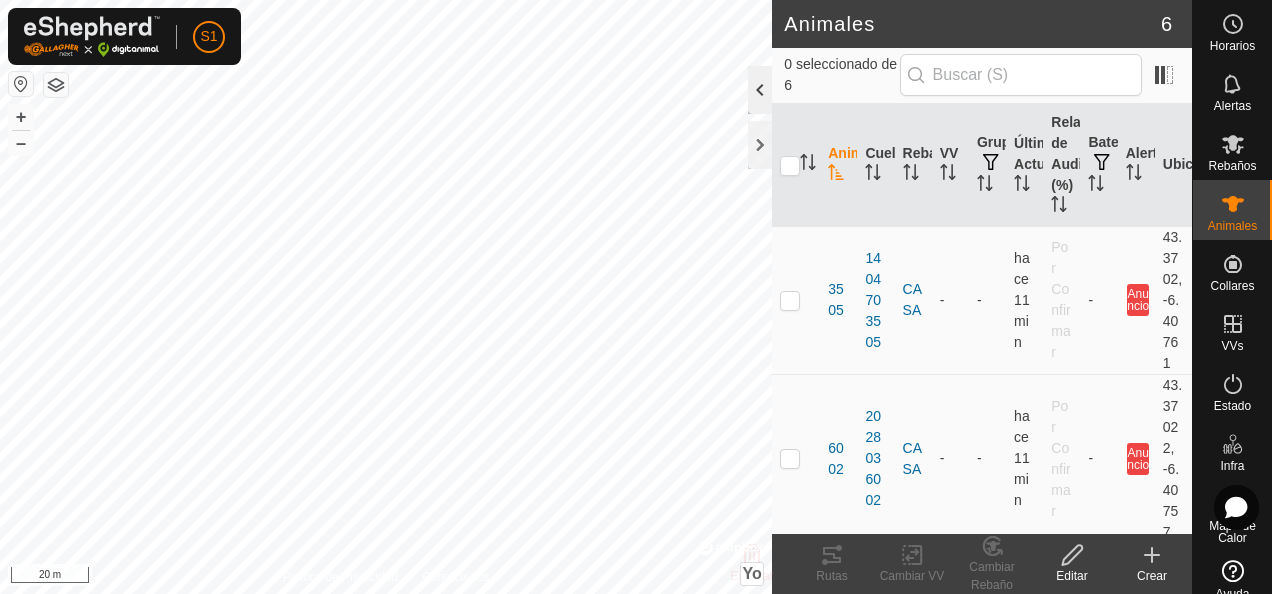 click 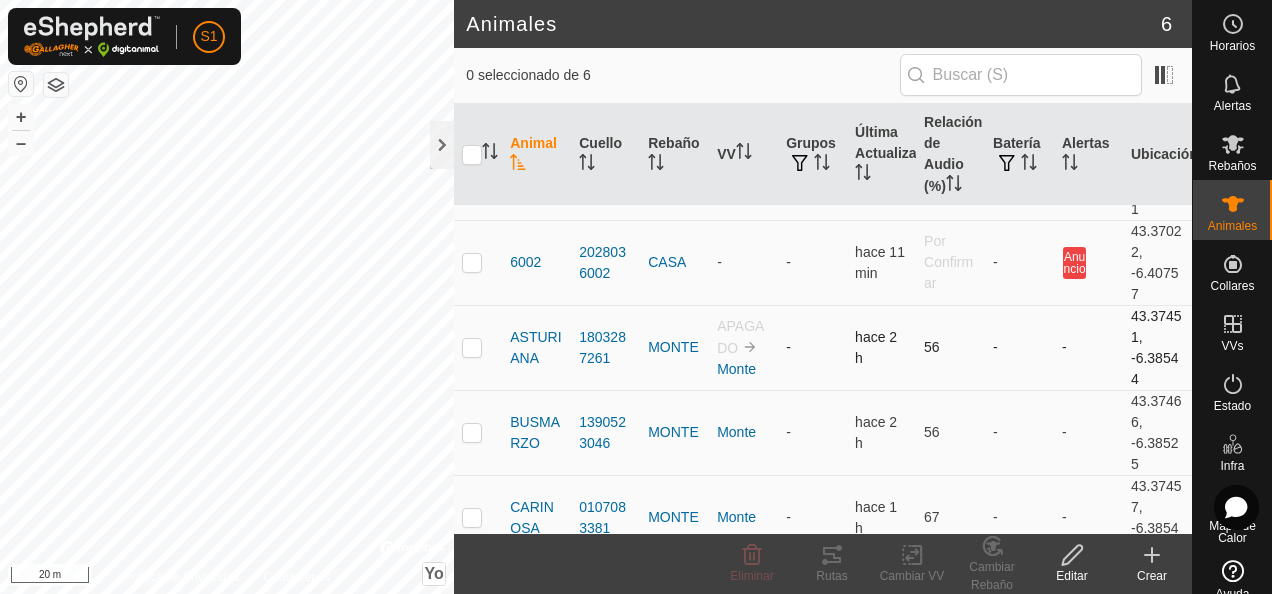 scroll, scrollTop: 178, scrollLeft: 0, axis: vertical 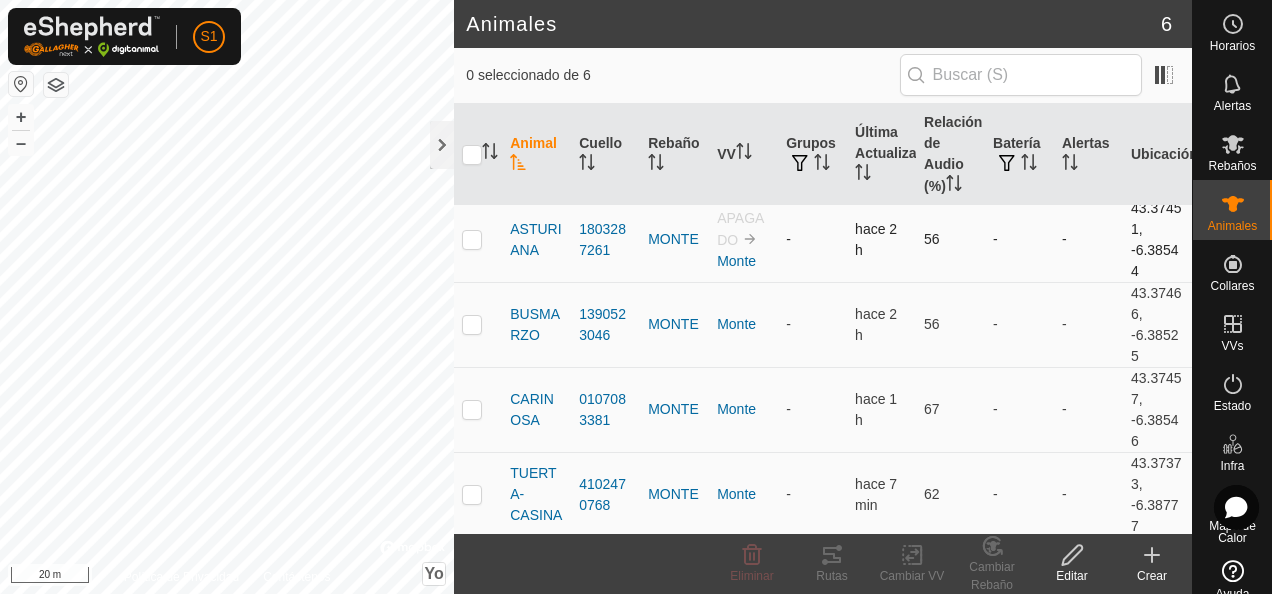 click at bounding box center (472, 239) 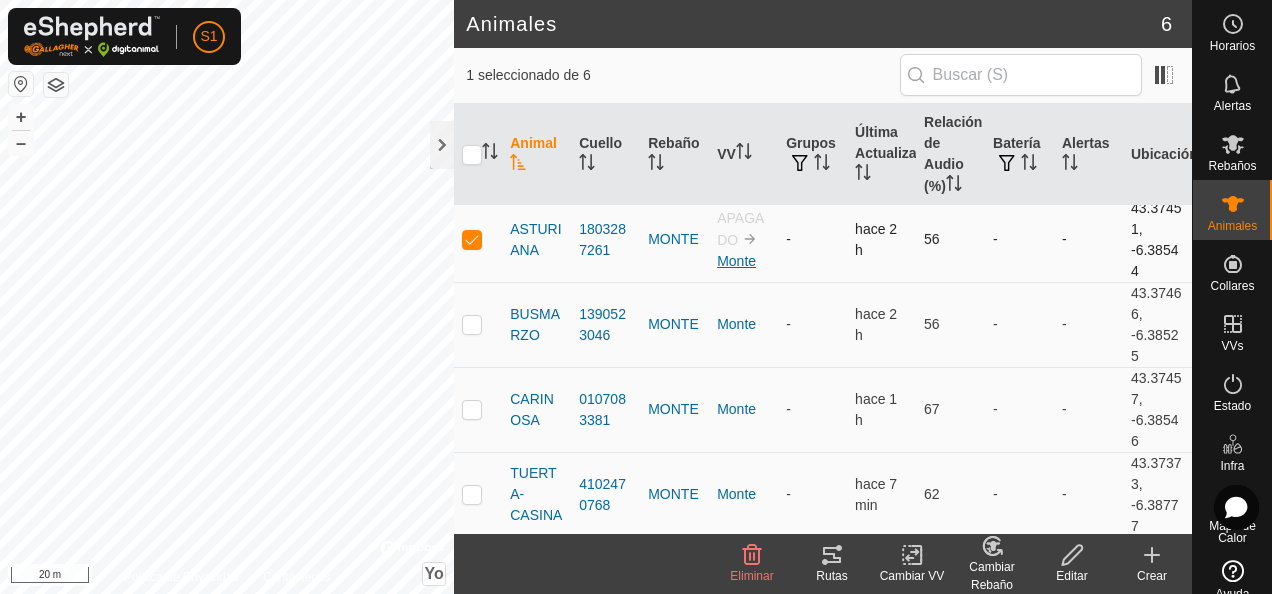 click on "Monte" at bounding box center (736, 261) 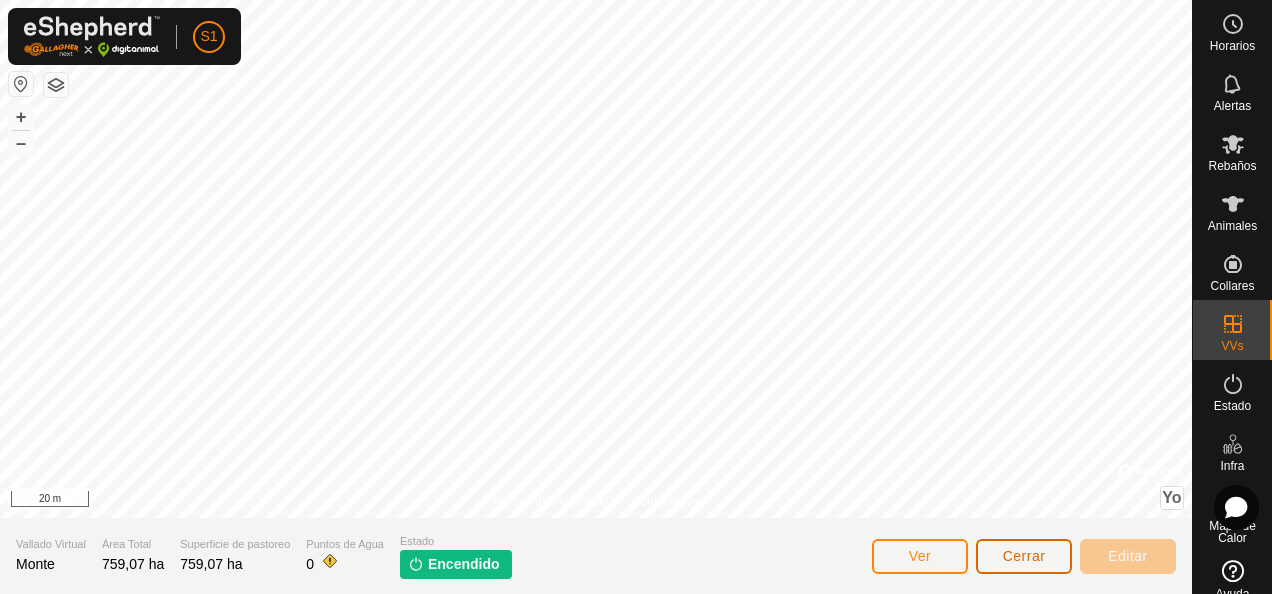 click on "Cerrar" 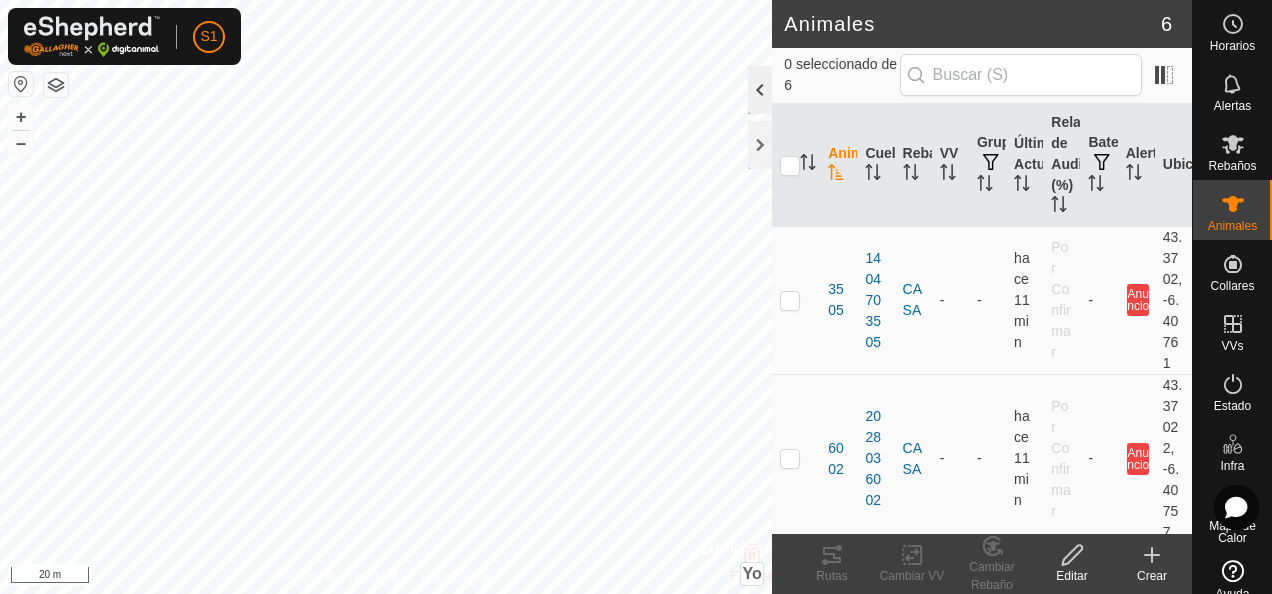 click 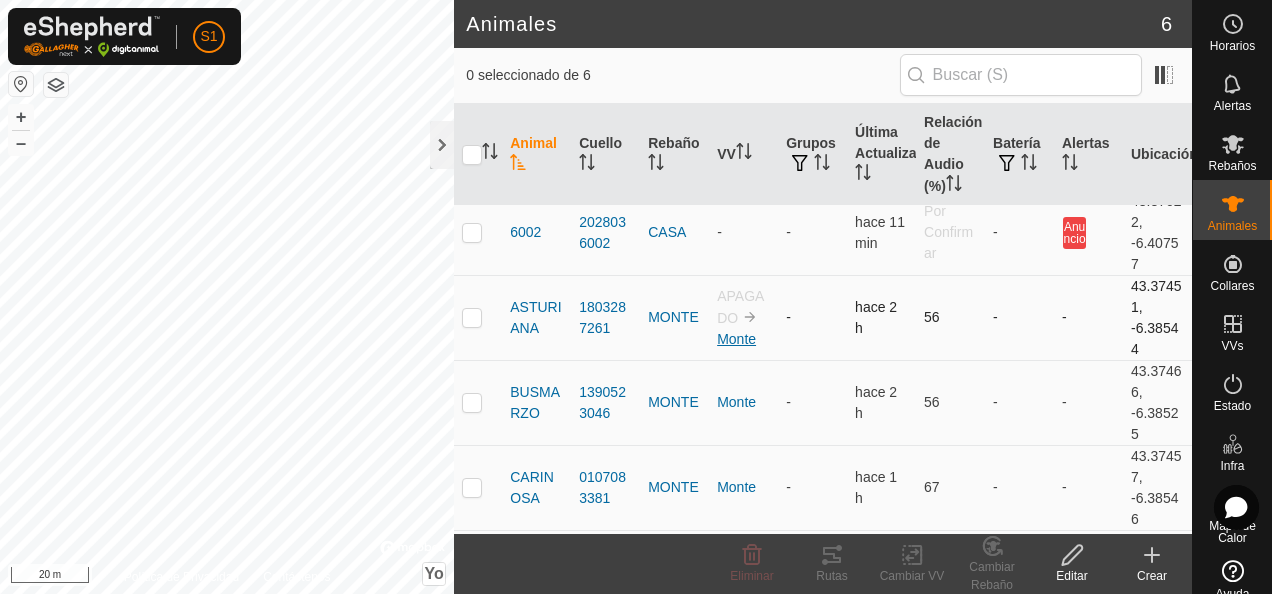 scroll, scrollTop: 178, scrollLeft: 0, axis: vertical 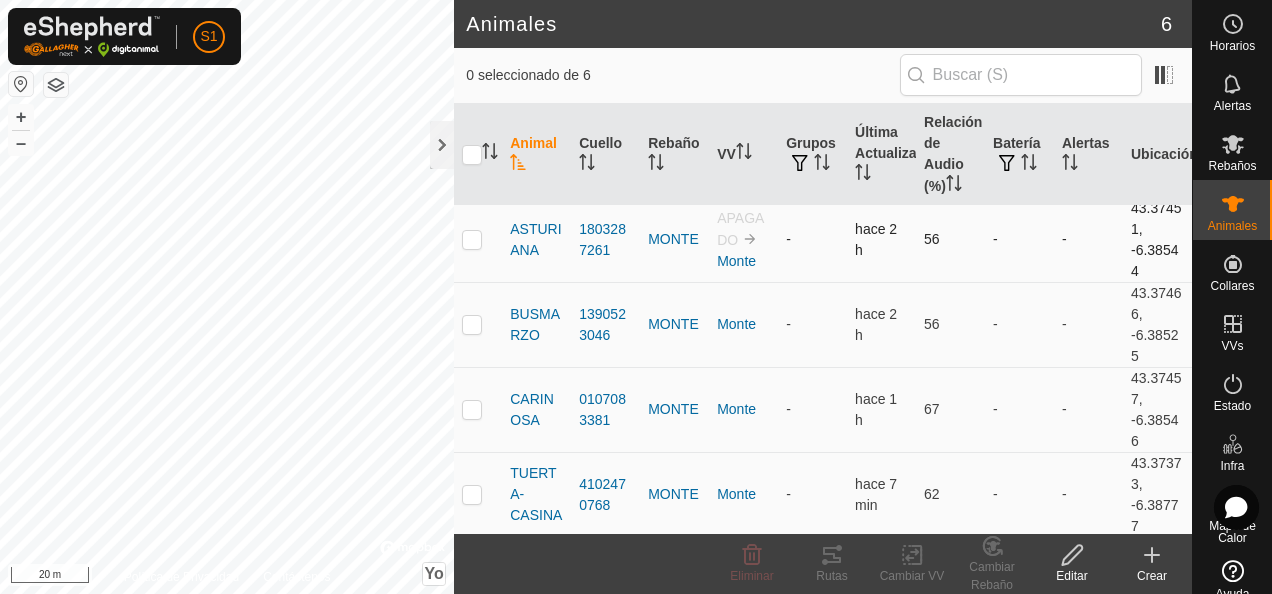 click at bounding box center [472, 239] 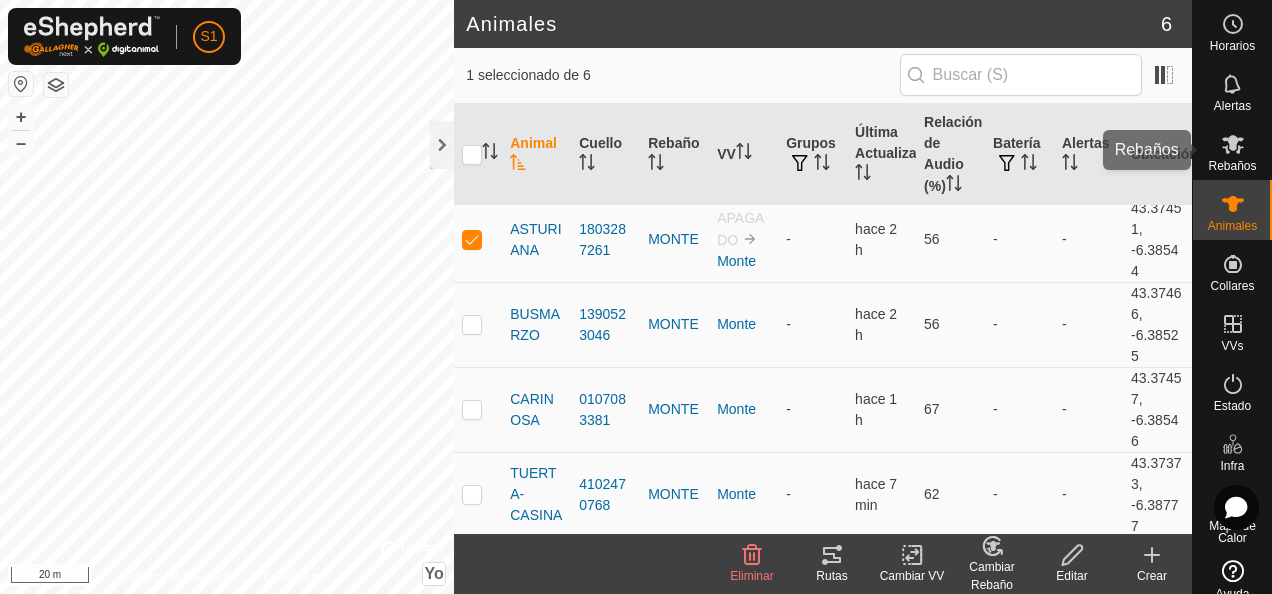 click 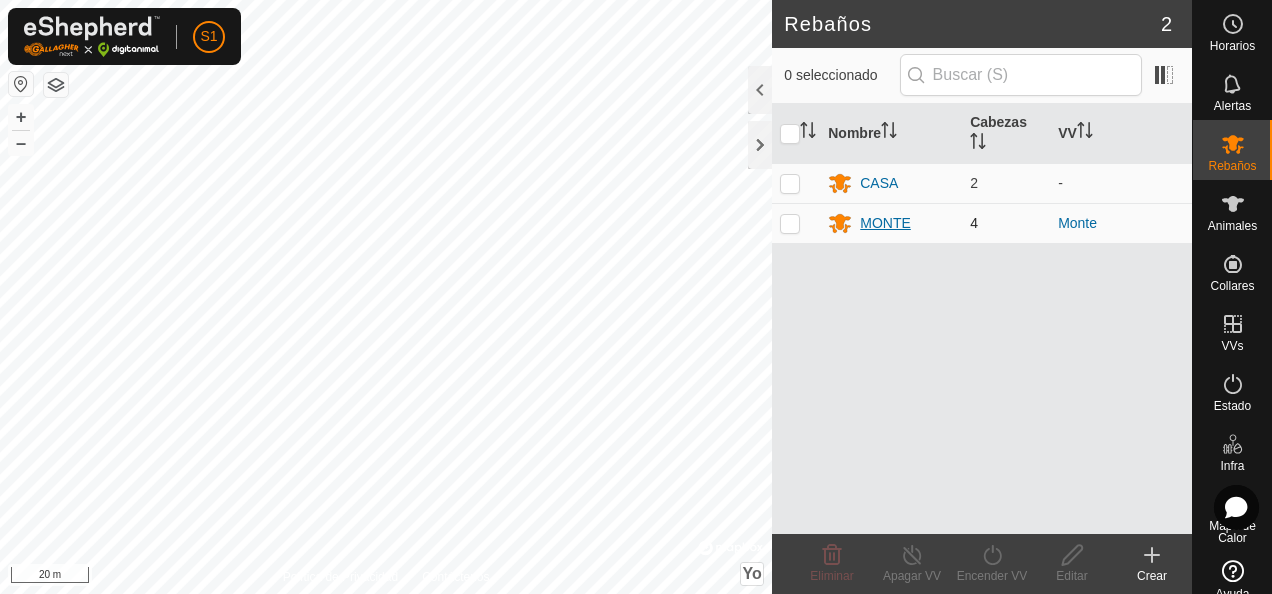 click 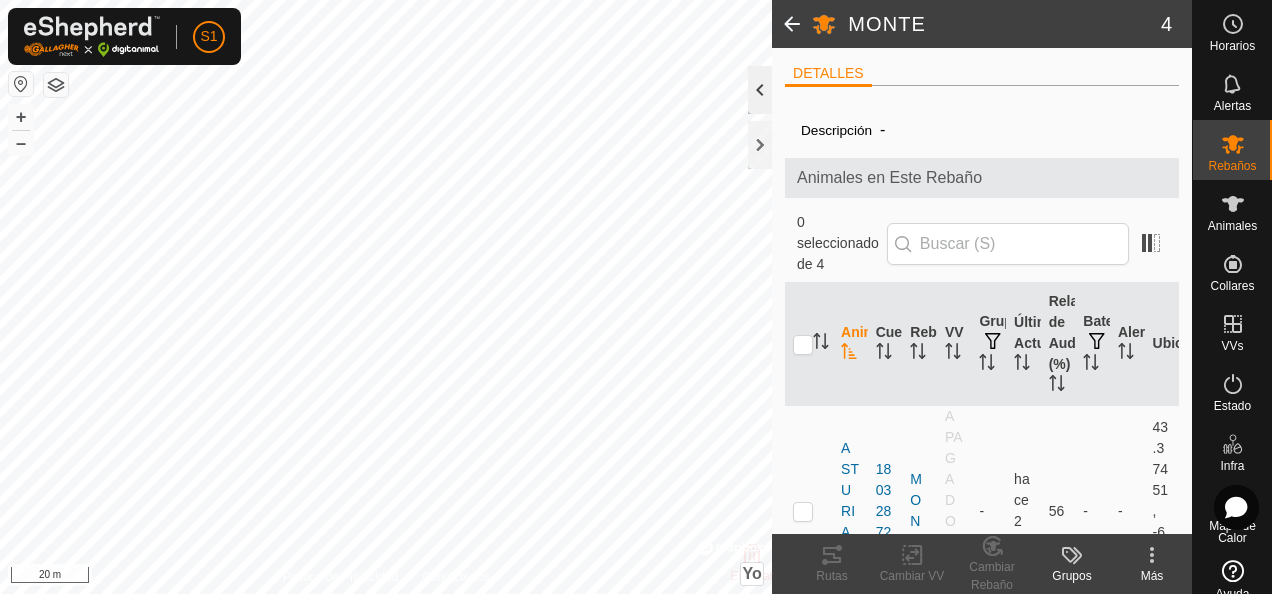click 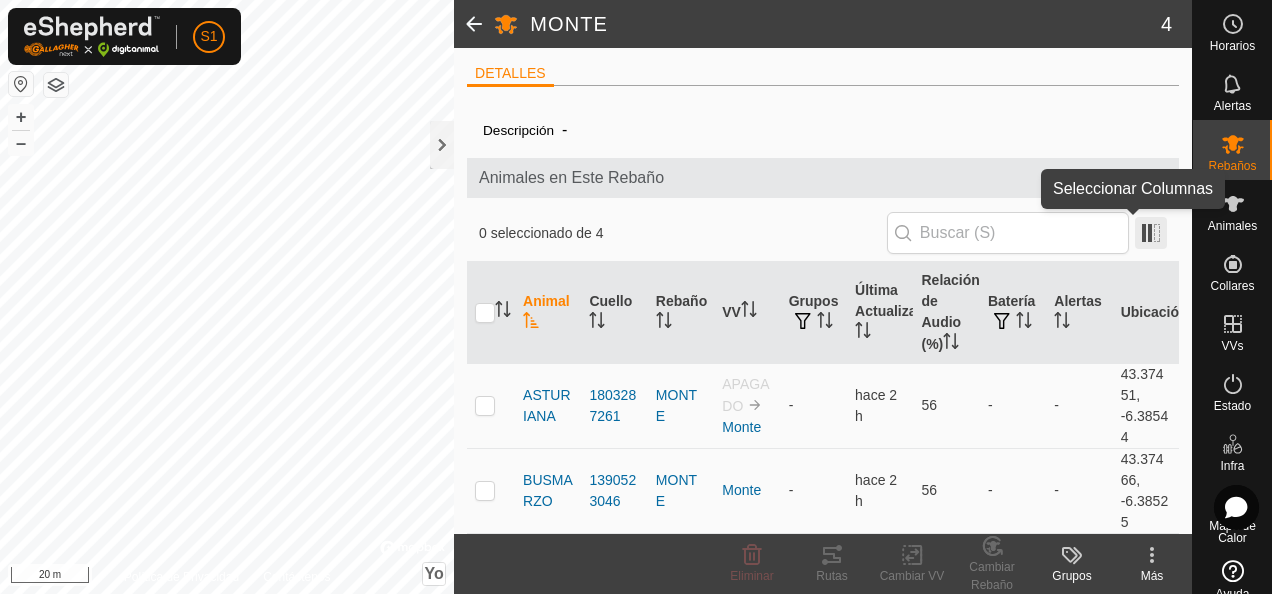 click at bounding box center [1151, 233] 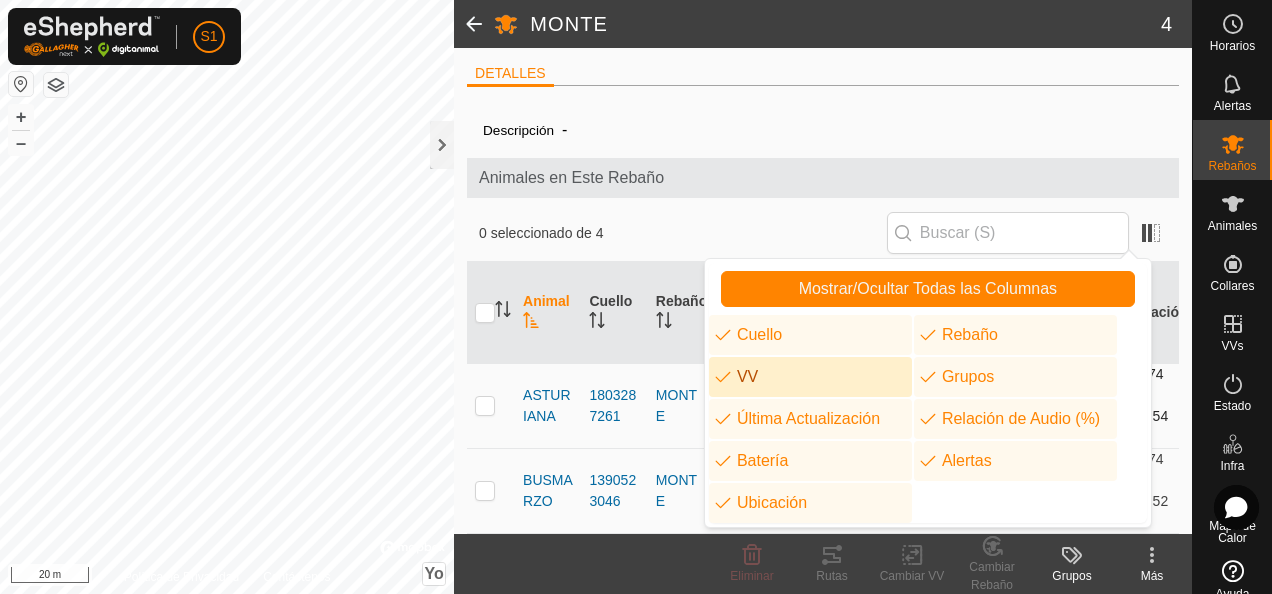 click at bounding box center (485, 405) 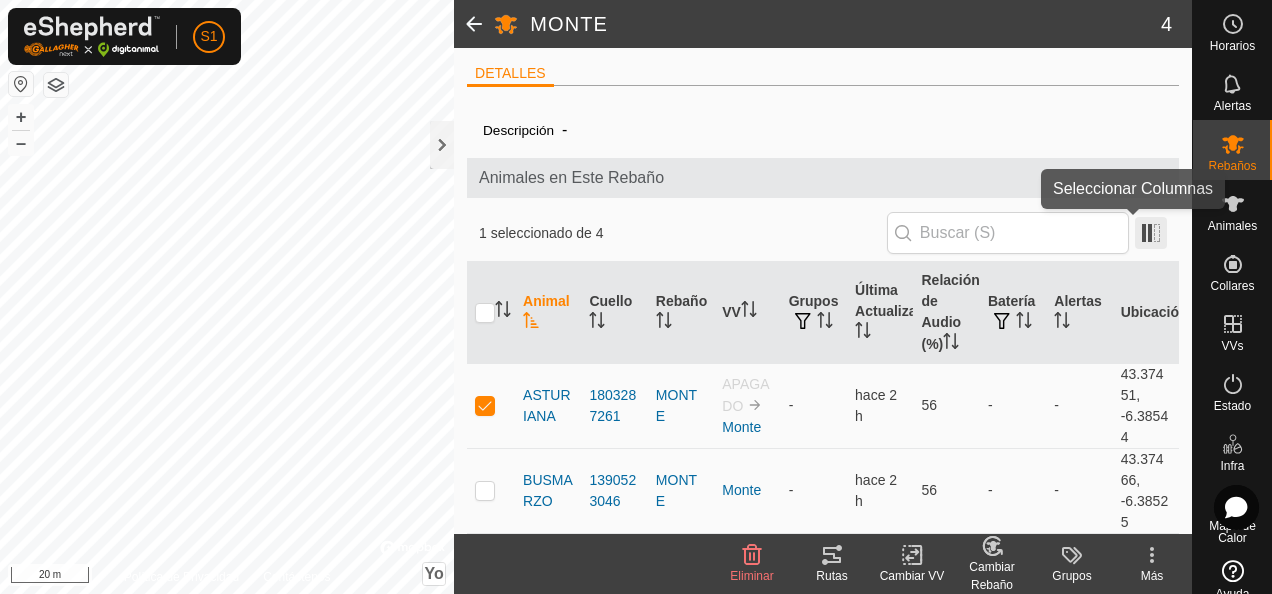 click at bounding box center (1151, 233) 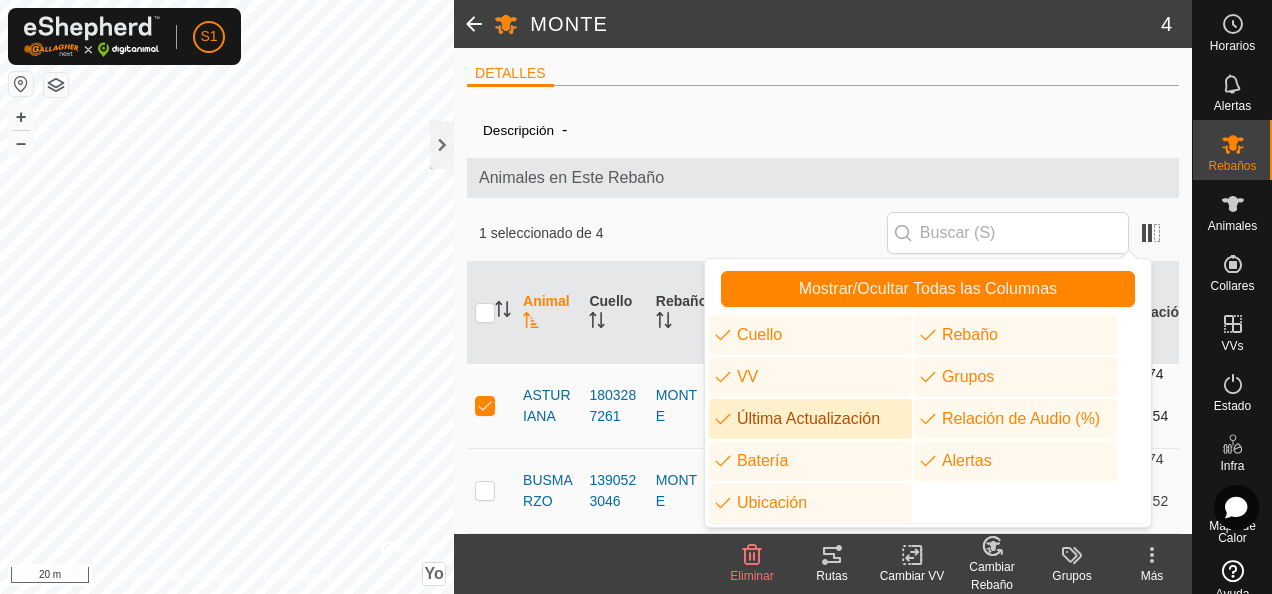 click at bounding box center (485, 405) 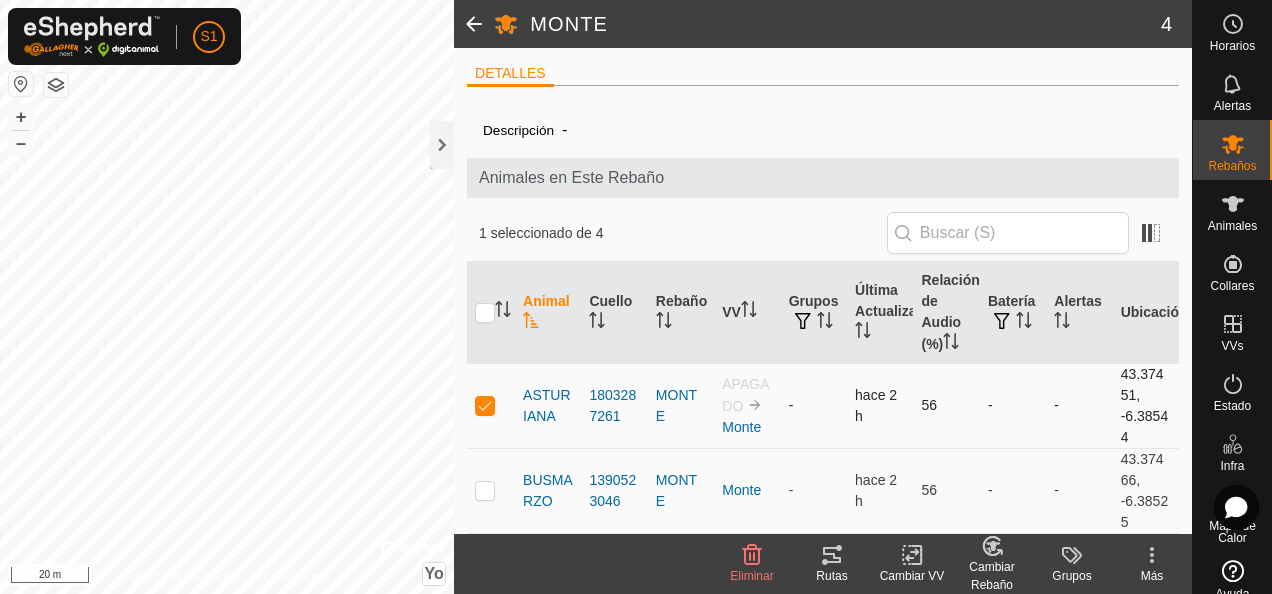 checkbox on "false" 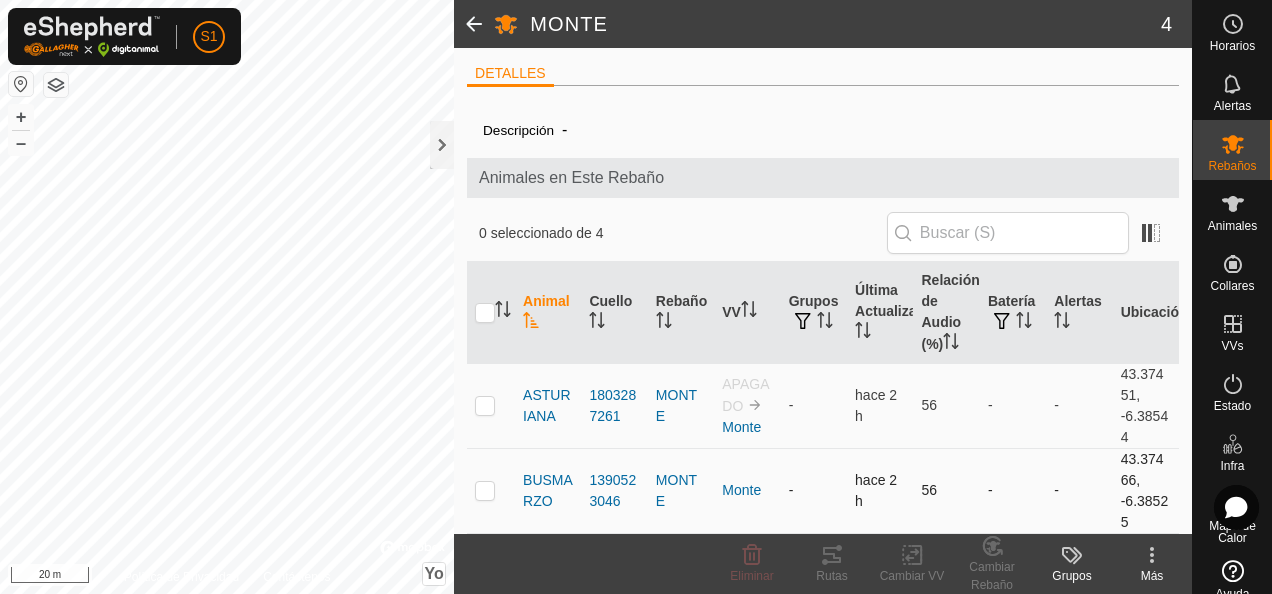 click at bounding box center [485, 490] 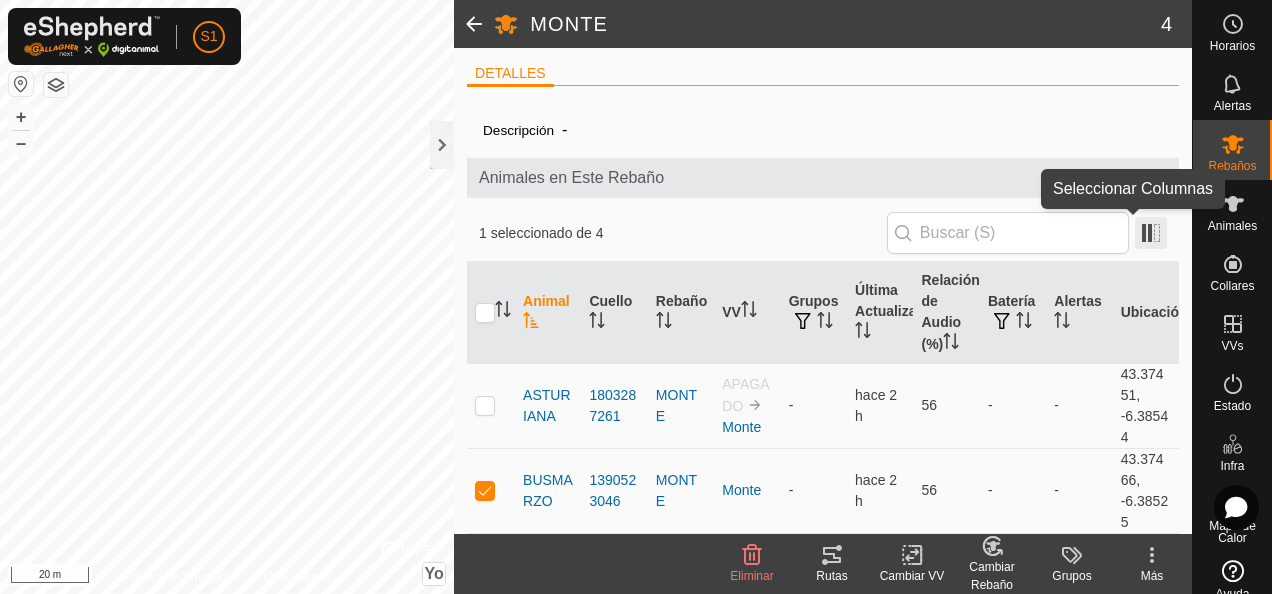 click at bounding box center (1151, 233) 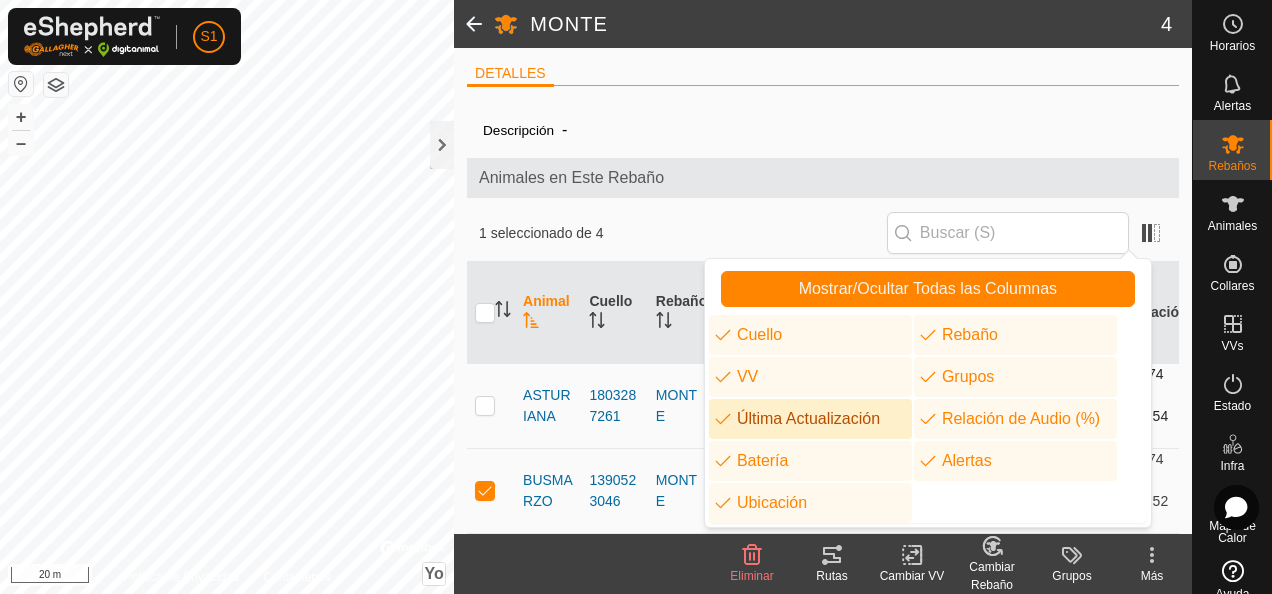 click at bounding box center (491, 405) 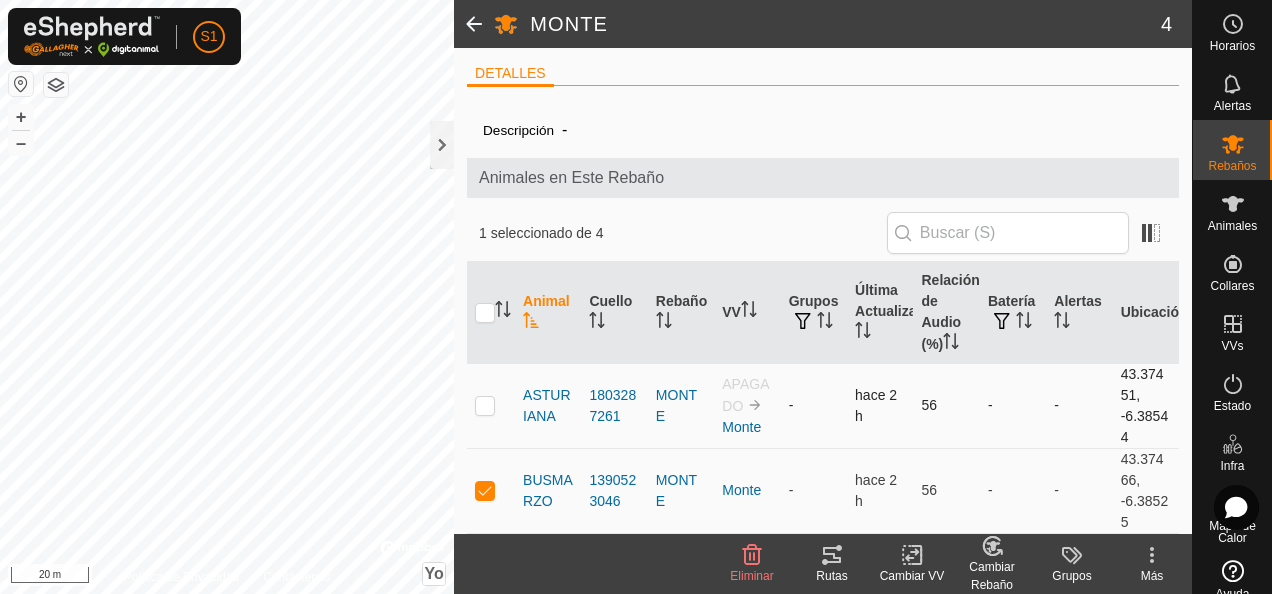 checkbox on "true" 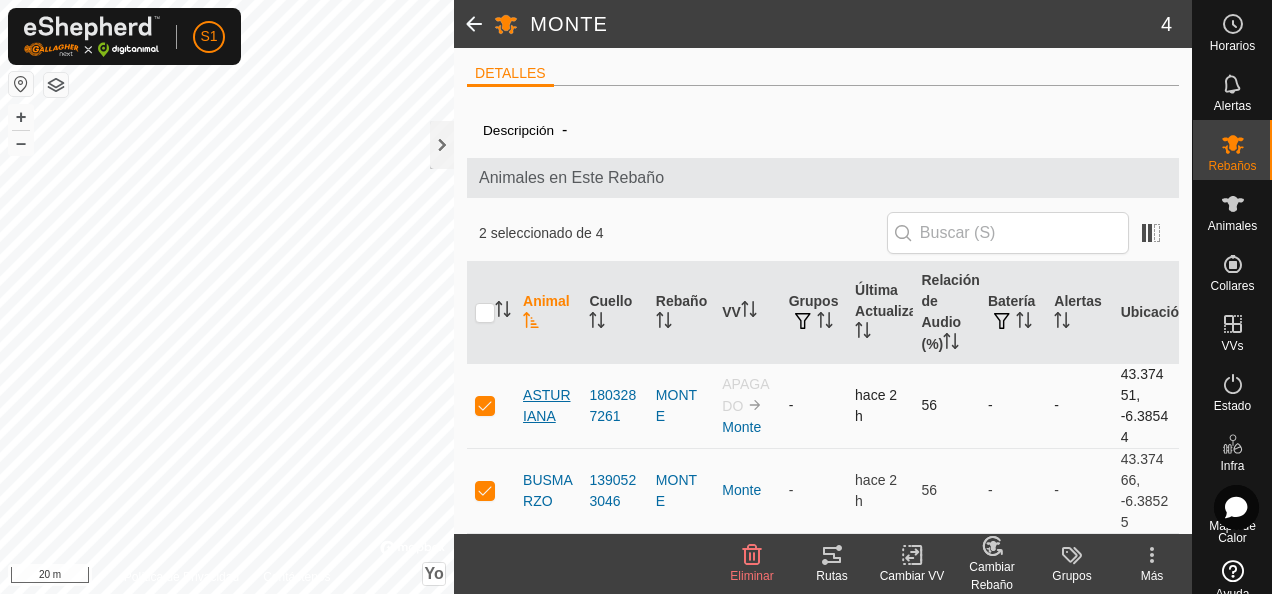 click on "ASTURIANA" at bounding box center (548, 406) 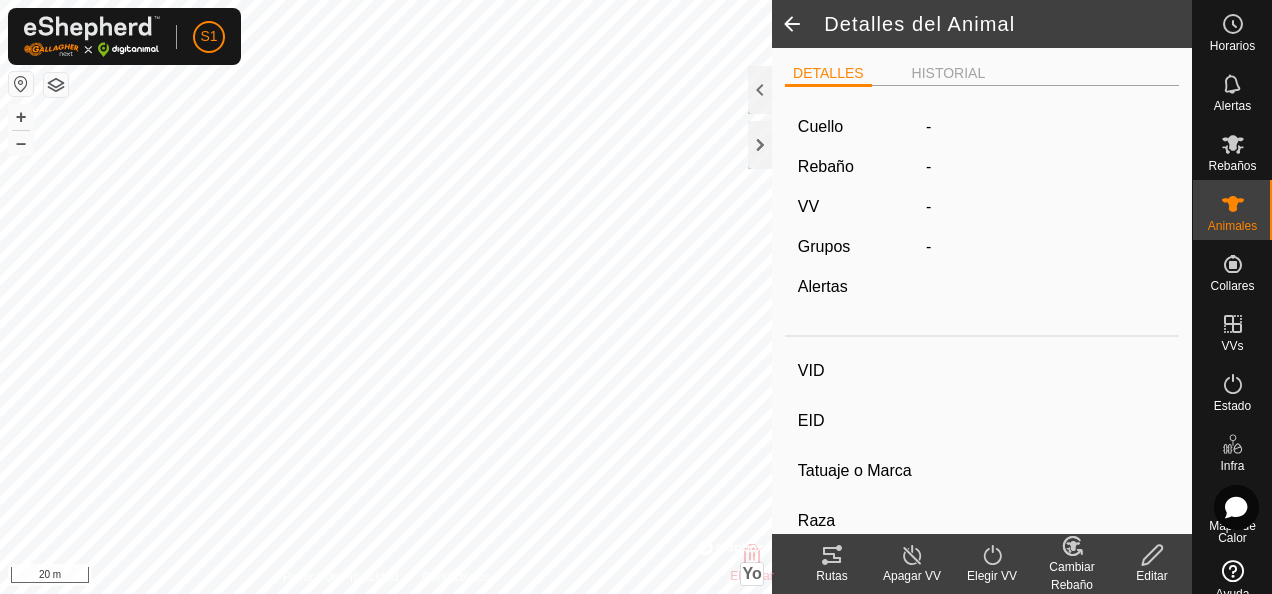type on "ASTURIANA" 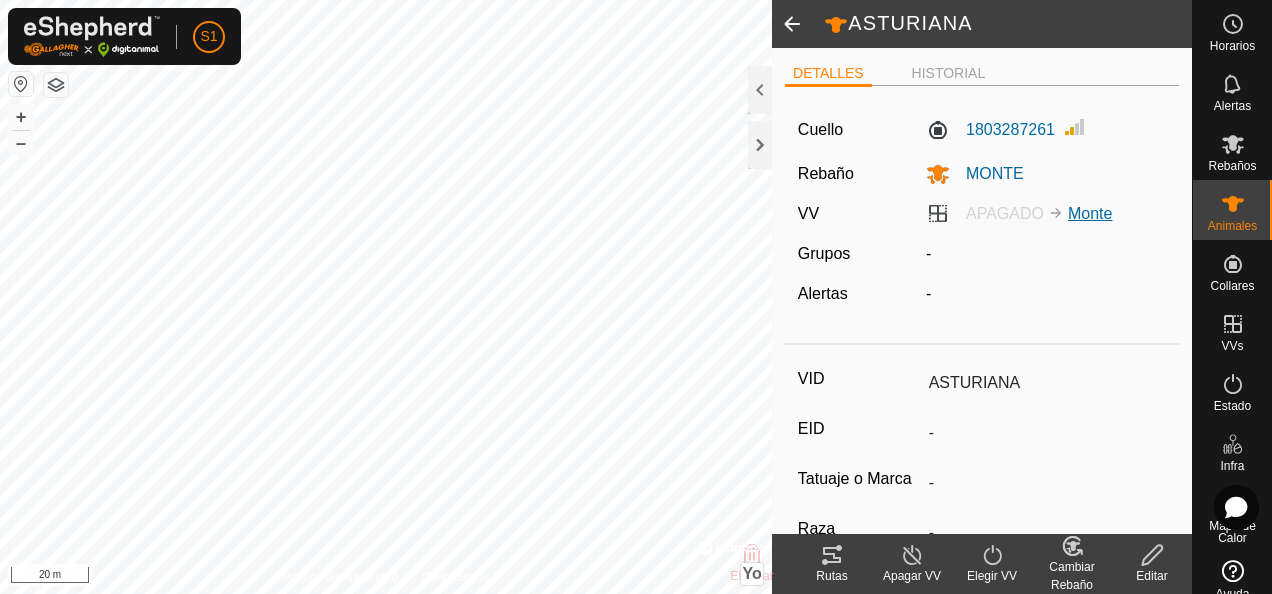 click on "Monte" 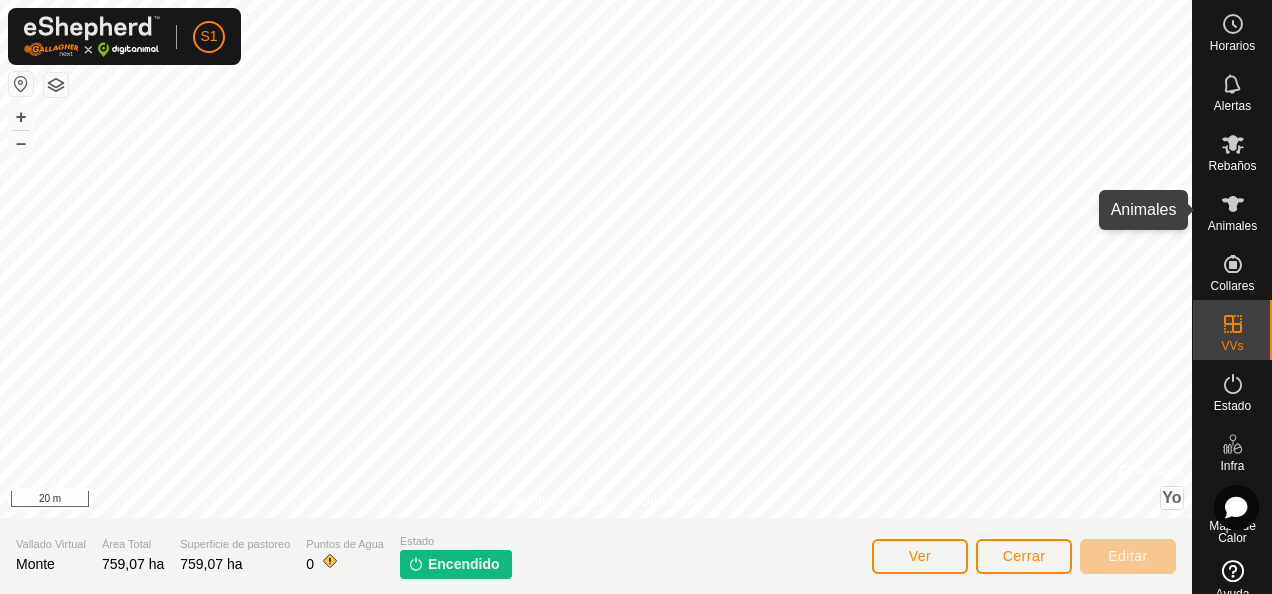 click 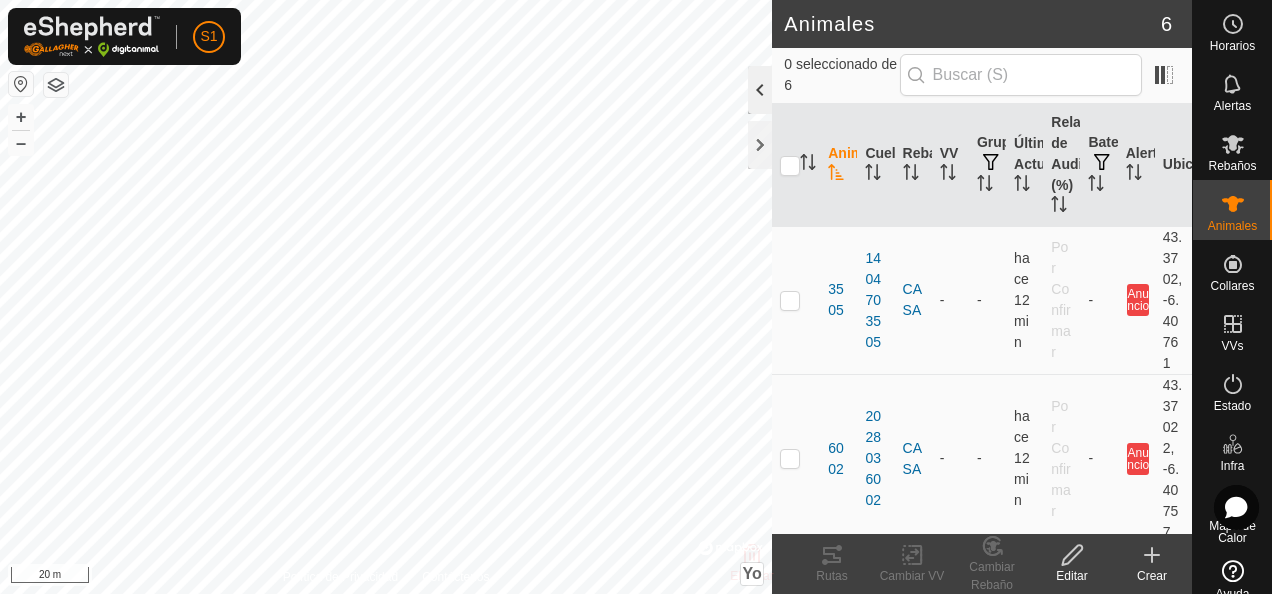 click 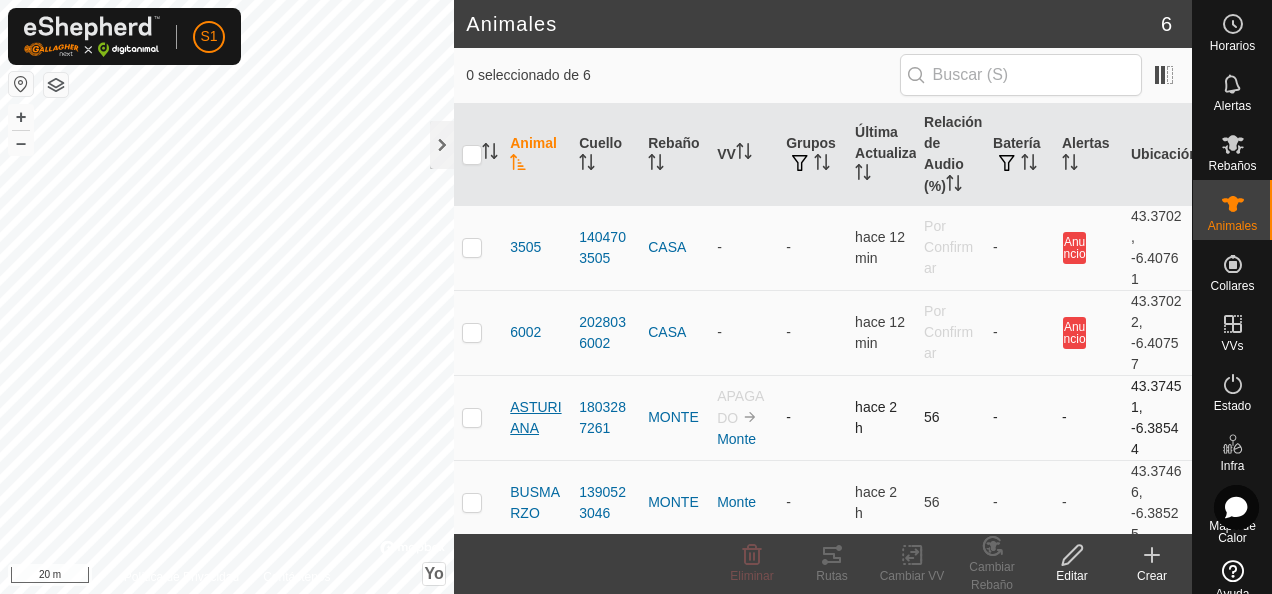 click on "ASTURIANA" at bounding box center [536, 418] 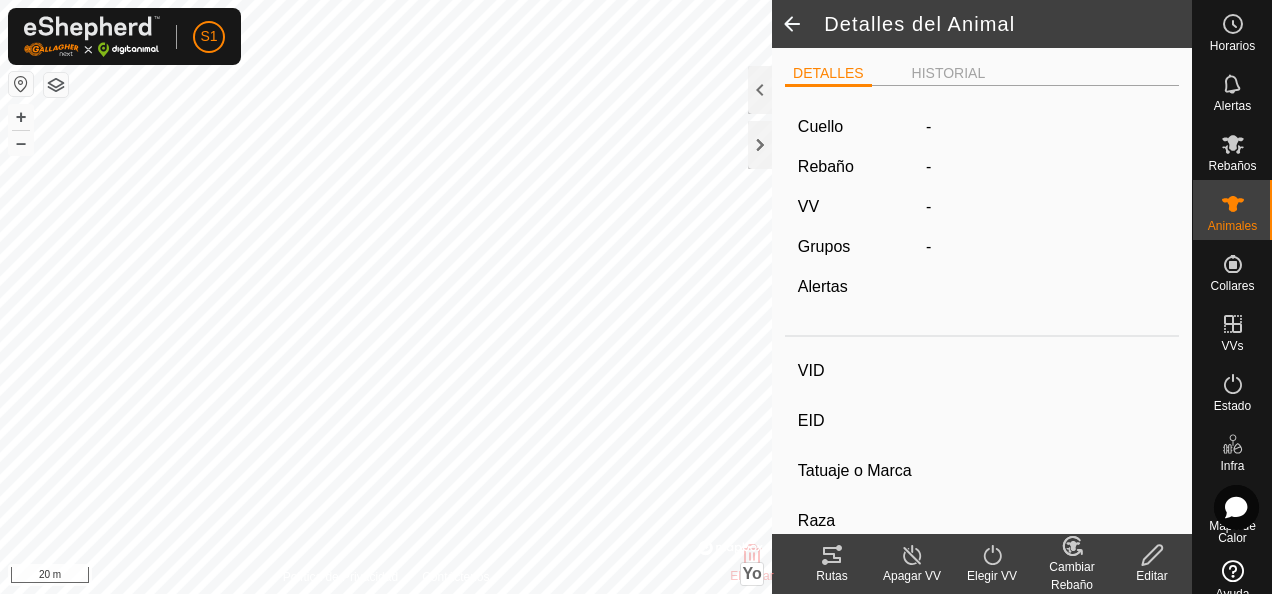 type on "ASTURIANA" 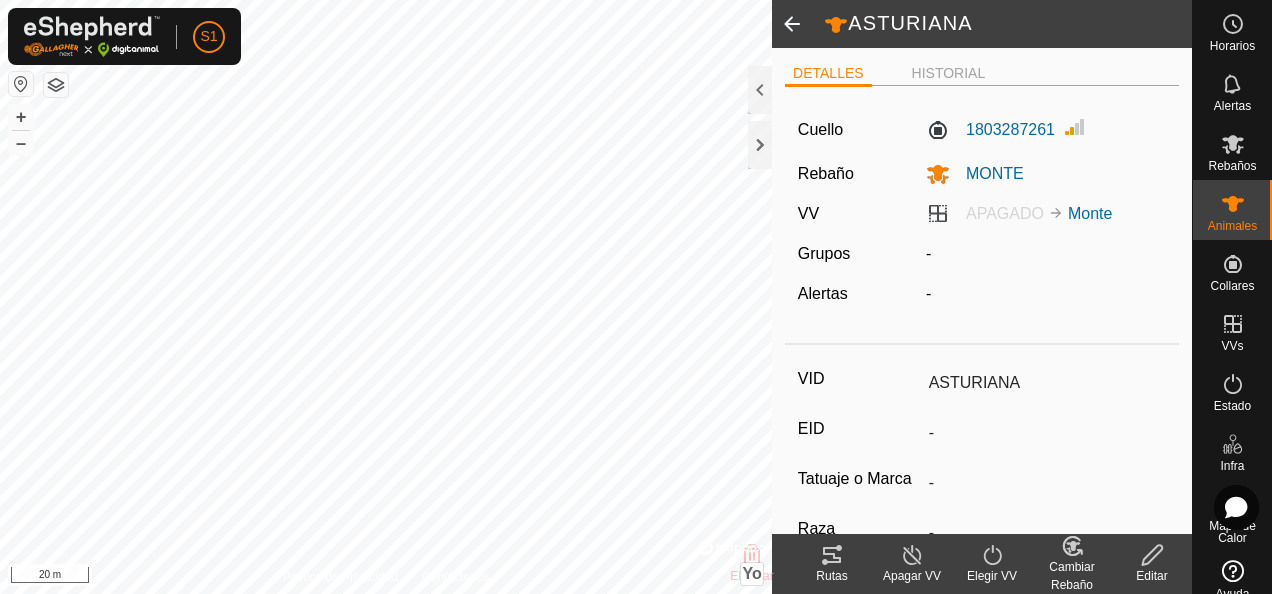 click 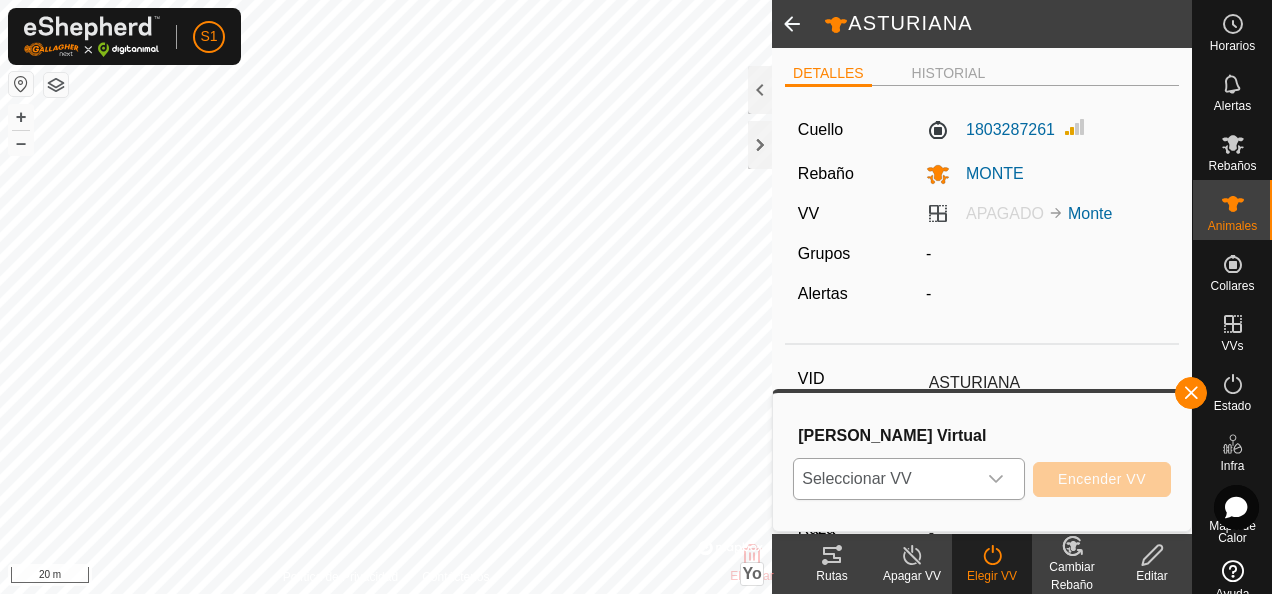 click at bounding box center [996, 479] 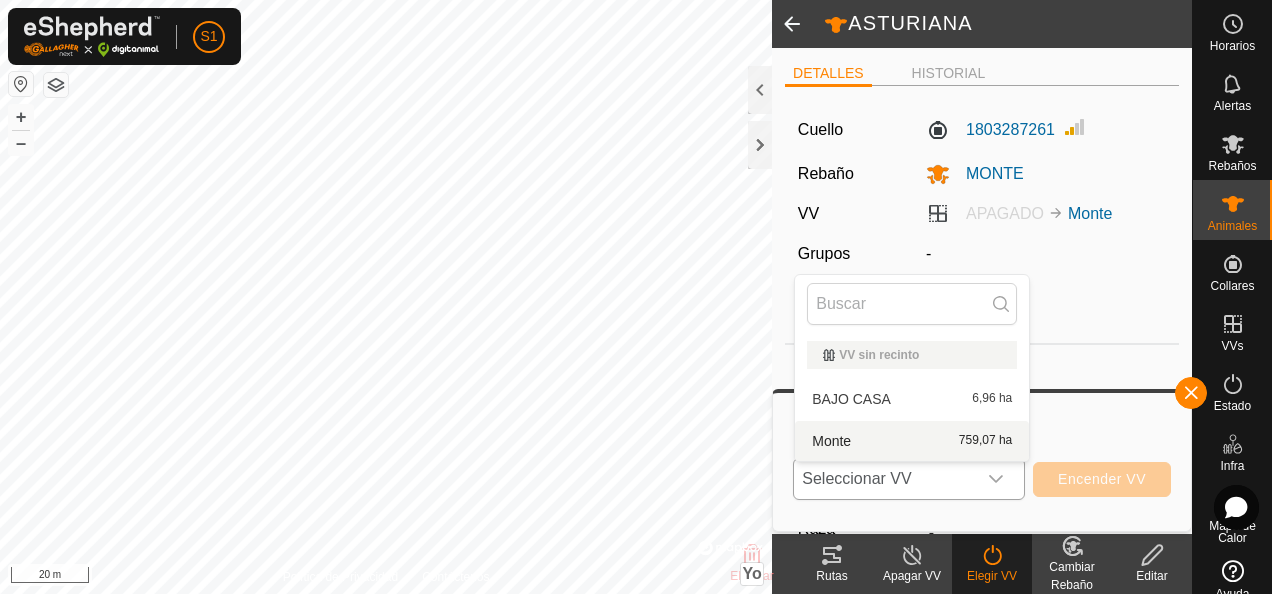 click on "Monte  759,07 ha" at bounding box center (912, 441) 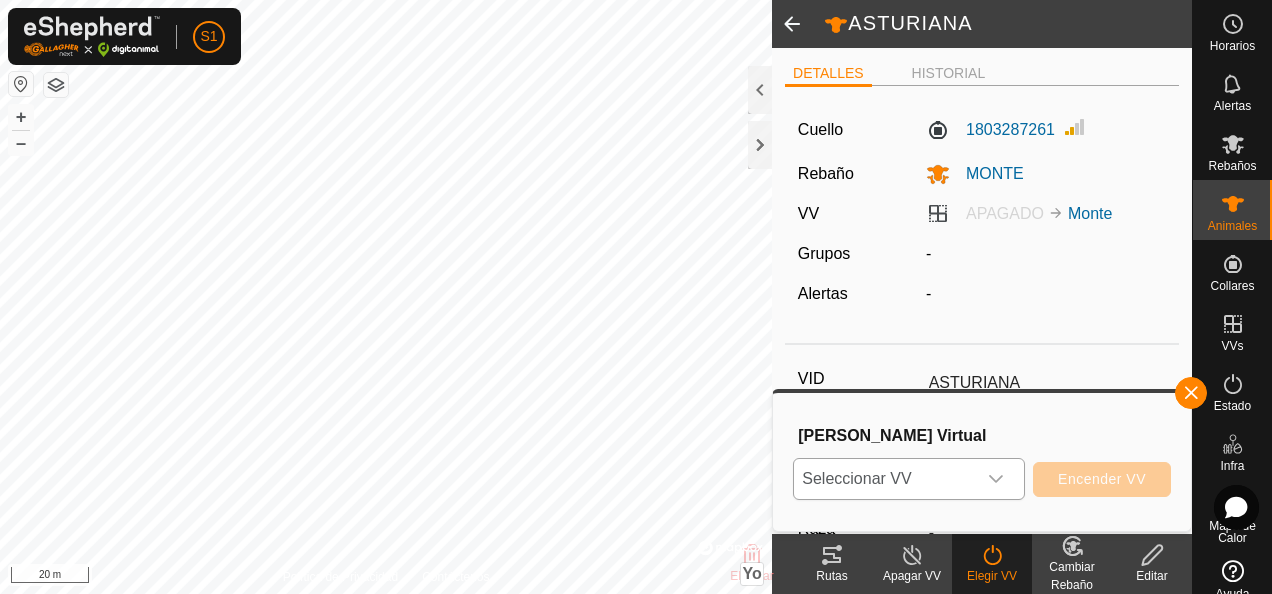 click on "Monte  759,07 ha" at bounding box center (912, 445) 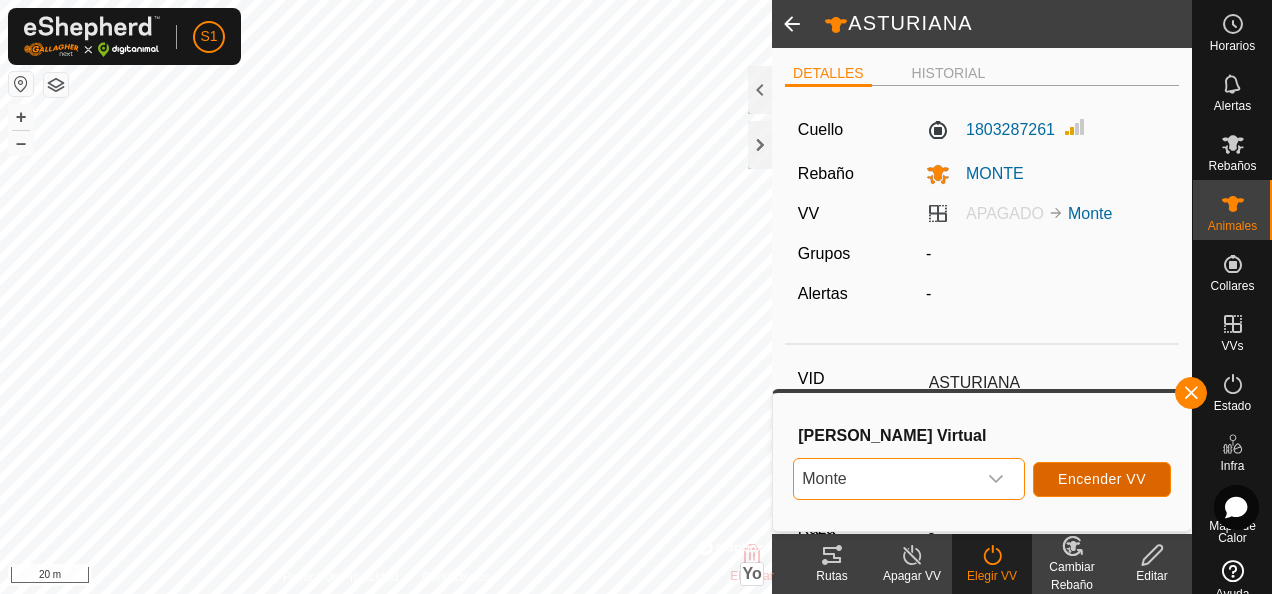 click on "Encender VV" at bounding box center [1102, 479] 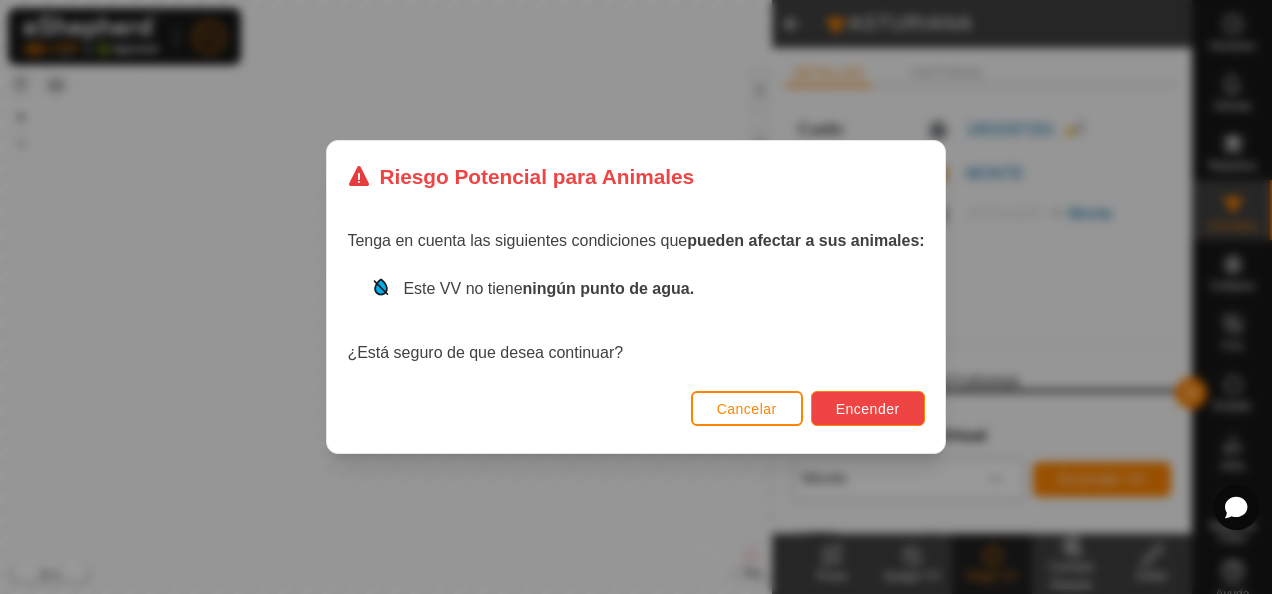 click on "Encender" at bounding box center [868, 409] 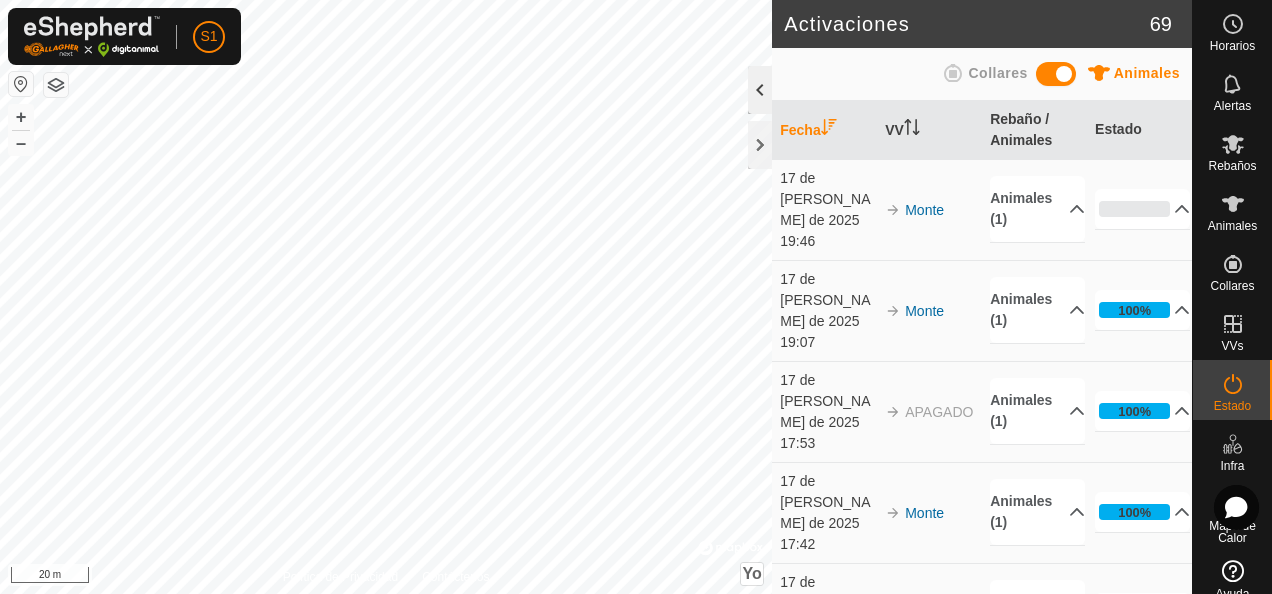 click 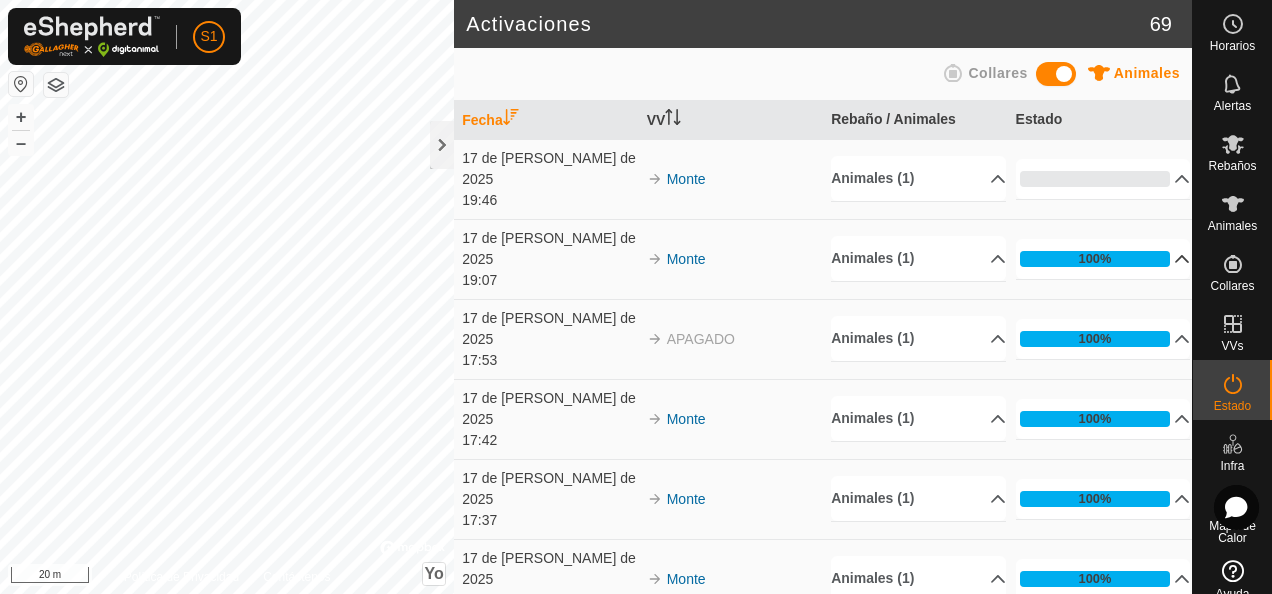 click on "100%" at bounding box center (1103, 259) 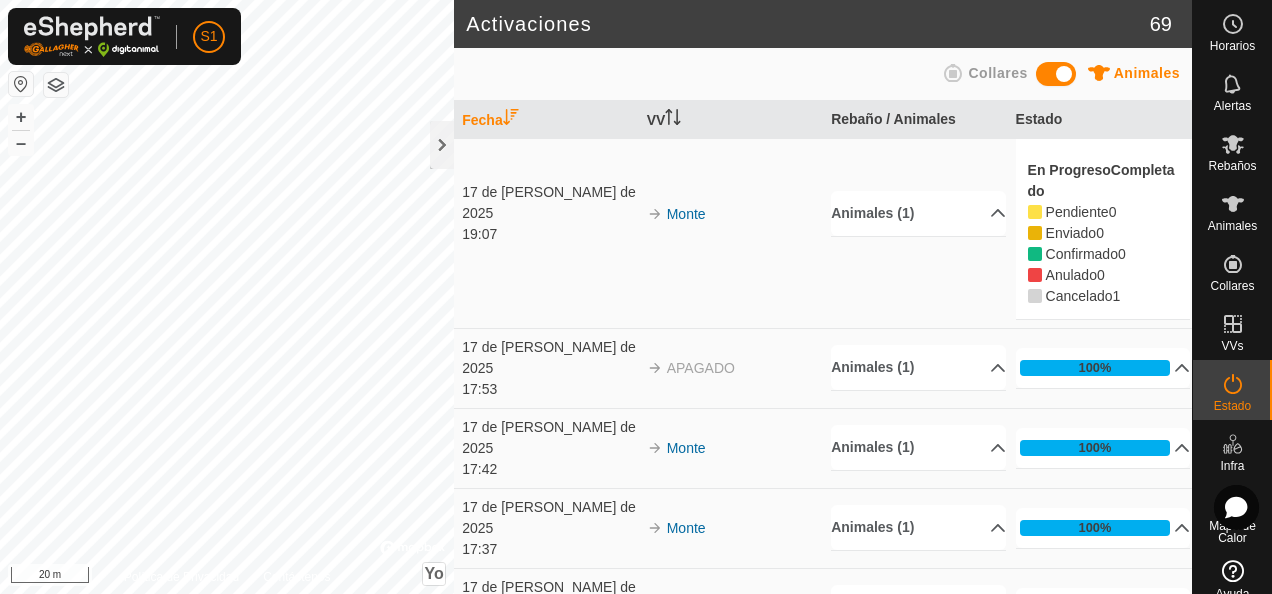 scroll, scrollTop: 0, scrollLeft: 0, axis: both 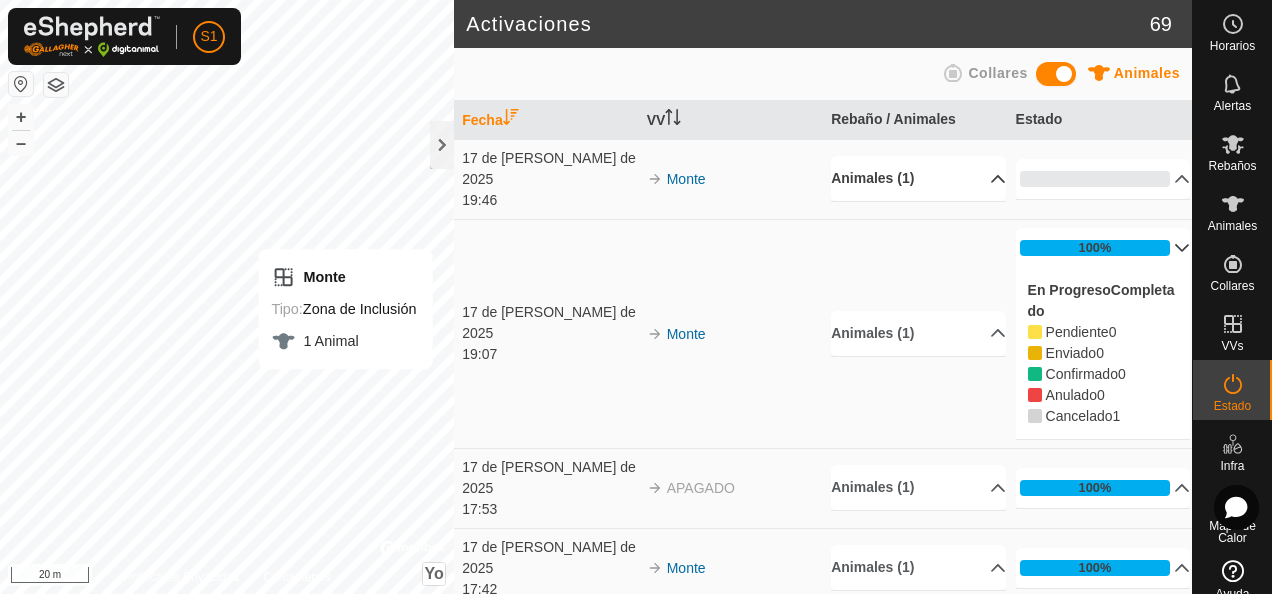 click on "Animales (1)" at bounding box center [918, 178] 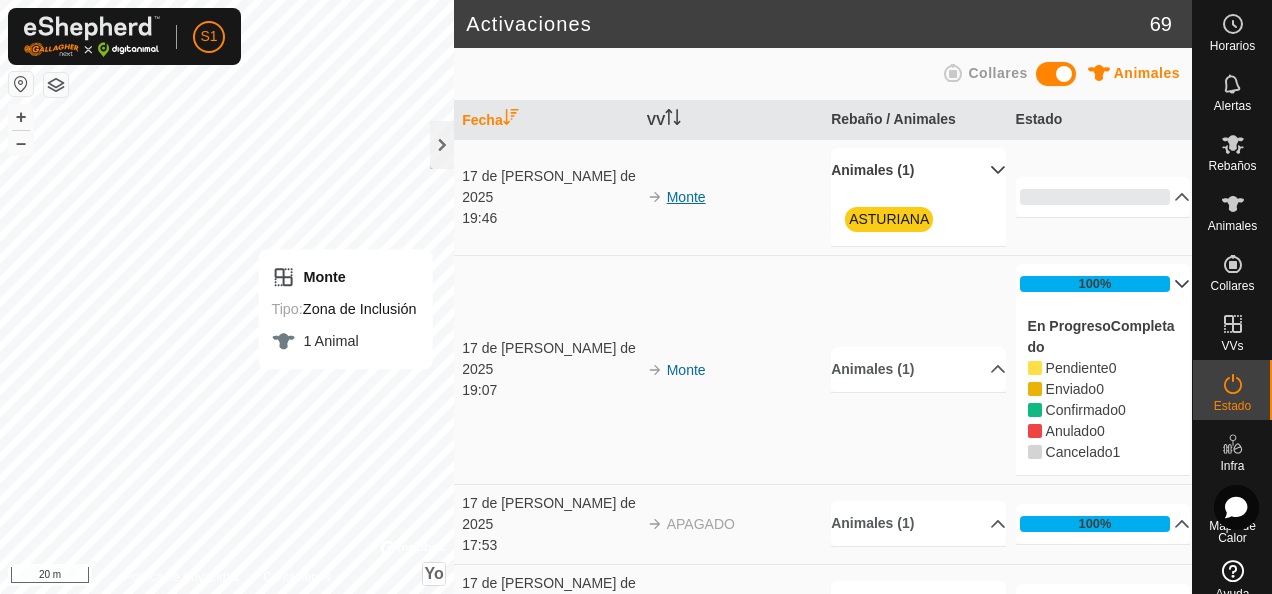 click on "Monte" at bounding box center (686, 197) 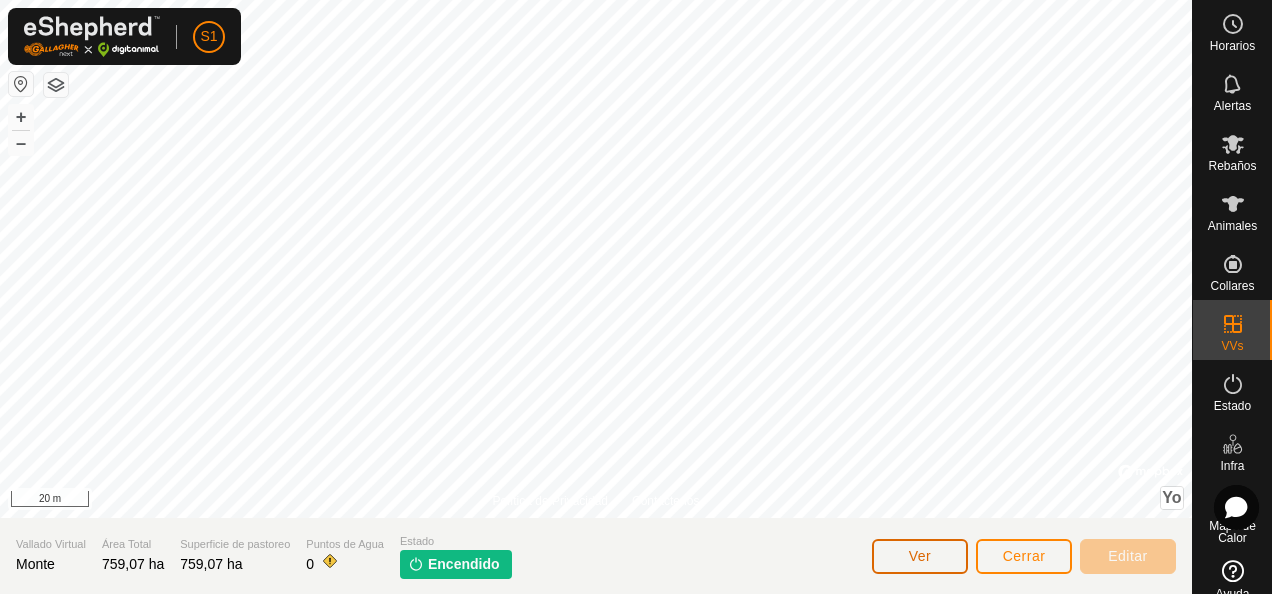 click on "Ver" 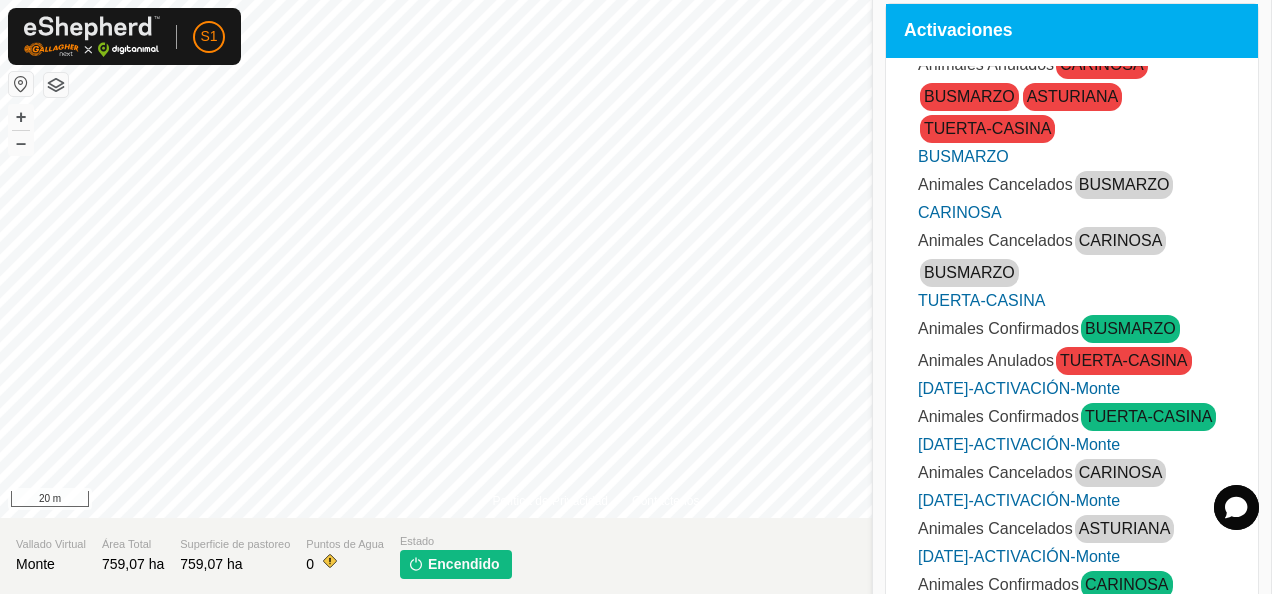 scroll, scrollTop: 328, scrollLeft: 0, axis: vertical 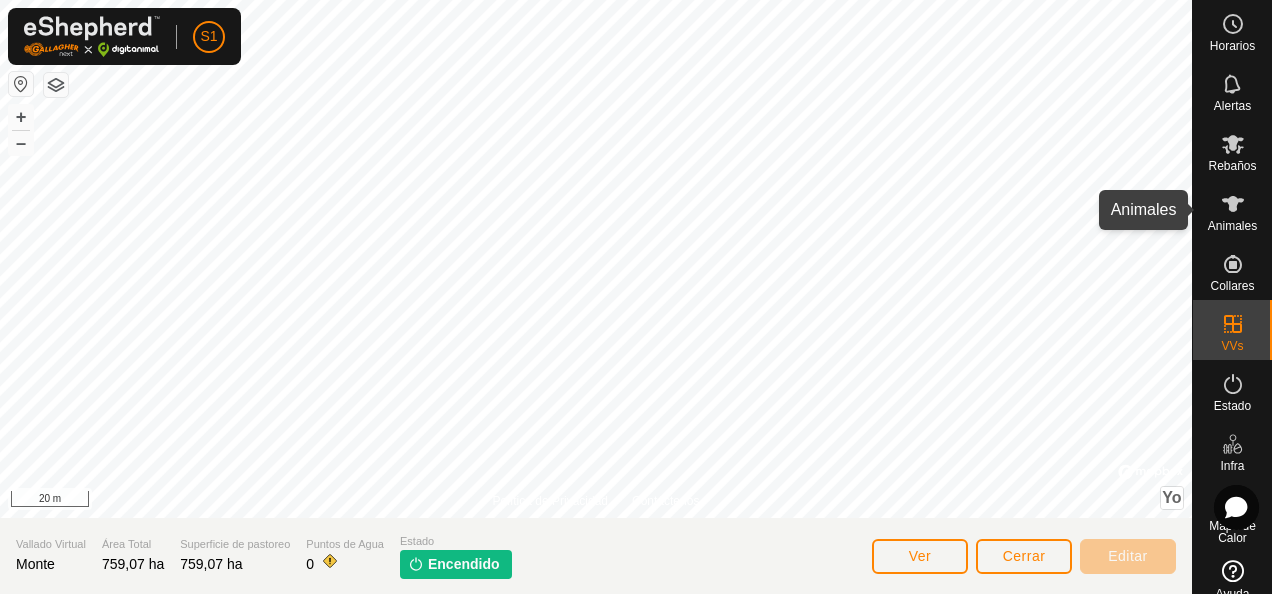 click 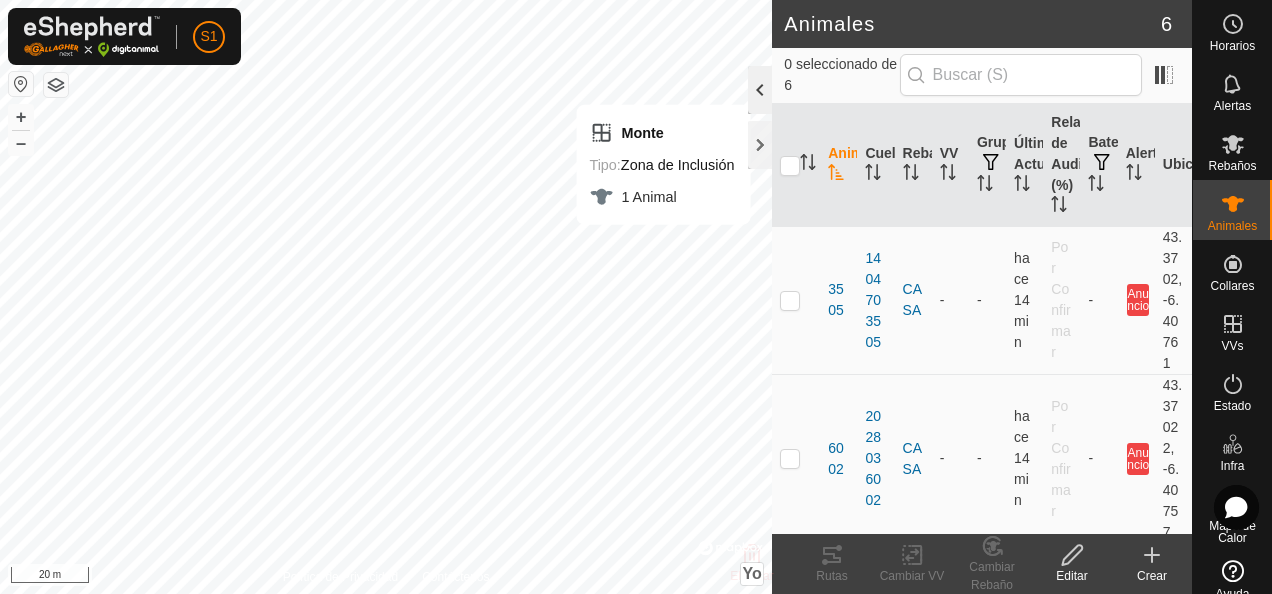 click 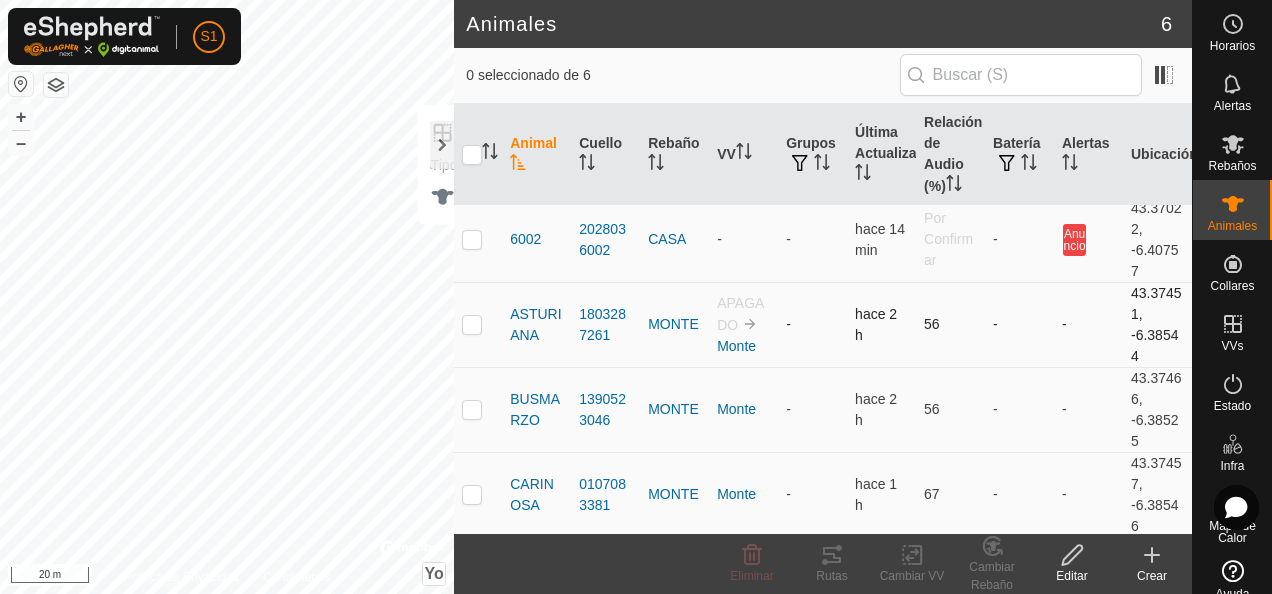 scroll, scrollTop: 178, scrollLeft: 0, axis: vertical 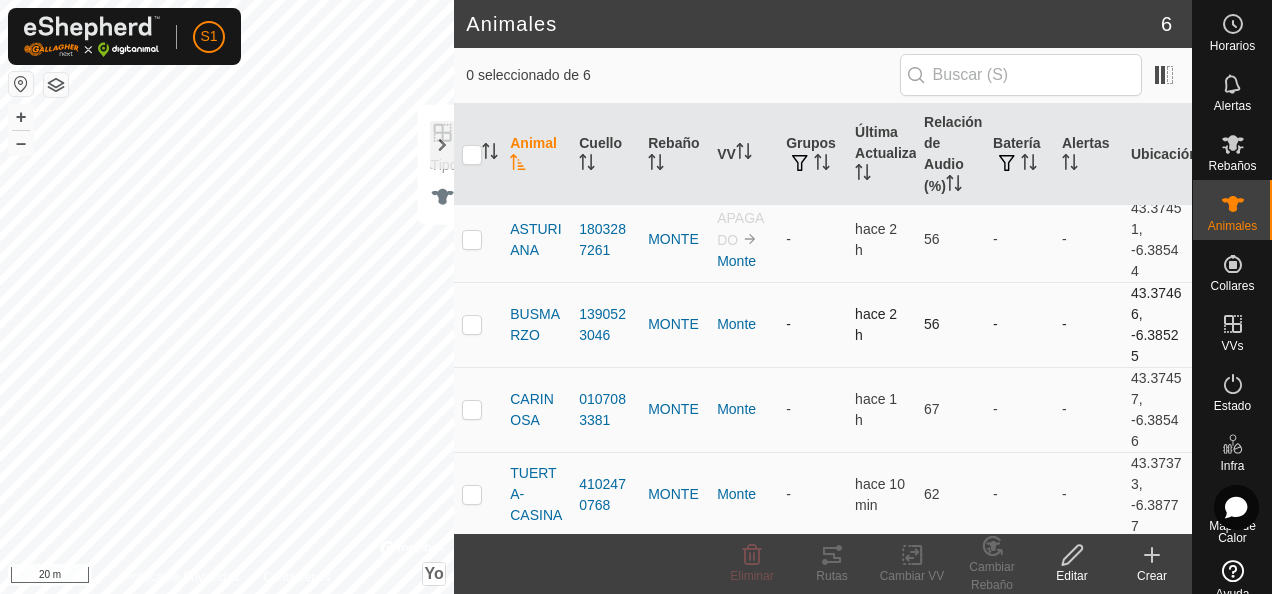 click at bounding box center [472, 324] 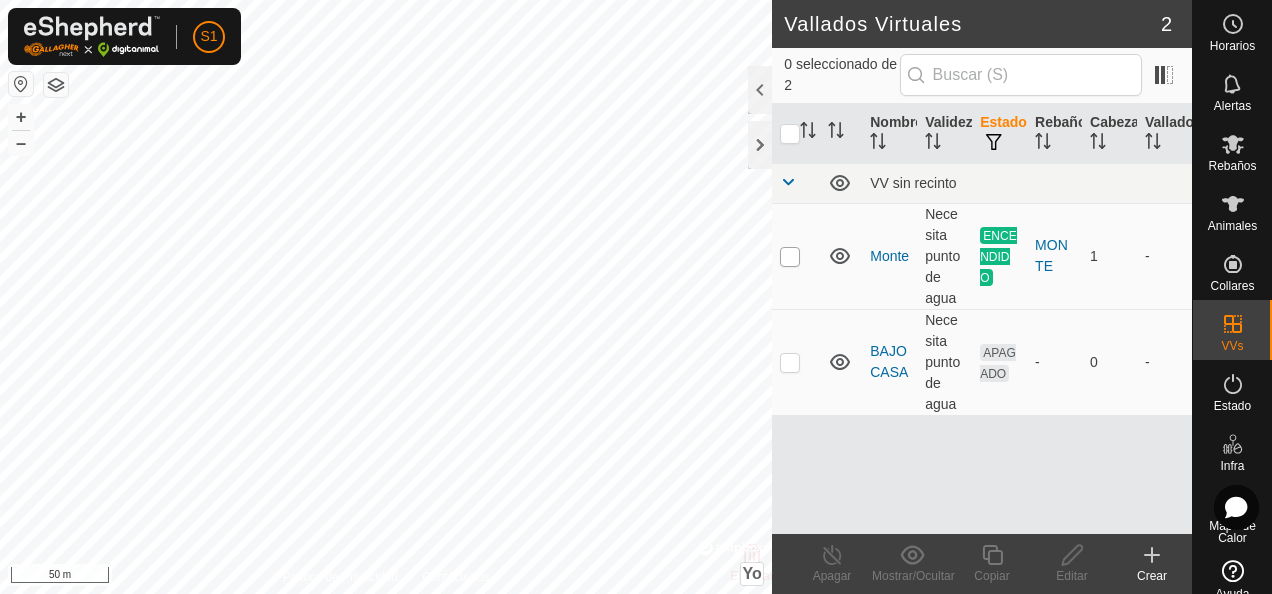 click at bounding box center (790, 257) 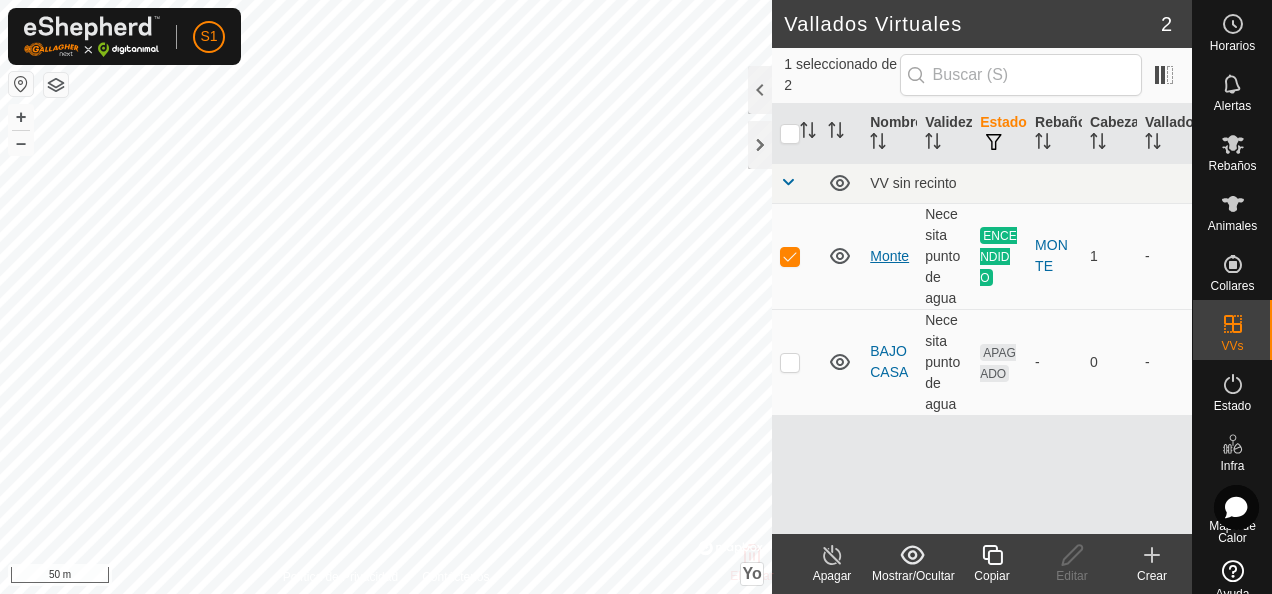 click on "Monte" at bounding box center [889, 256] 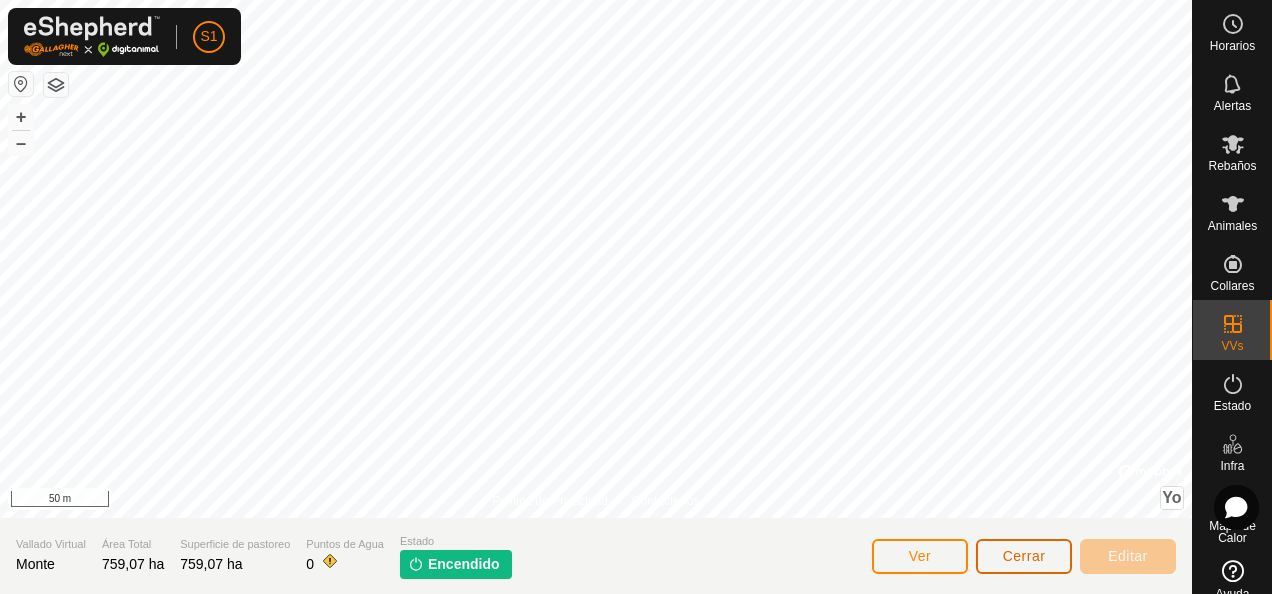 click on "Cerrar" 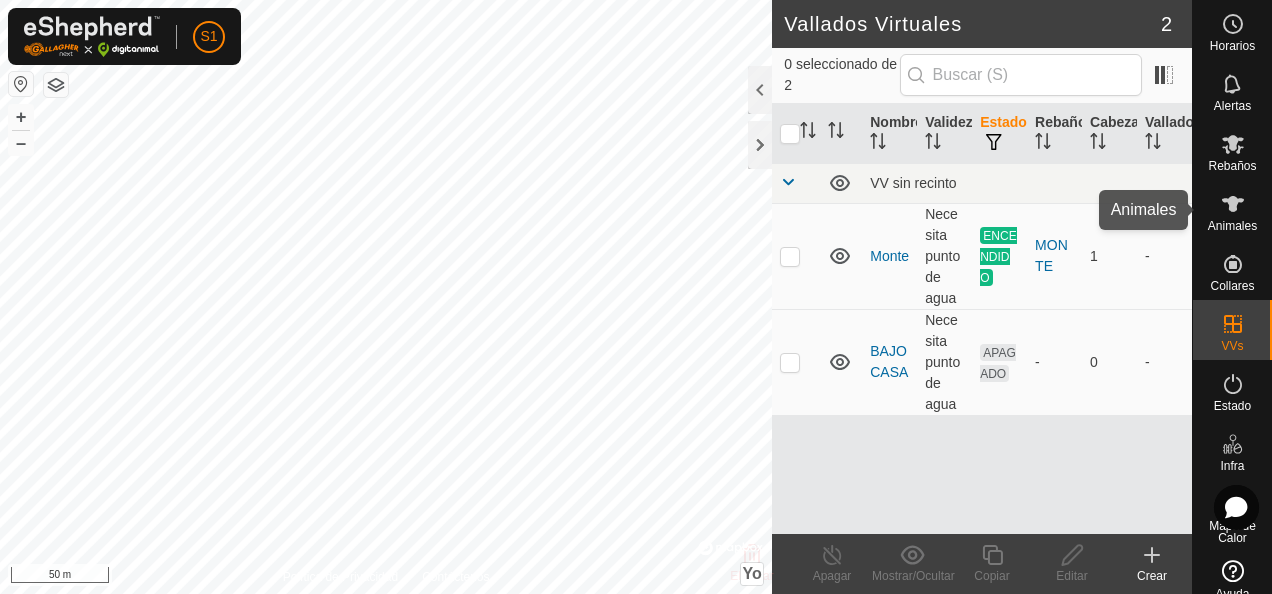 click at bounding box center (1233, 204) 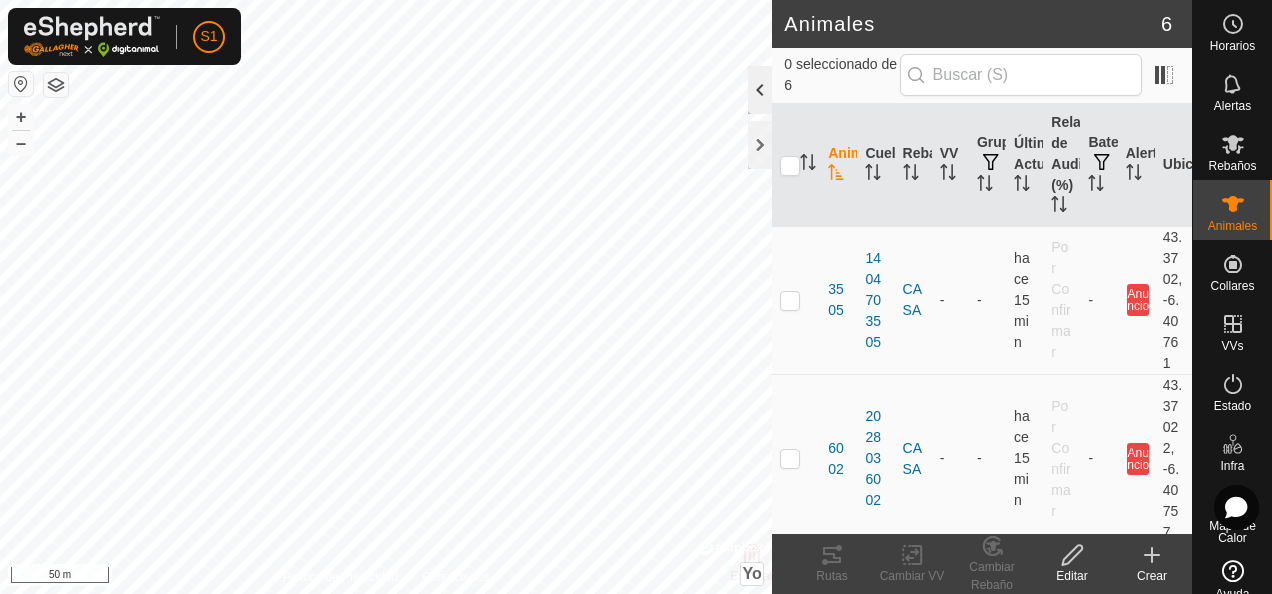 click 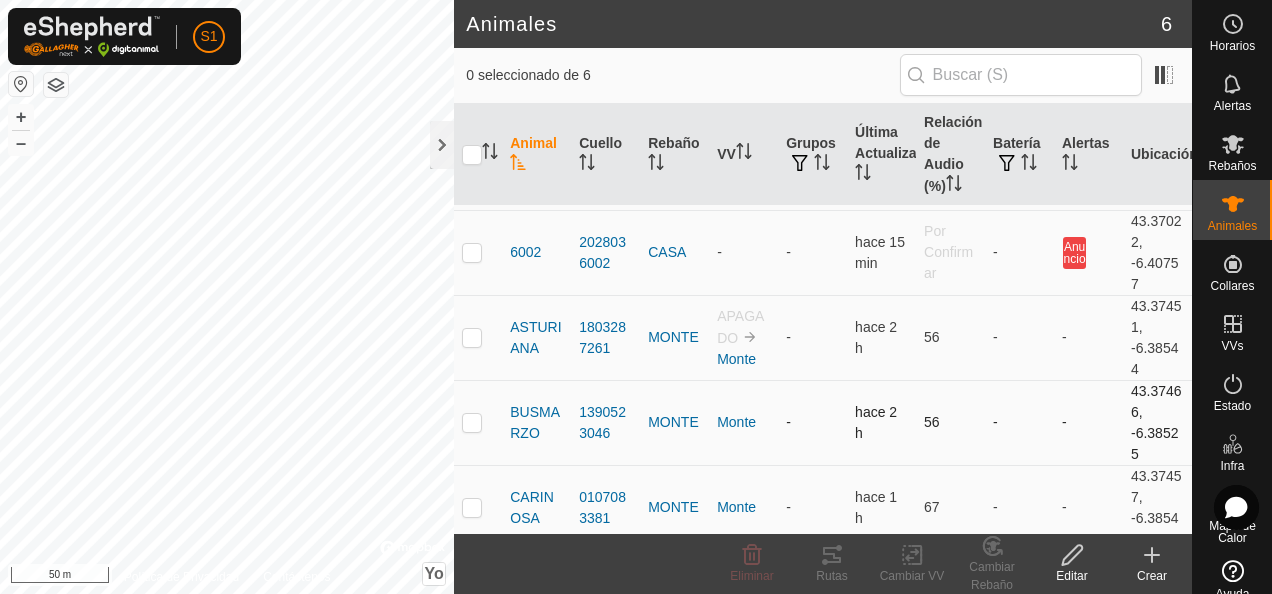 scroll, scrollTop: 178, scrollLeft: 0, axis: vertical 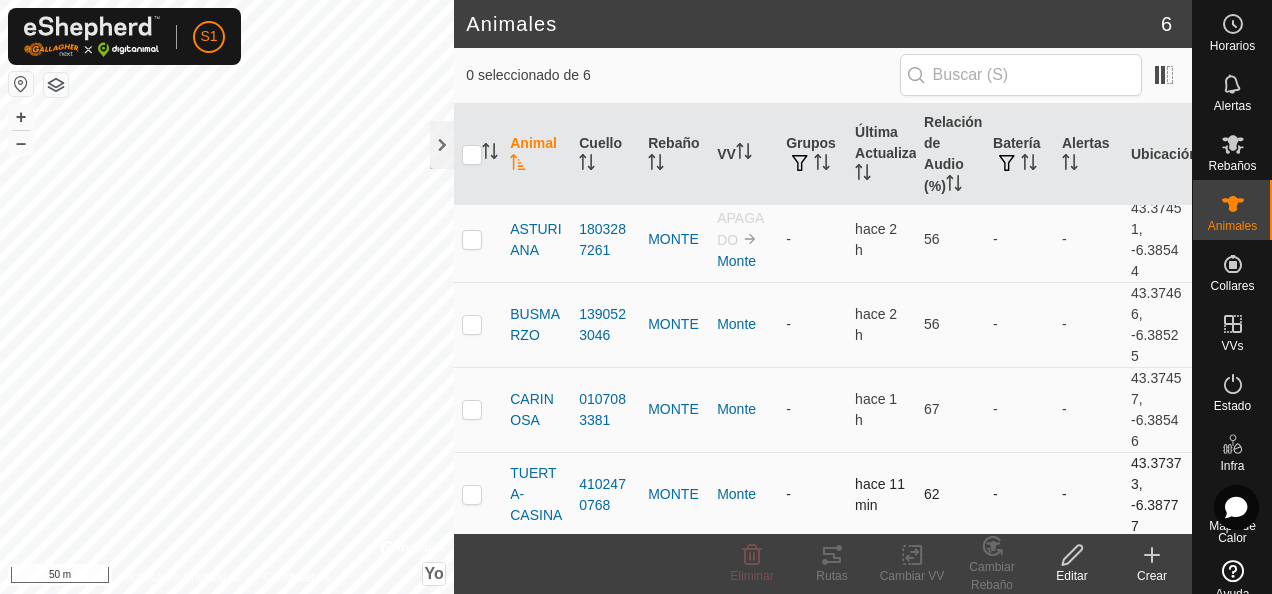click at bounding box center [472, 494] 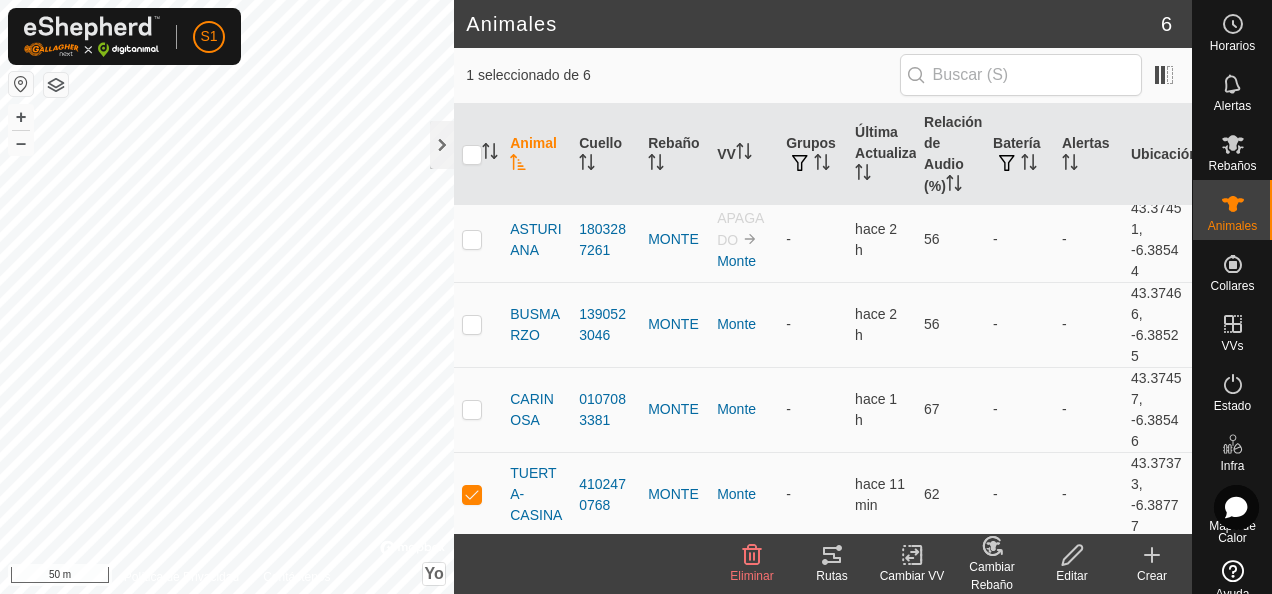 click 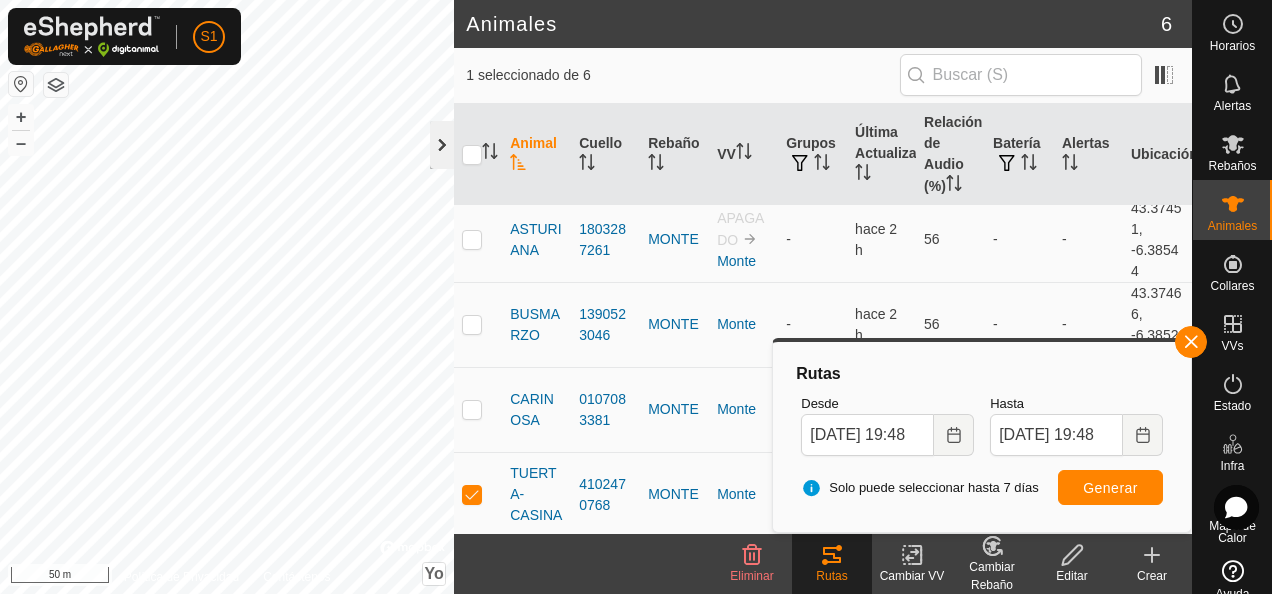 click 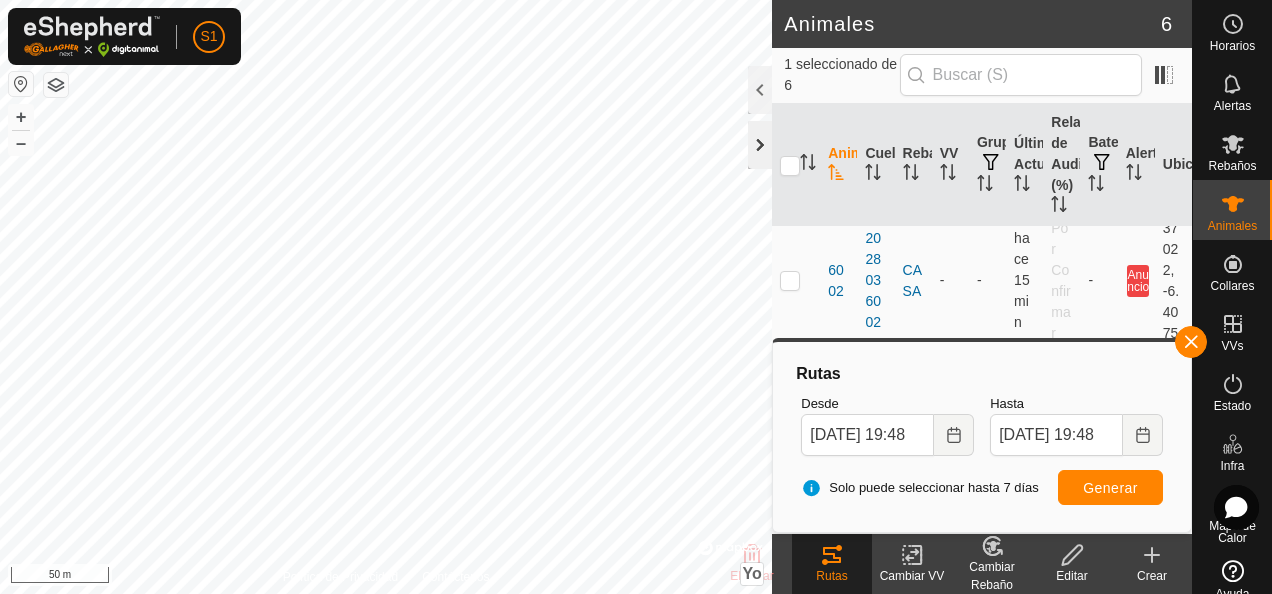click 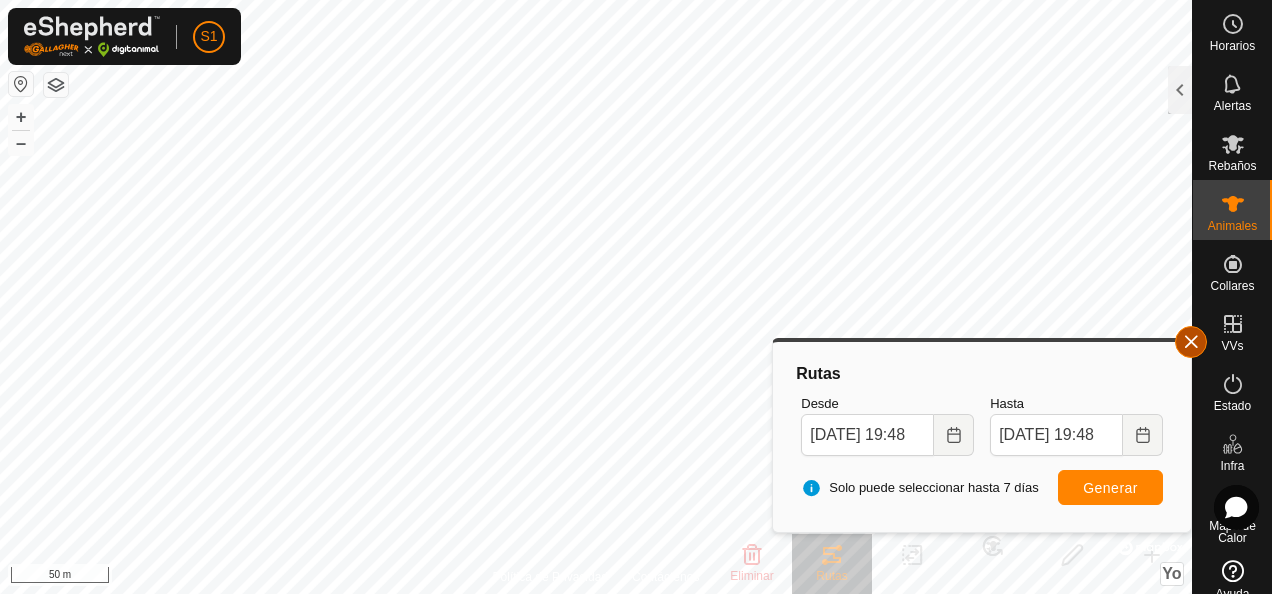 click at bounding box center (1191, 342) 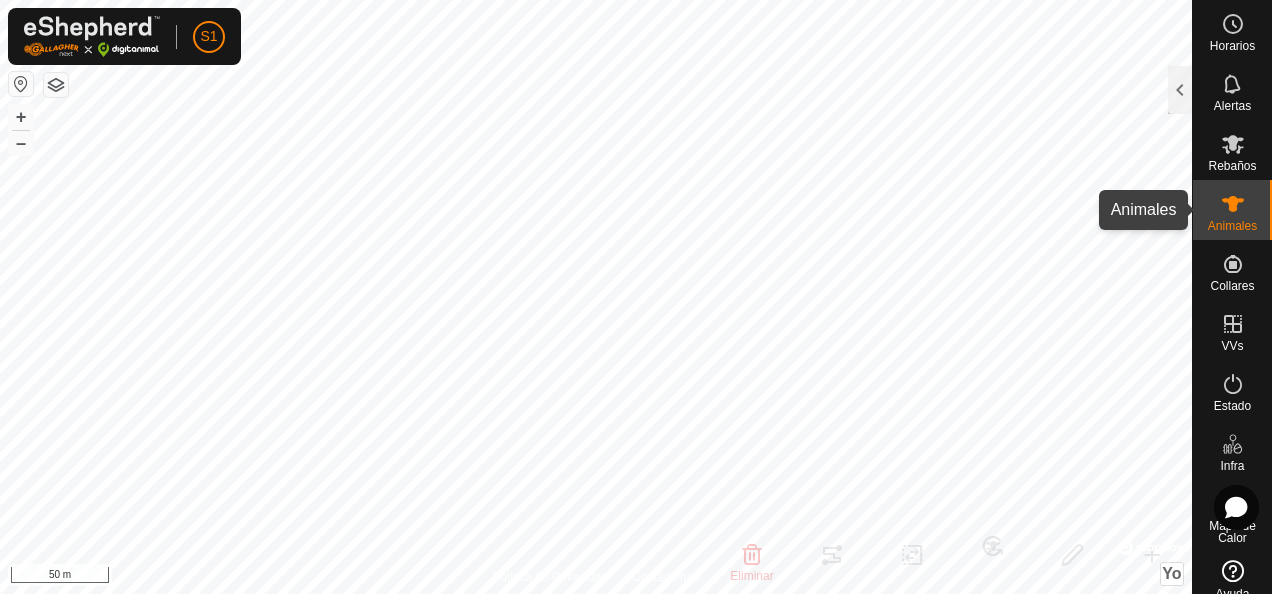 click 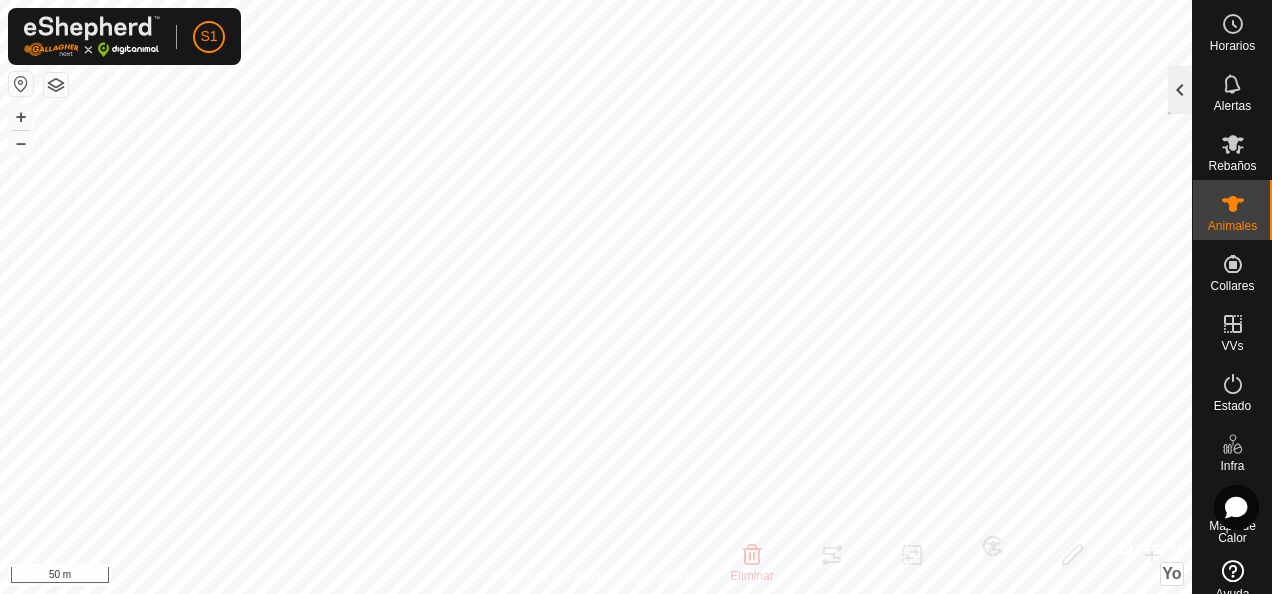 click 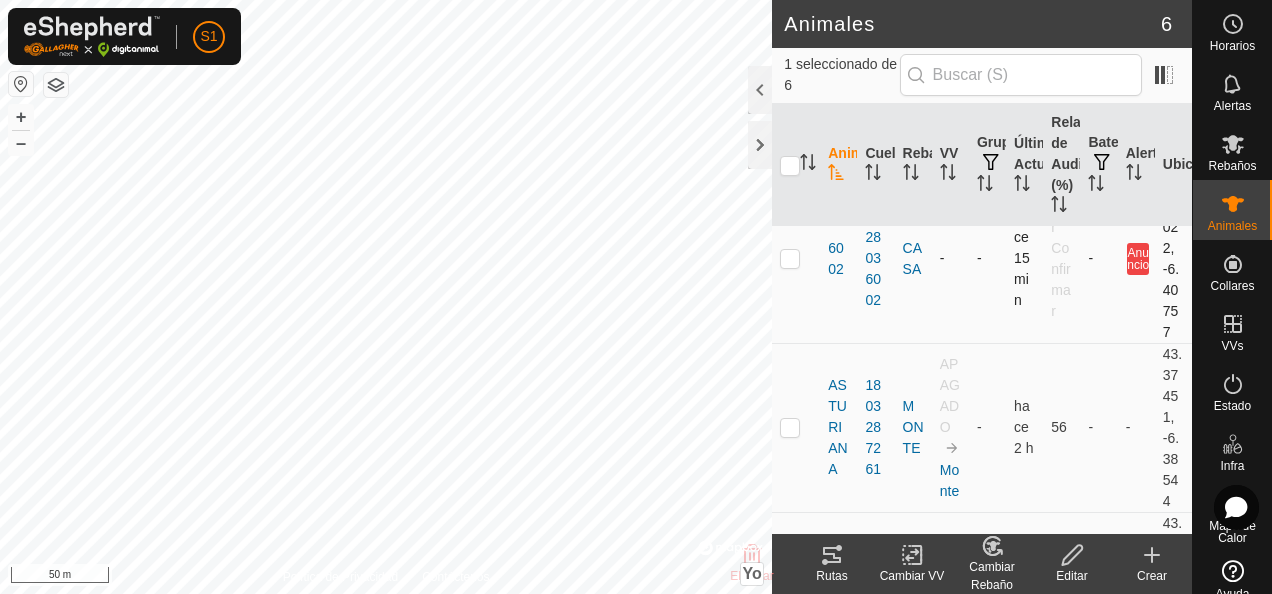 scroll, scrollTop: 300, scrollLeft: 0, axis: vertical 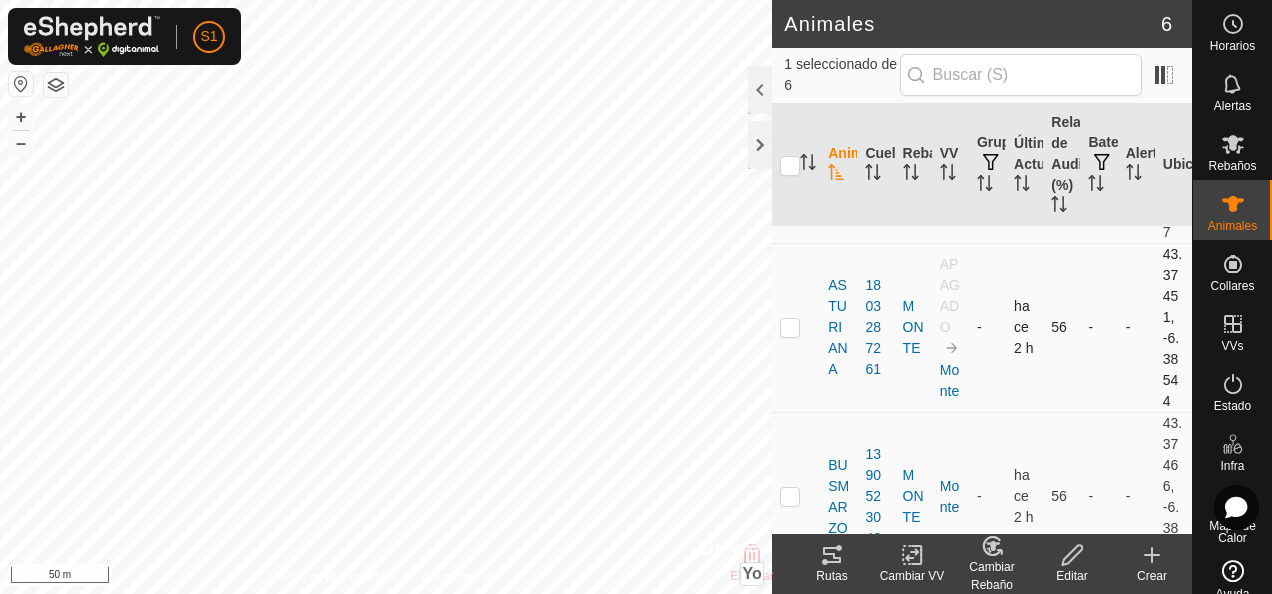 click at bounding box center (790, 327) 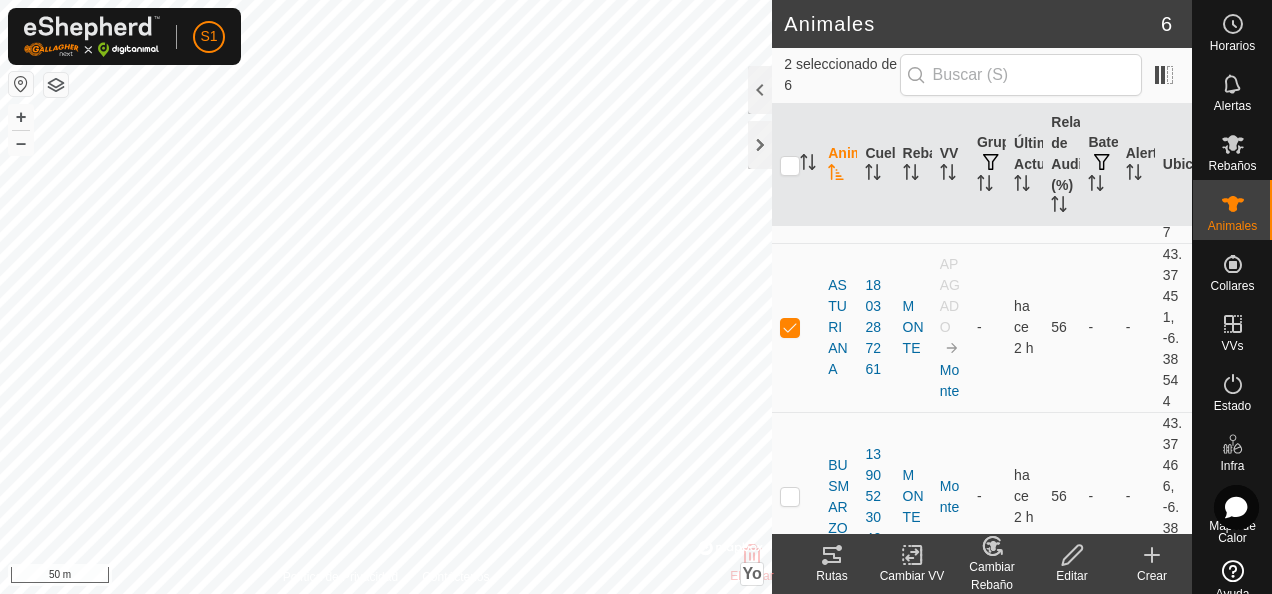 click 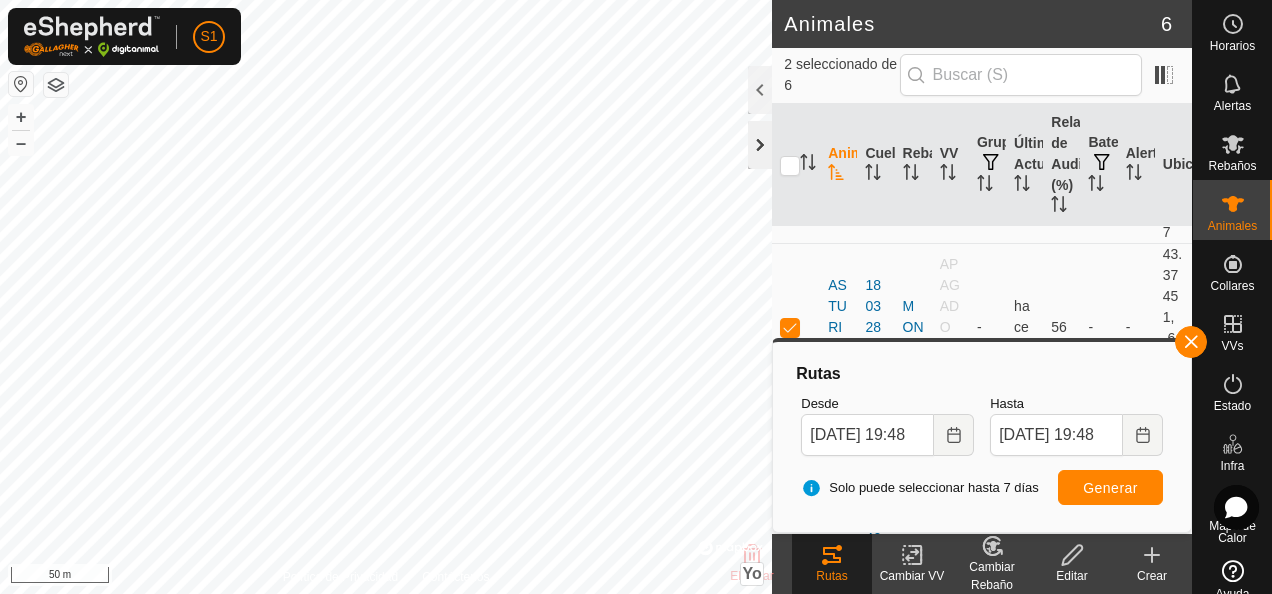 click 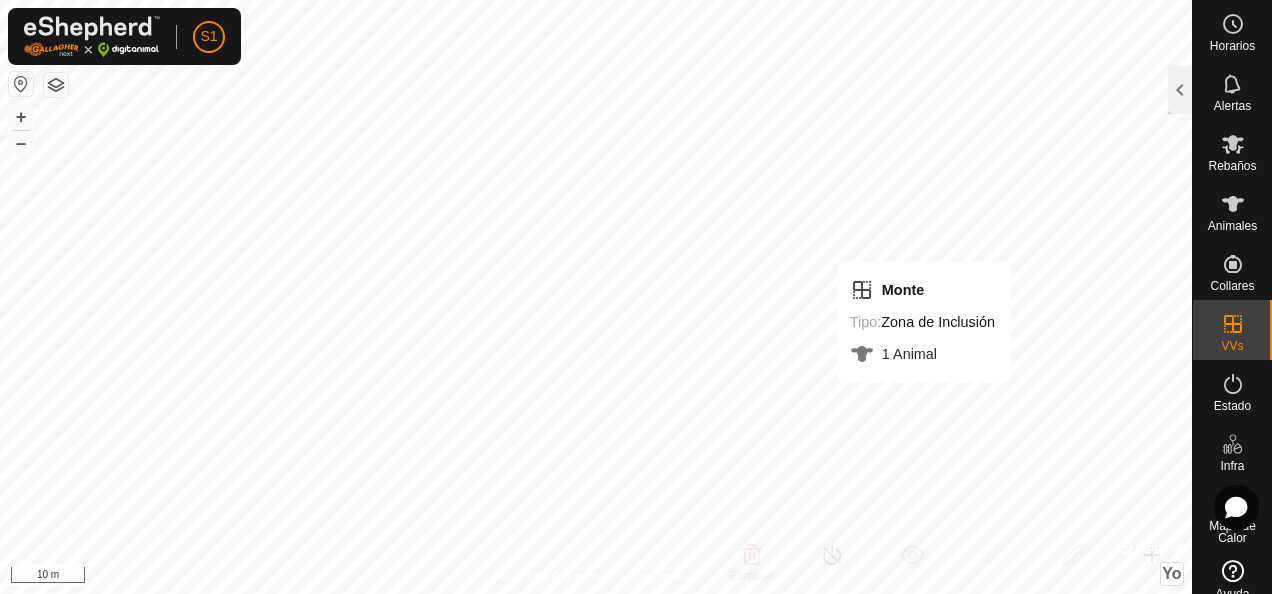 checkbox on "false" 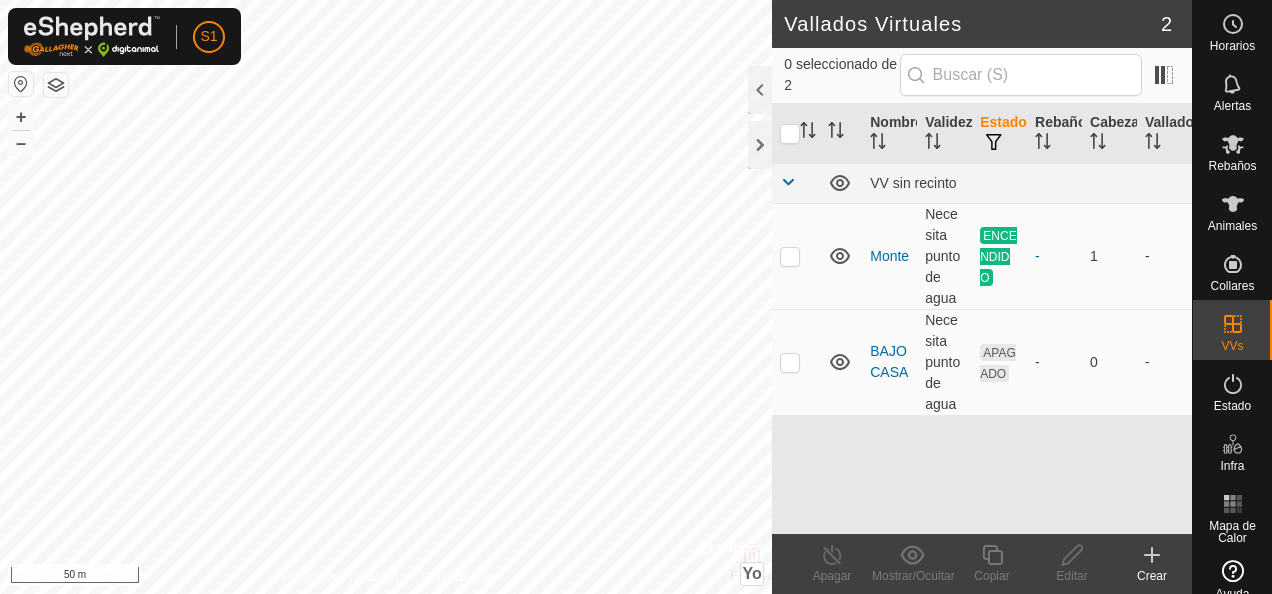 scroll, scrollTop: 0, scrollLeft: 0, axis: both 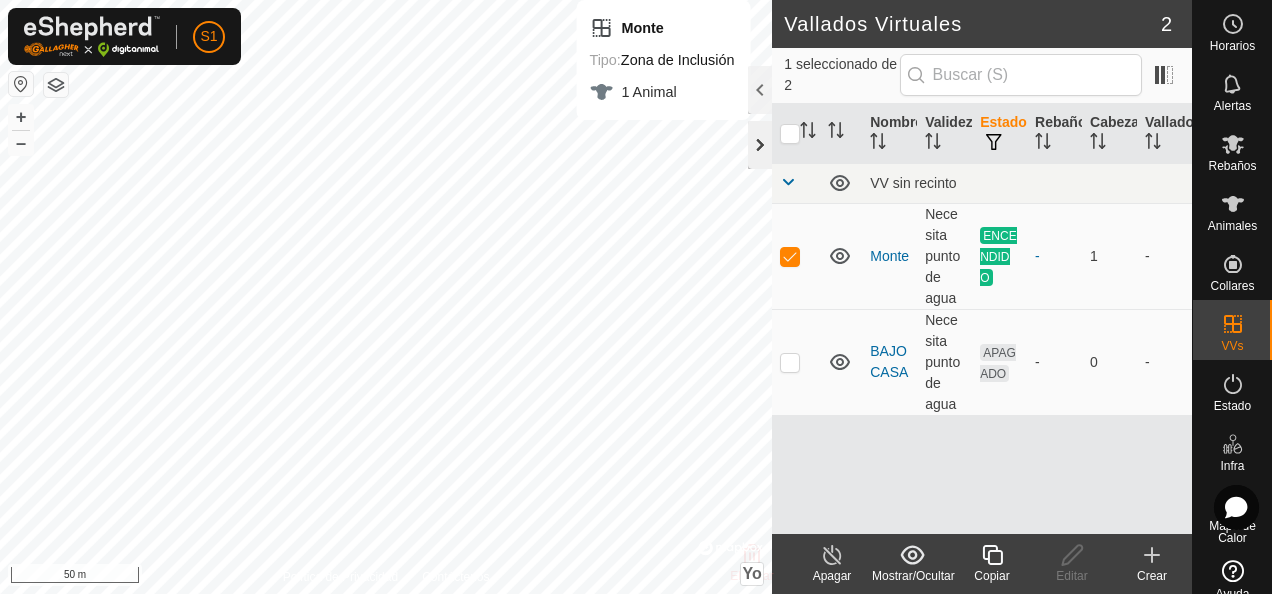 click 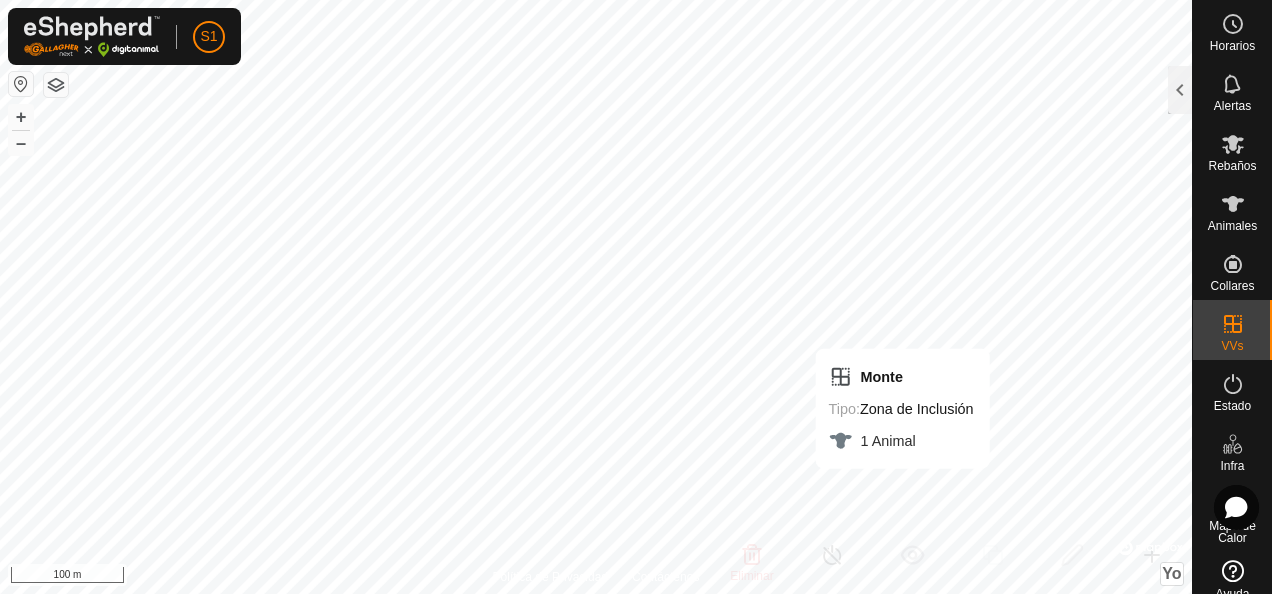 checkbox on "false" 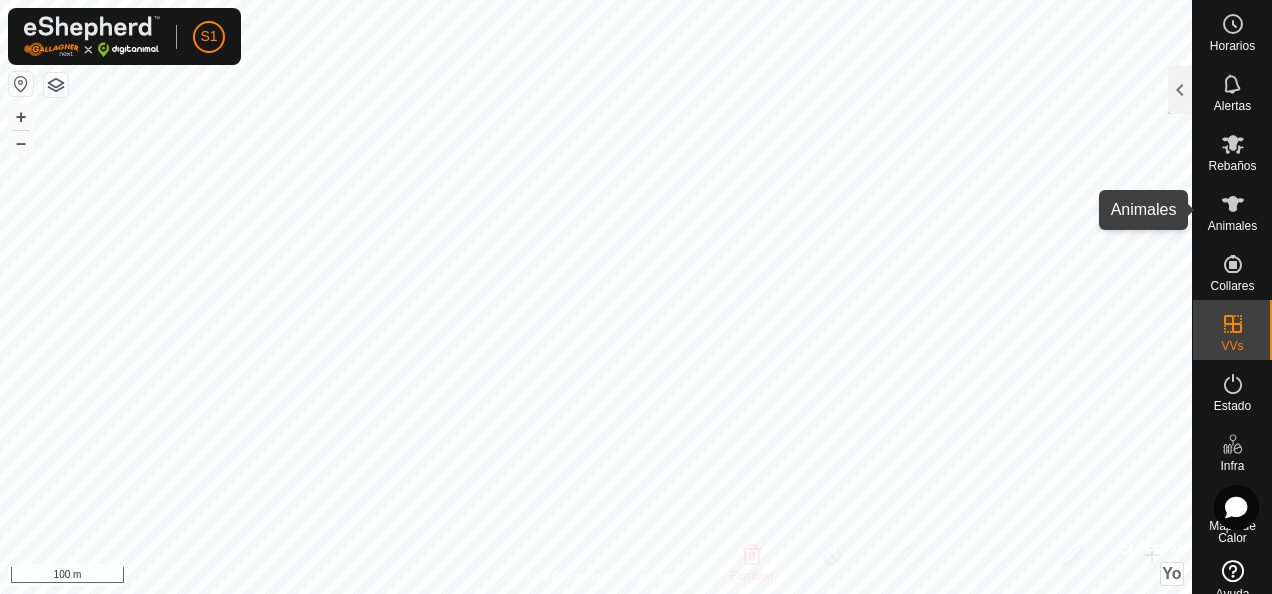 click 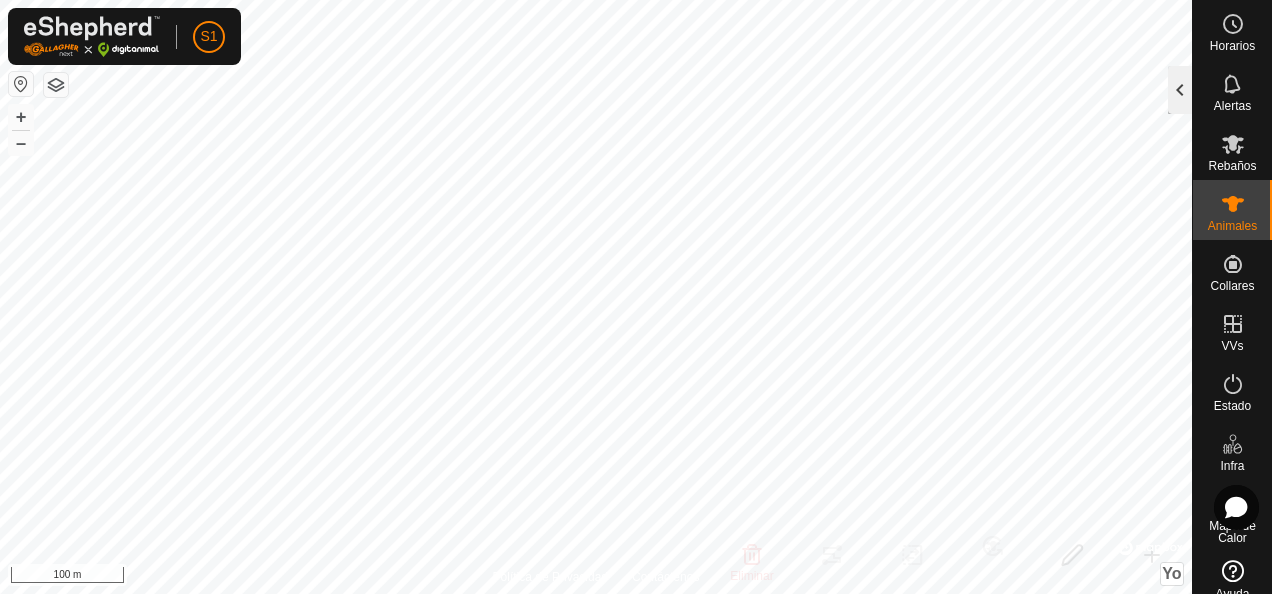 click 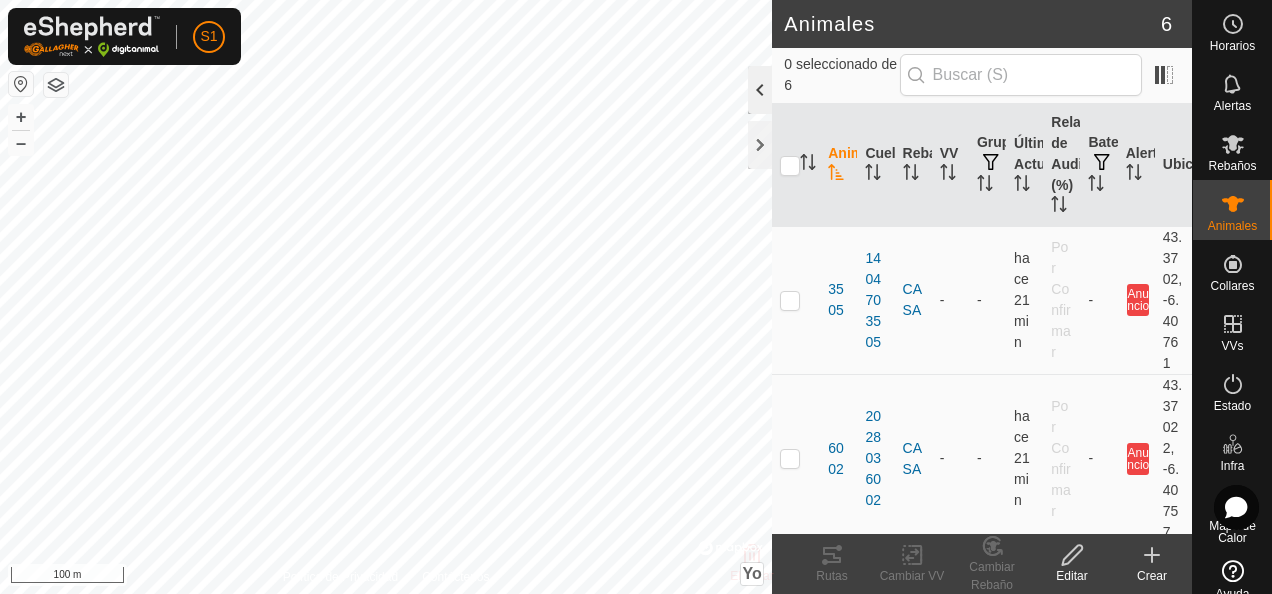 click 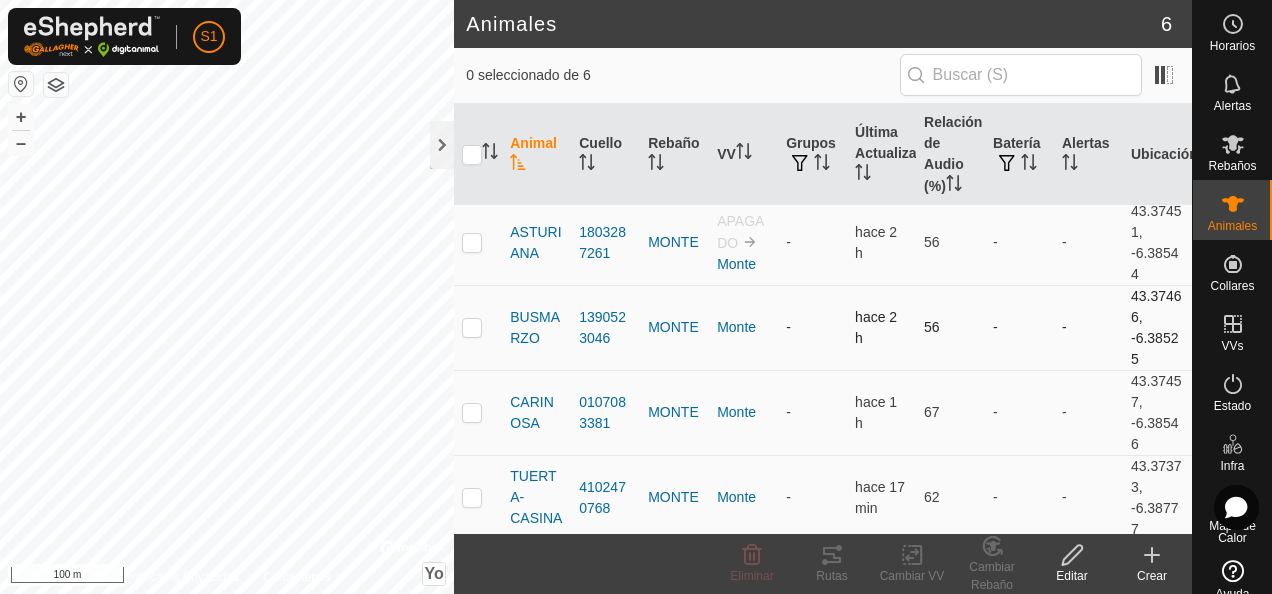 scroll, scrollTop: 178, scrollLeft: 0, axis: vertical 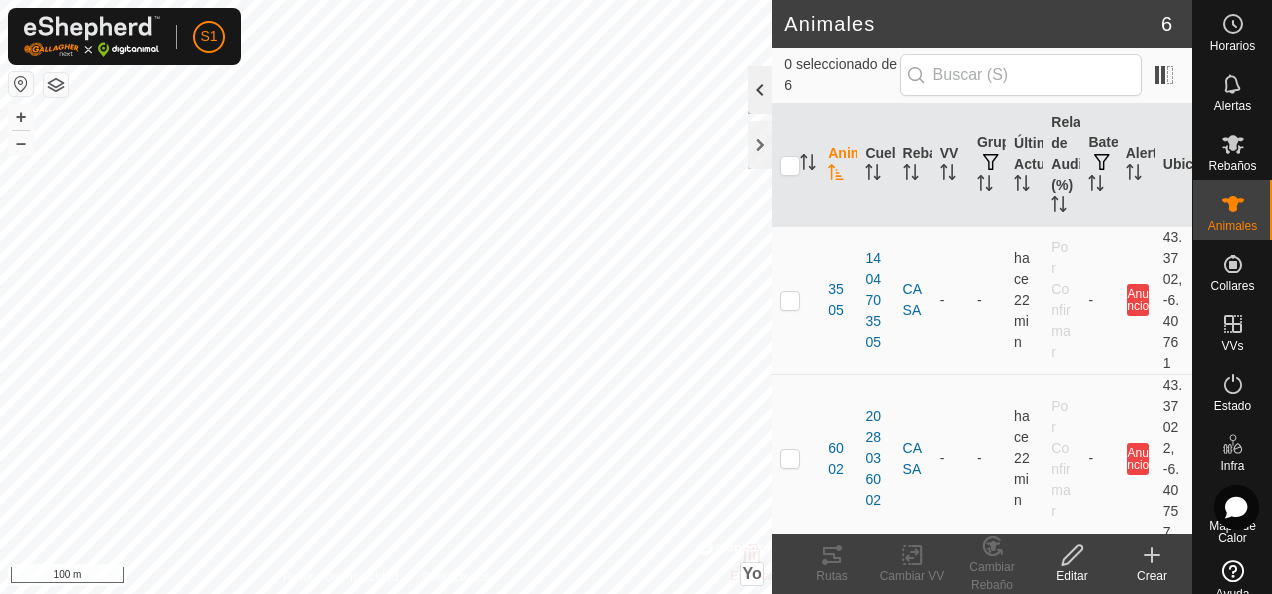 click 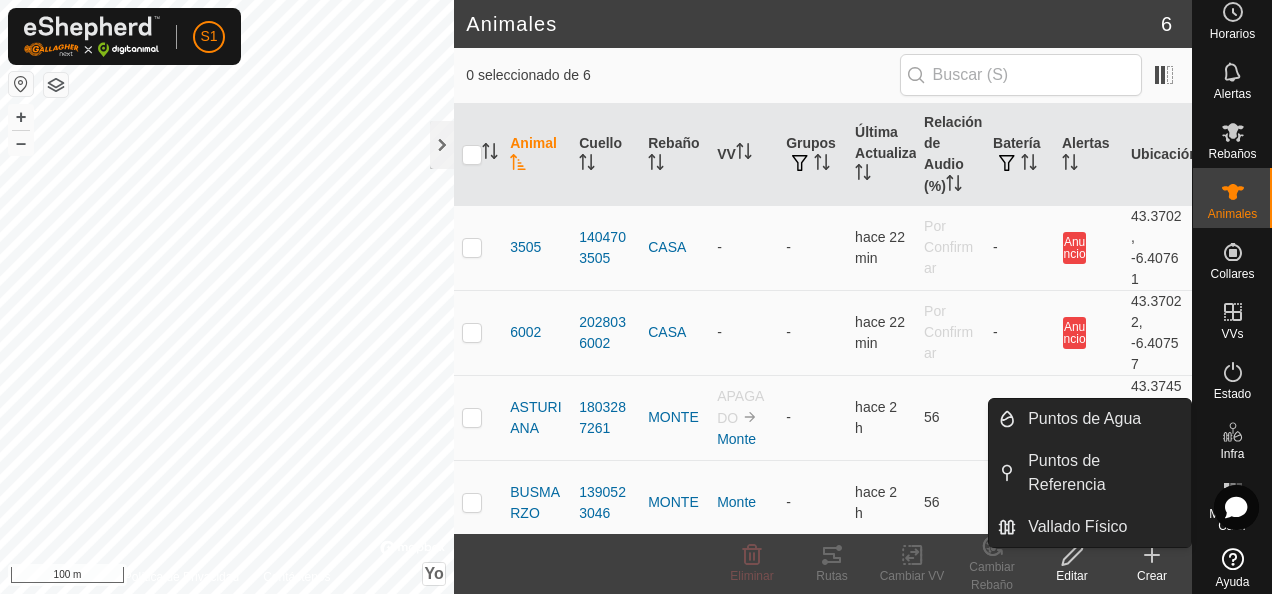 scroll, scrollTop: 18, scrollLeft: 0, axis: vertical 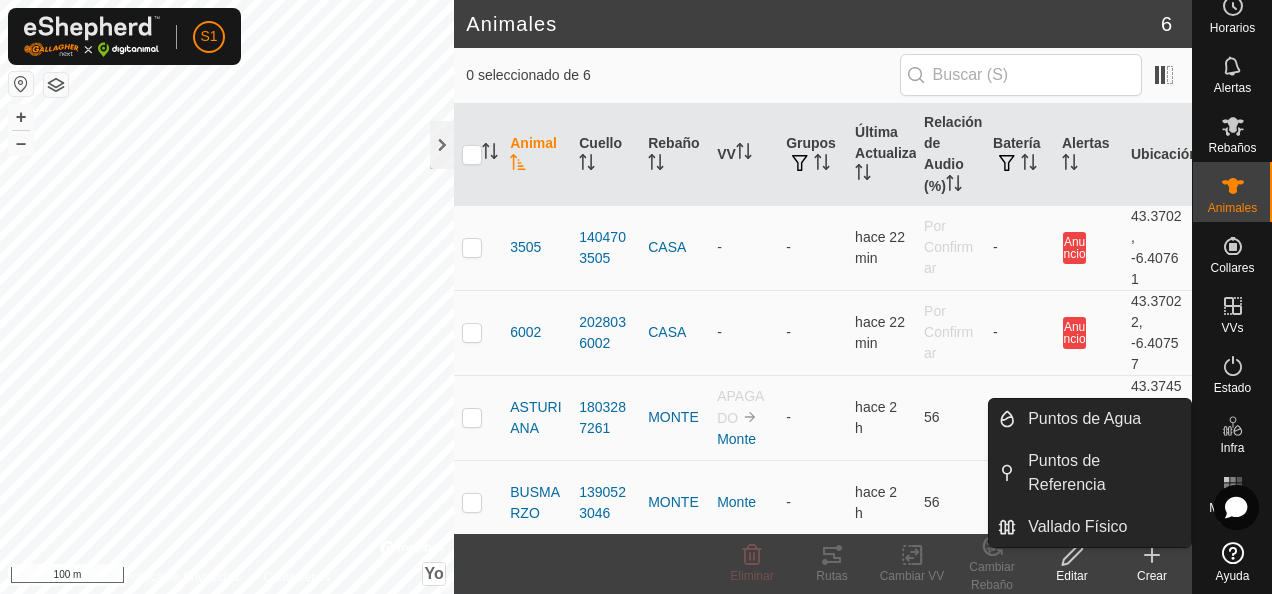 click 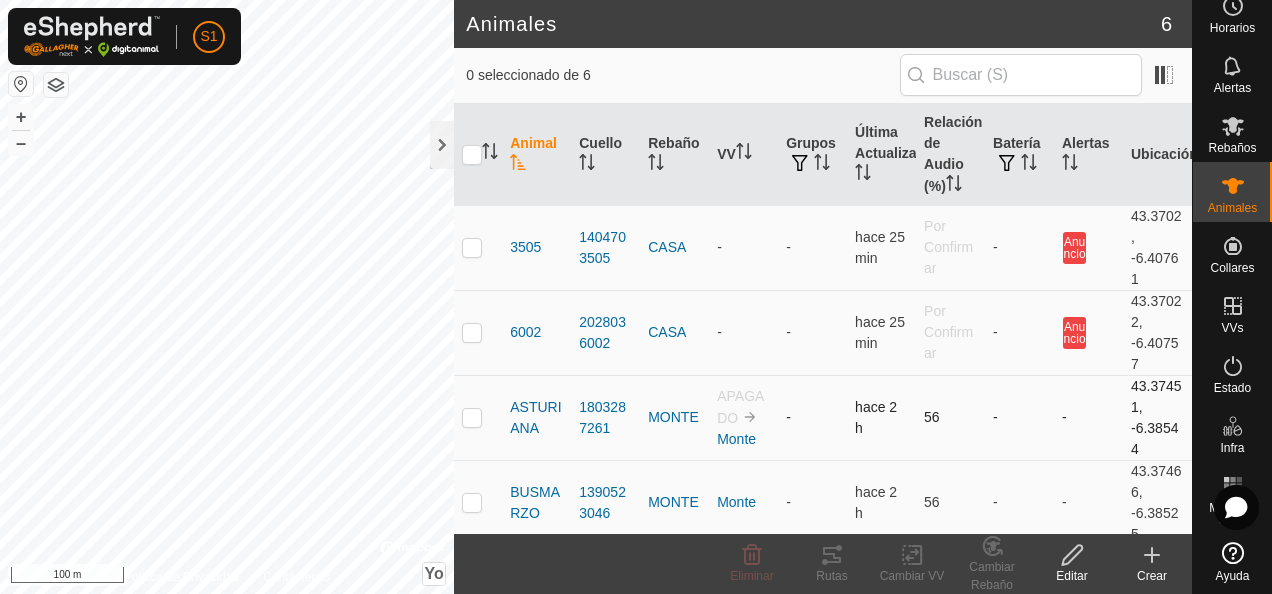 click at bounding box center (472, 417) 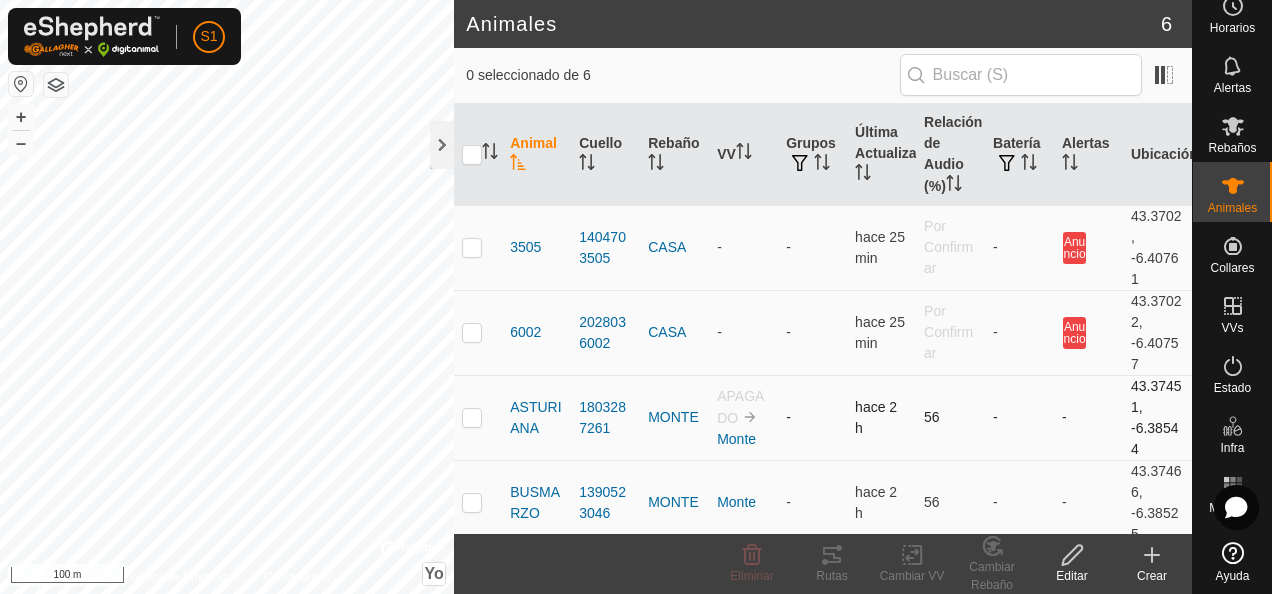 checkbox on "true" 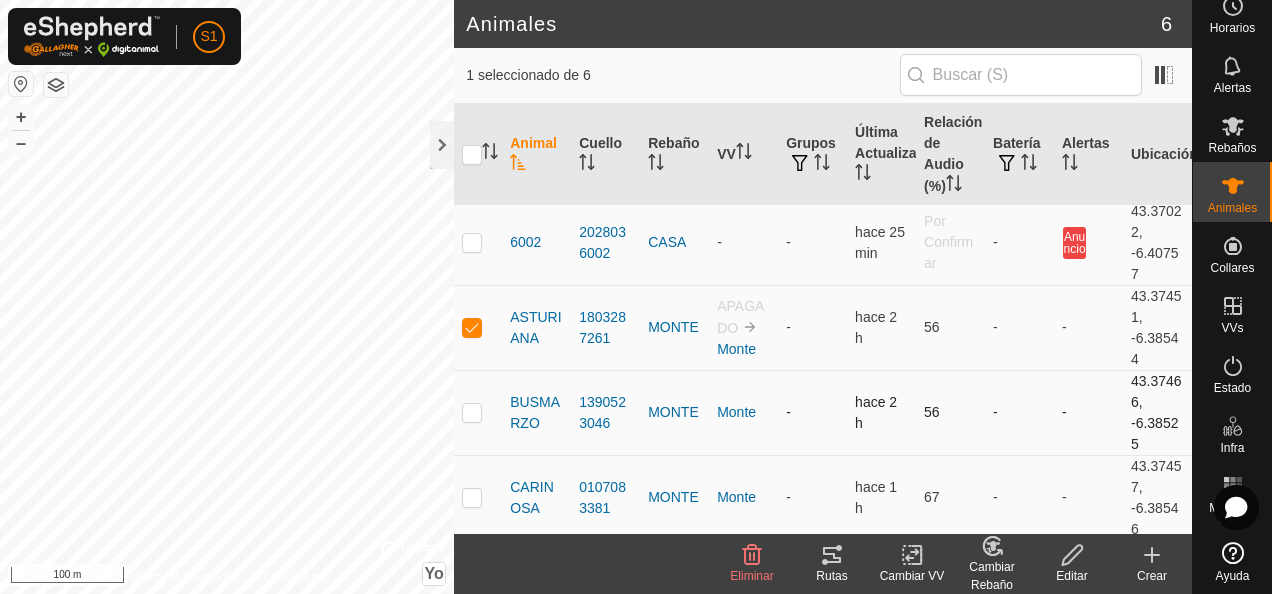 scroll, scrollTop: 178, scrollLeft: 0, axis: vertical 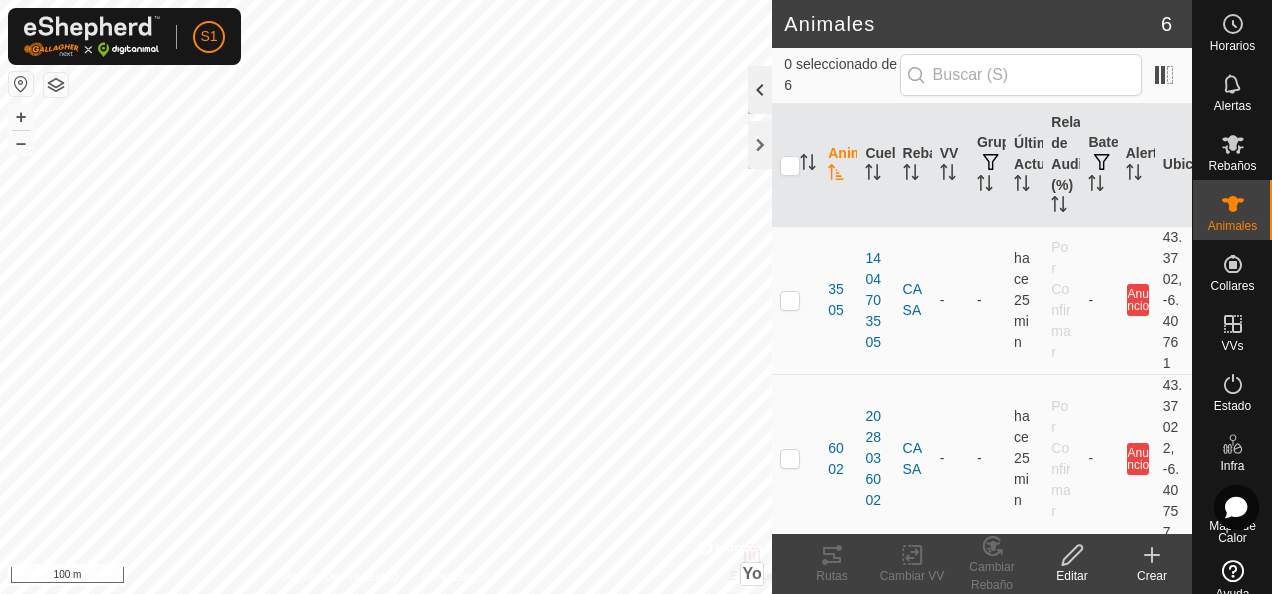 click 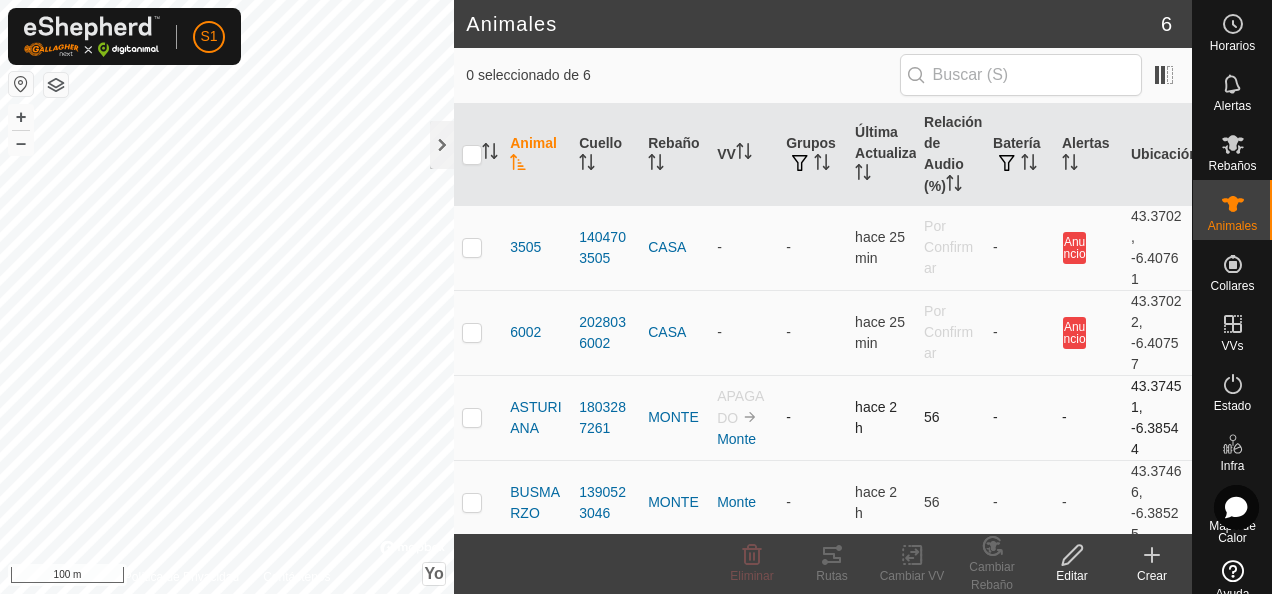 click at bounding box center [472, 417] 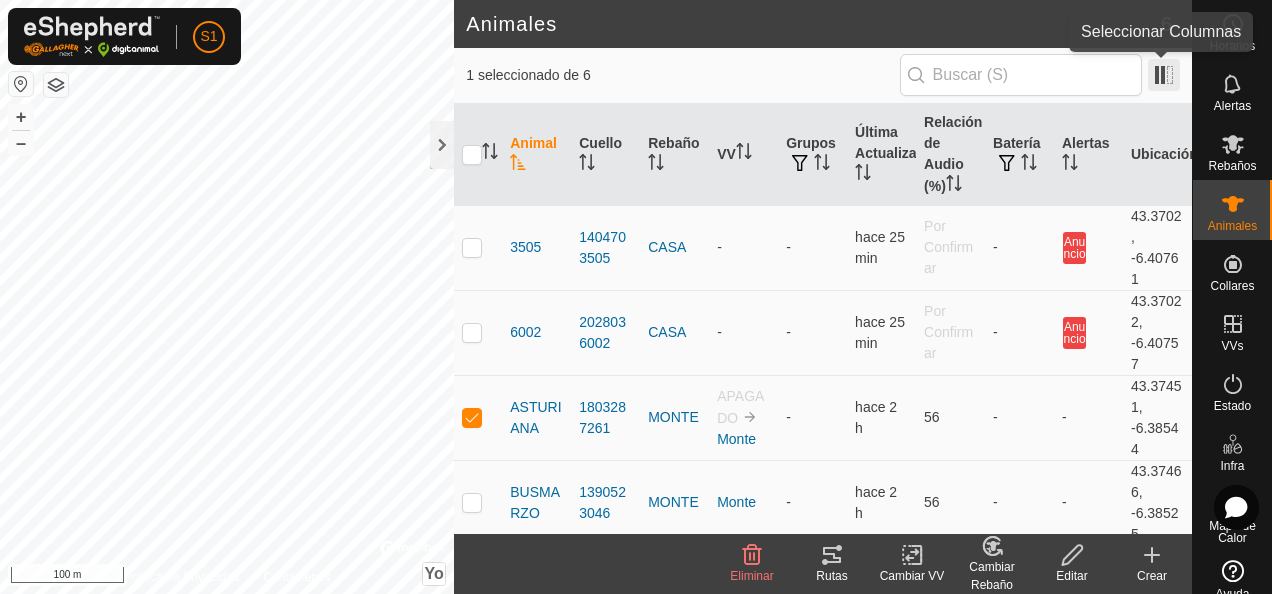 click at bounding box center (1164, 75) 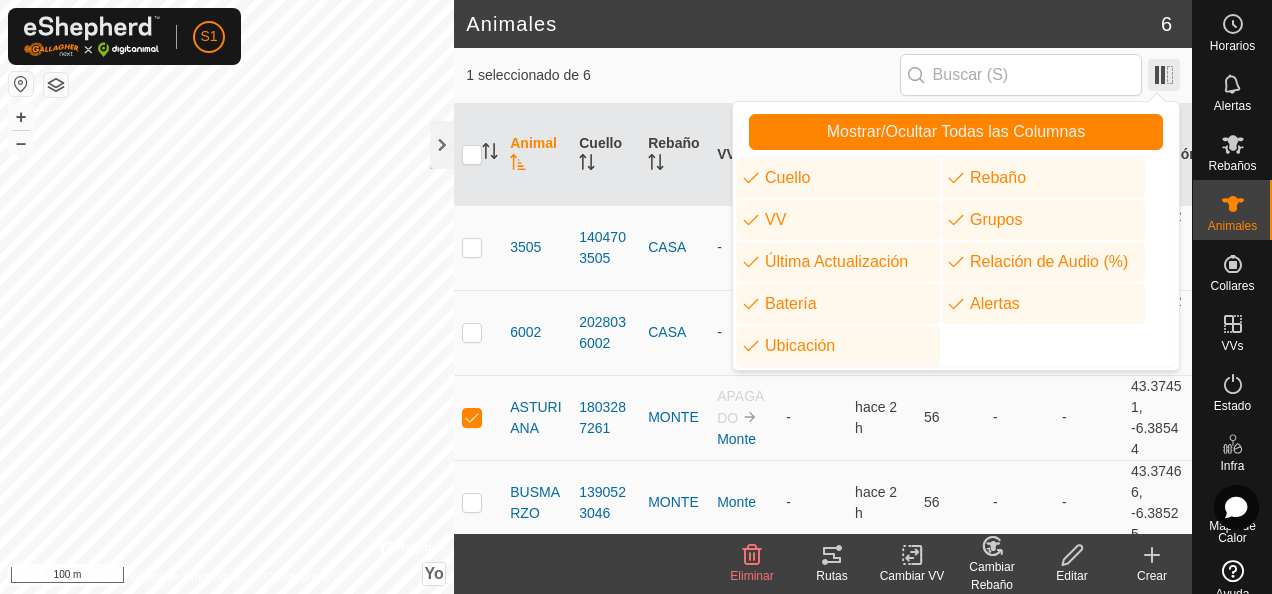 click at bounding box center [1164, 75] 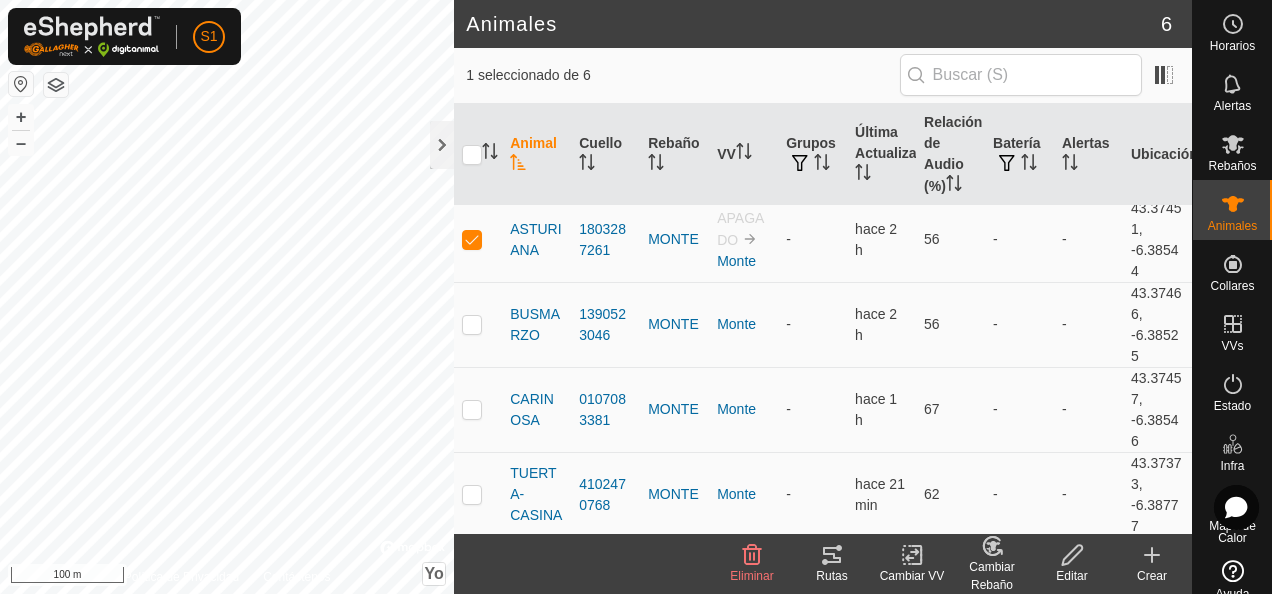 scroll, scrollTop: 0, scrollLeft: 0, axis: both 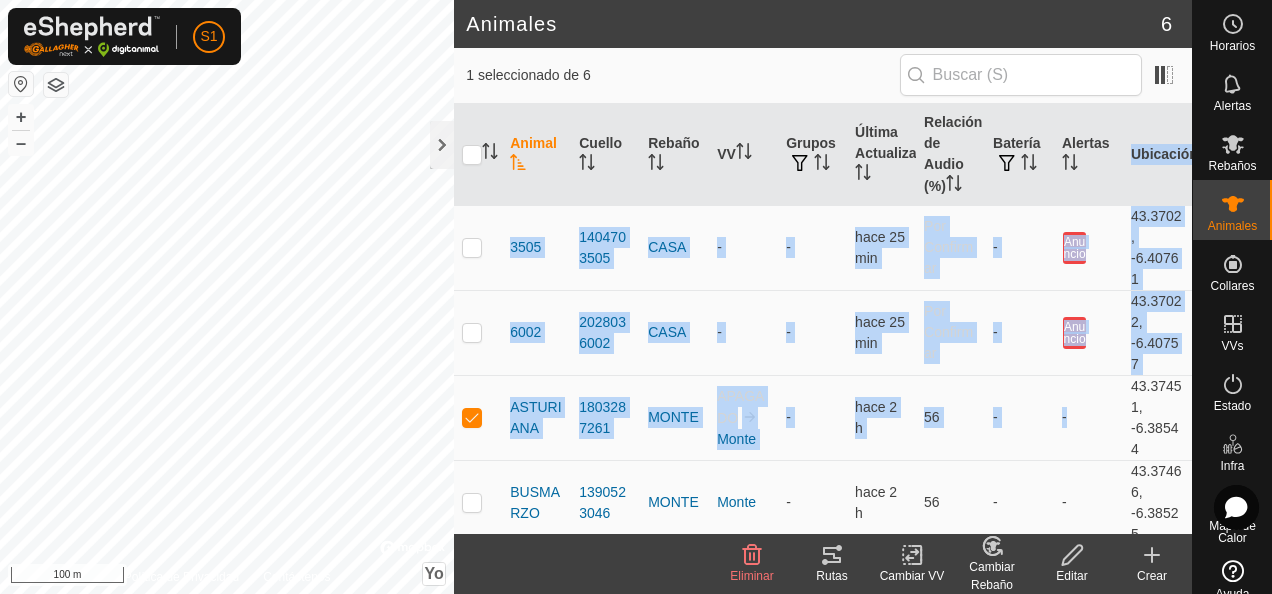drag, startPoint x: 1044, startPoint y: 393, endPoint x: 1188, endPoint y: 368, distance: 146.15402 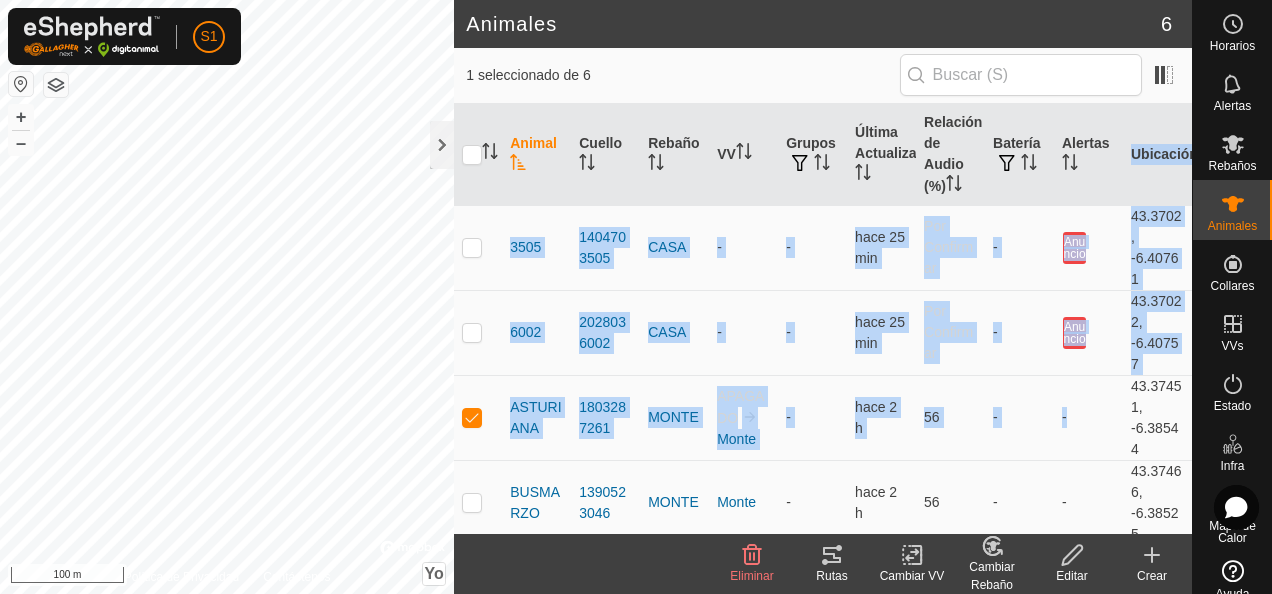click on "Animal   Cuello   Rebaño   VV   Grupos   Última Actualización   Relación de Audio (%)   Batería   Alertas   Ubicación   3505   1404703505   CASA  -  -  hace 25 min  Por Confirmar  -  Anuncio   43.3702, -6.40761   6002   2028036002   CASA  -  -  hace 25 min  Por Confirmar  -  Anuncio   43.37022, -6.40757   ASTURIANA   1803287261   MONTE  APAGADO Monte  -  hace 2 h  56  -  -   43.37451, -6.38544   BUSMARZO   1390523046   MONTE  Monte  -  hace 2 h  56  -  -   43.37466, -6.38525   CARINOSA   0107083381   MONTE  Monte  -  hace 1 h  67  -  -   43.37457, -6.38546   TUERTA-CASINA   4102470768   MONTE  Monte  -  hace 21 min  62  -  -   43.37373, -6.38777" at bounding box center (823, 319) 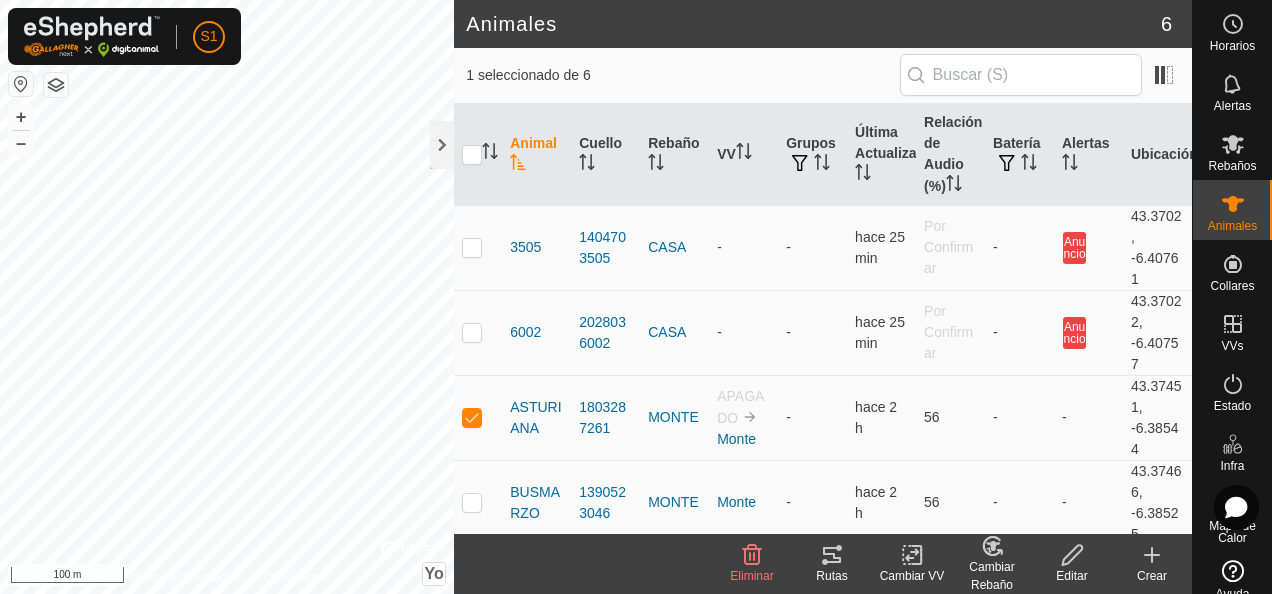 click on "1 seleccionado de 6" at bounding box center (682, 75) 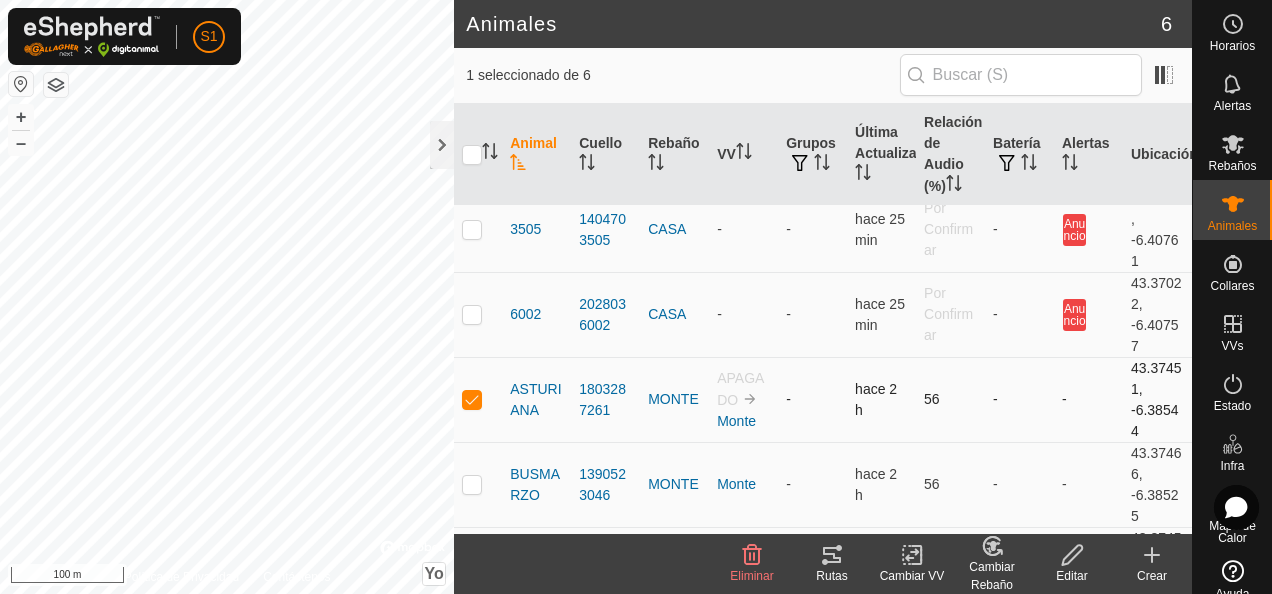 scroll, scrollTop: 0, scrollLeft: 0, axis: both 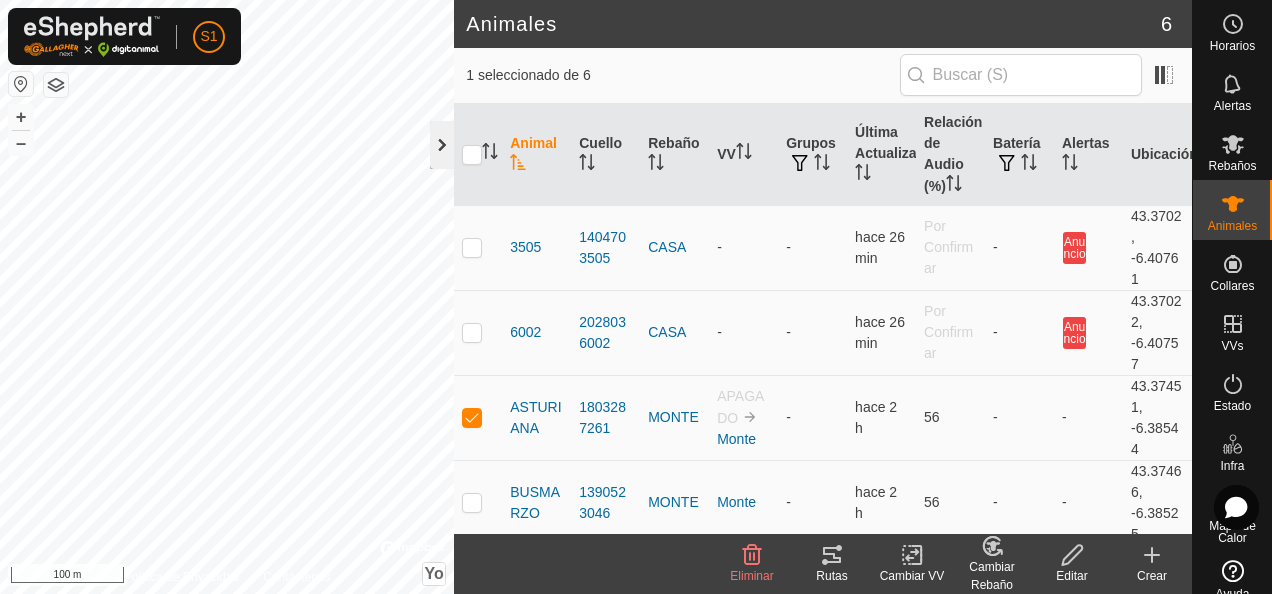click 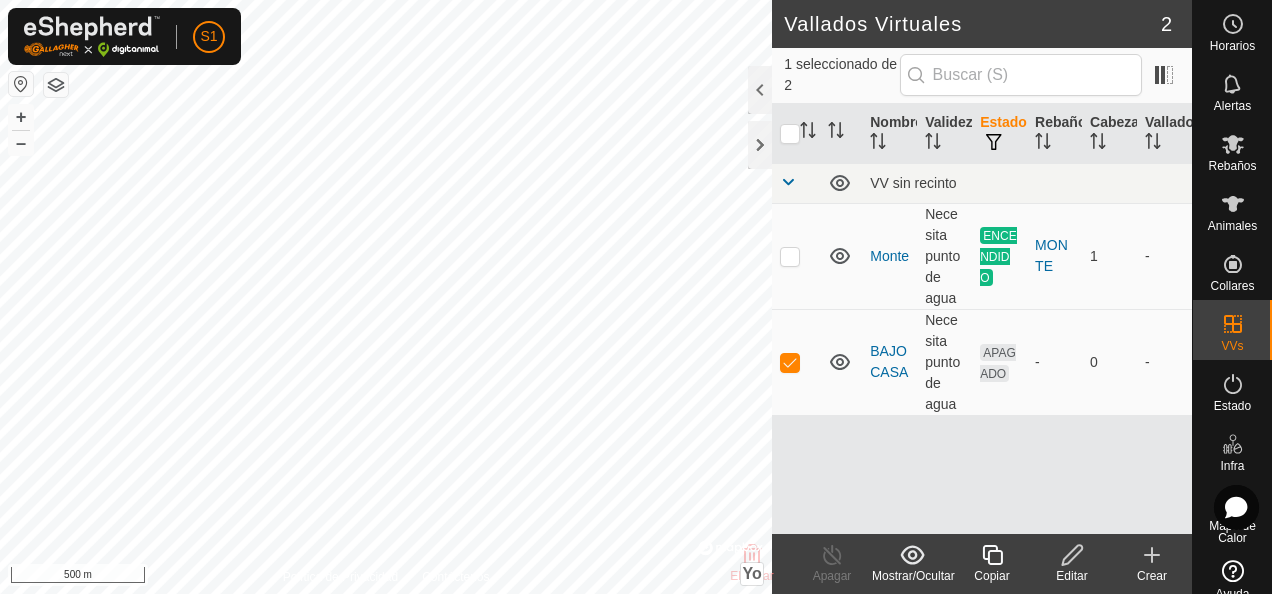 checkbox on "true" 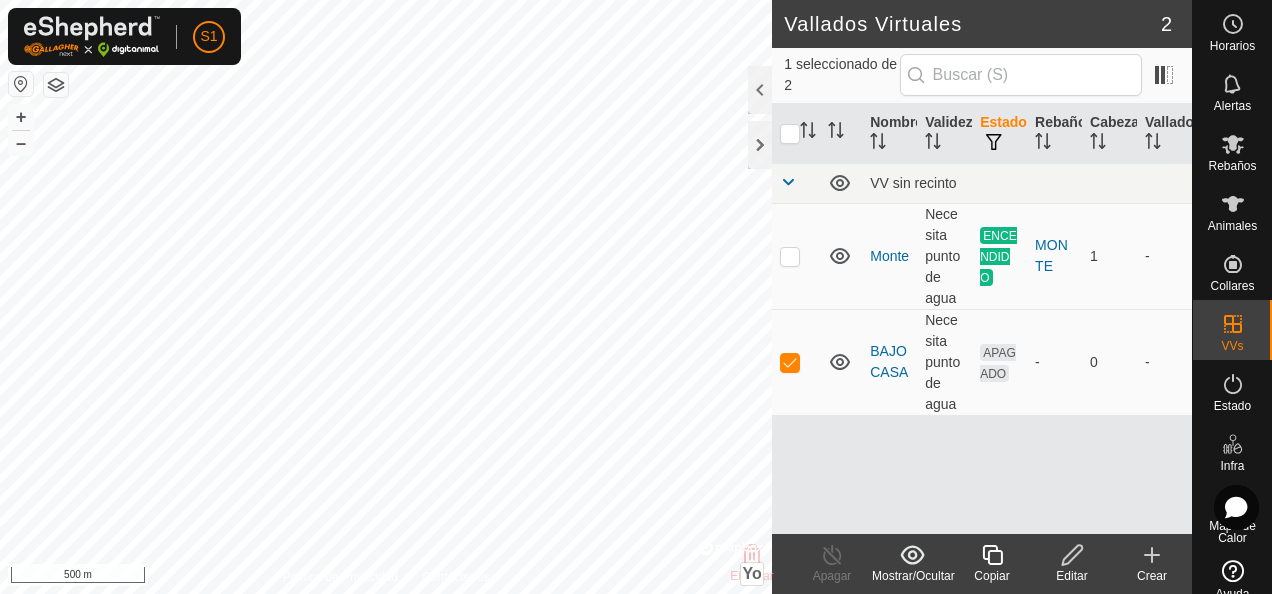 checkbox on "false" 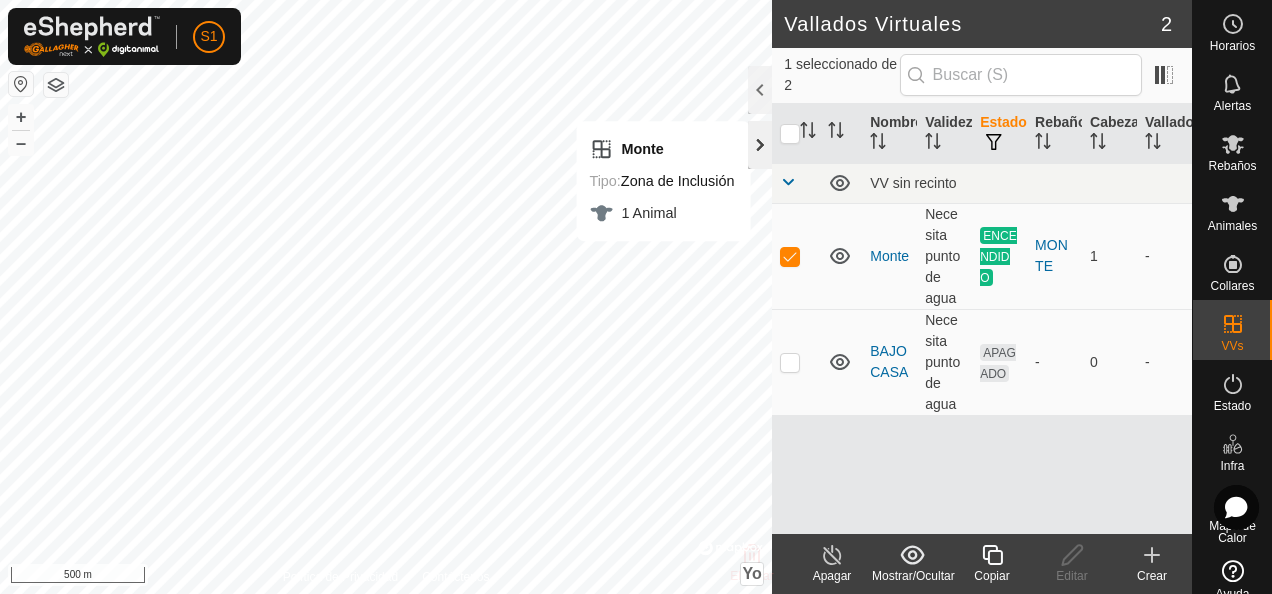 click 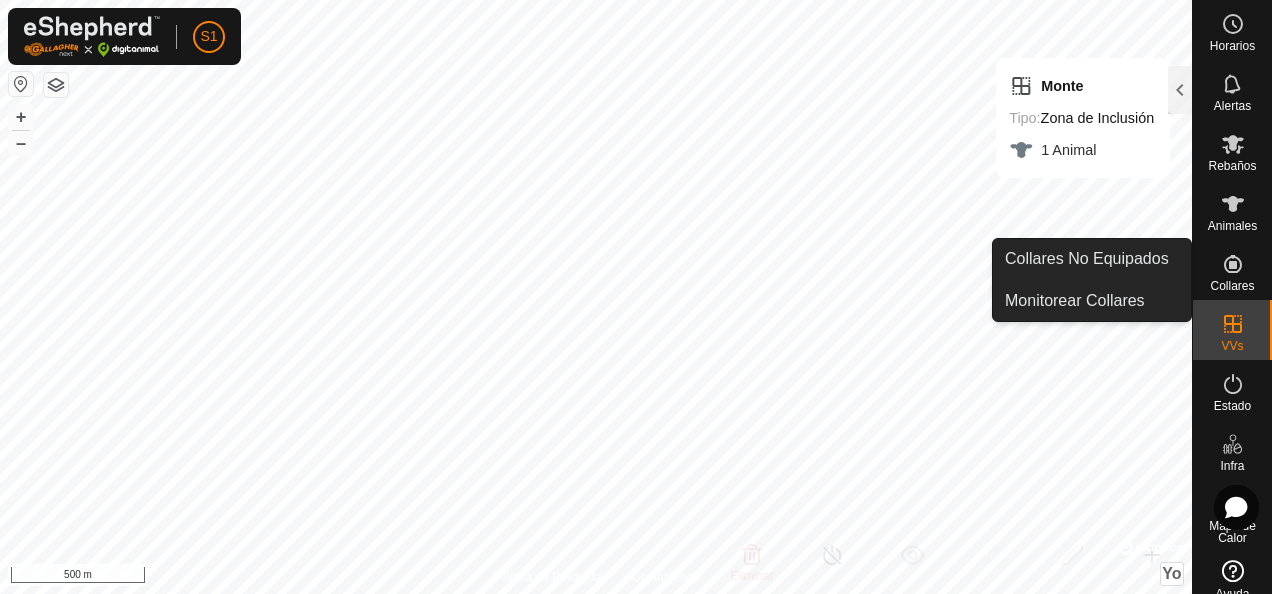 click 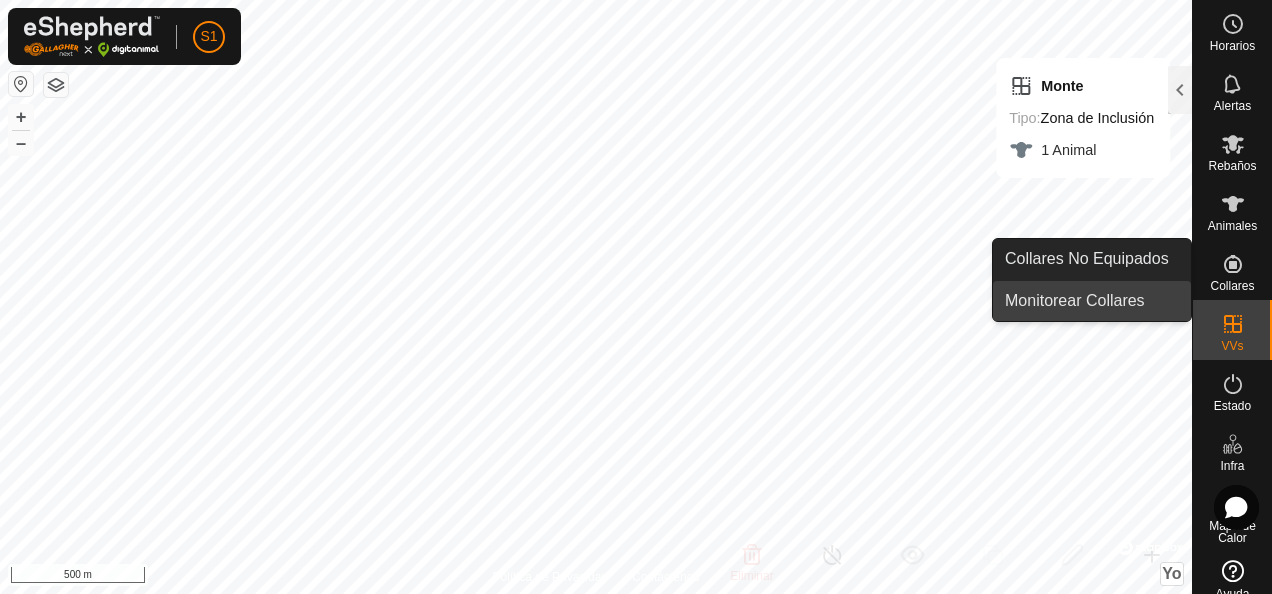 click on "Monitorear Collares" at bounding box center [1092, 301] 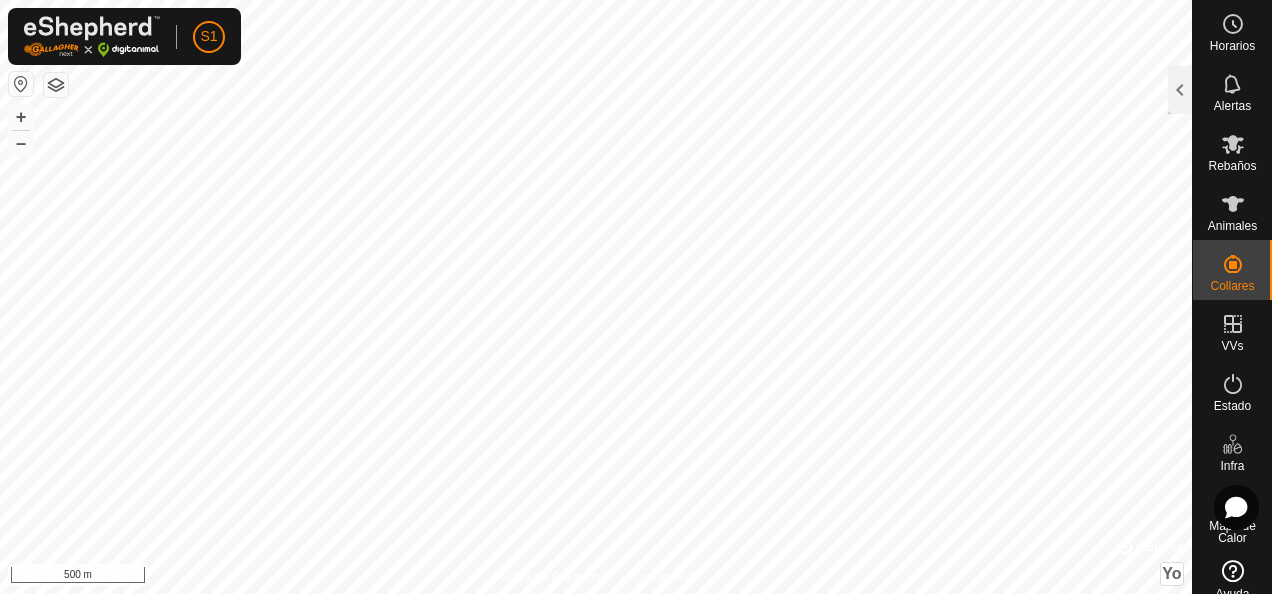 click 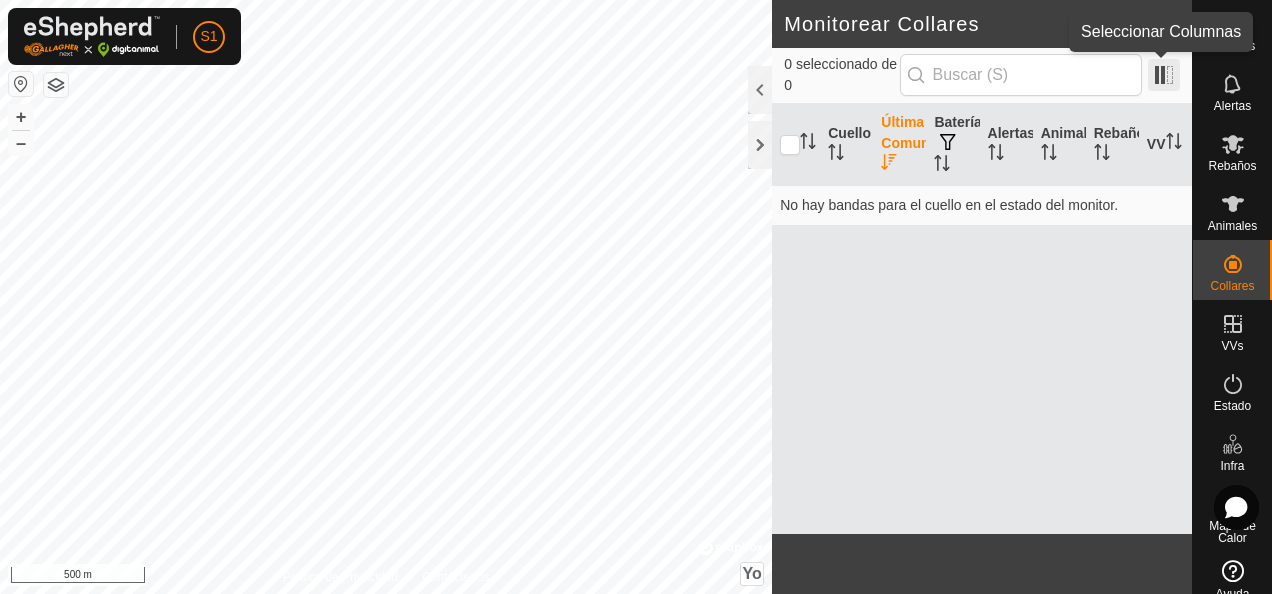 click at bounding box center [1164, 75] 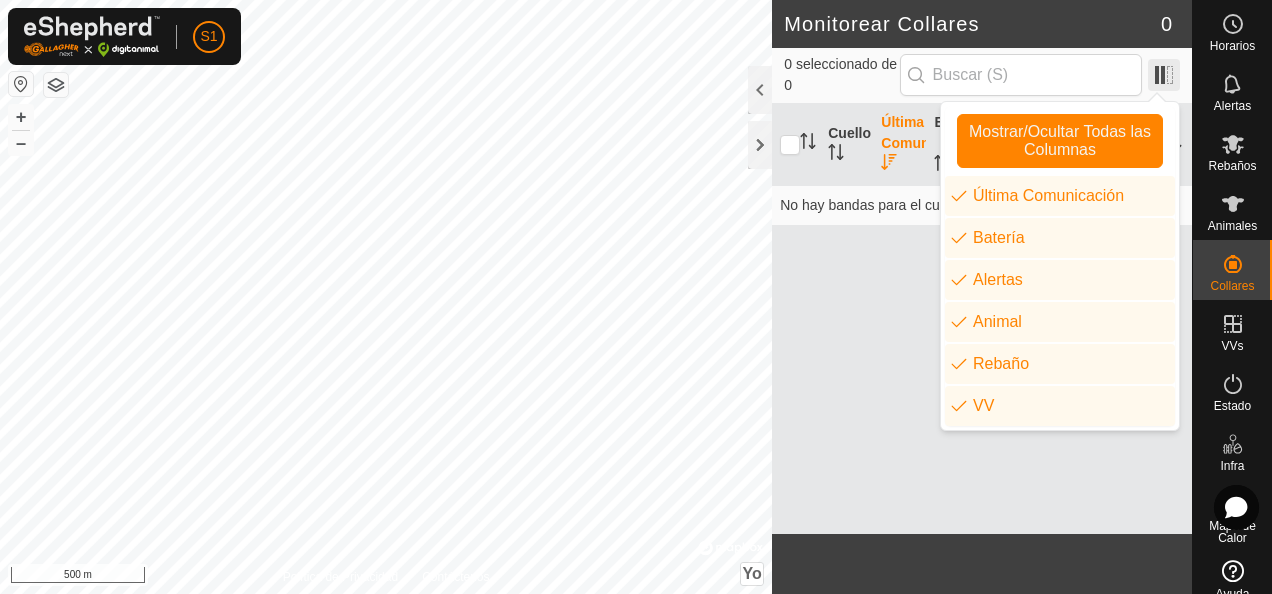 click at bounding box center (1164, 75) 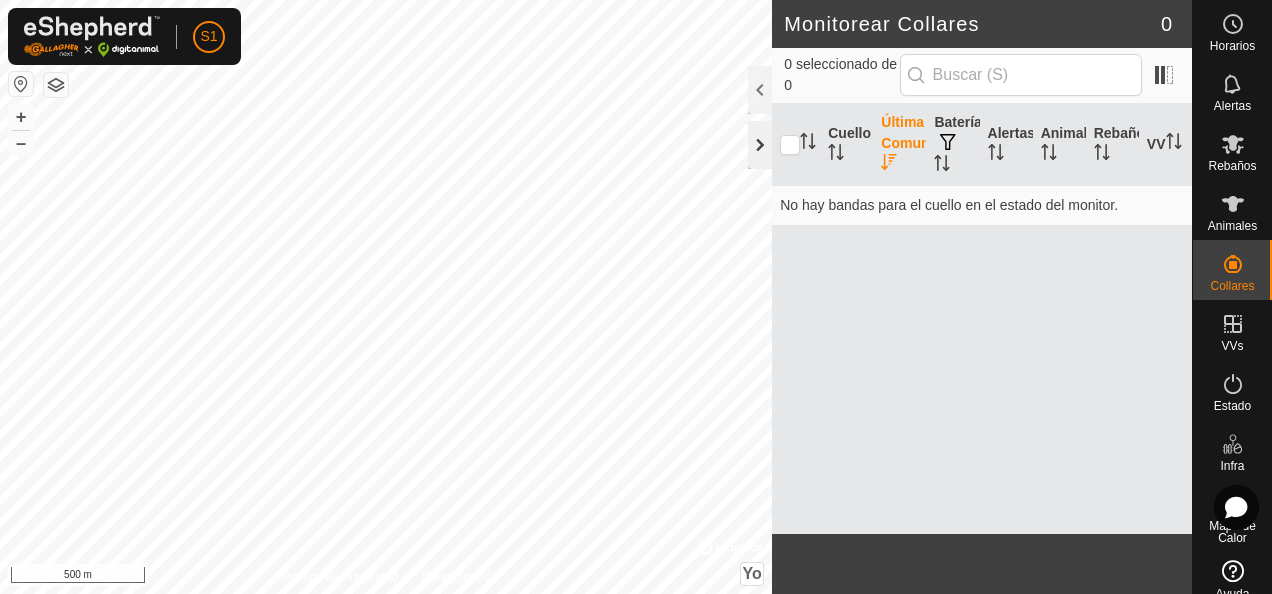 click 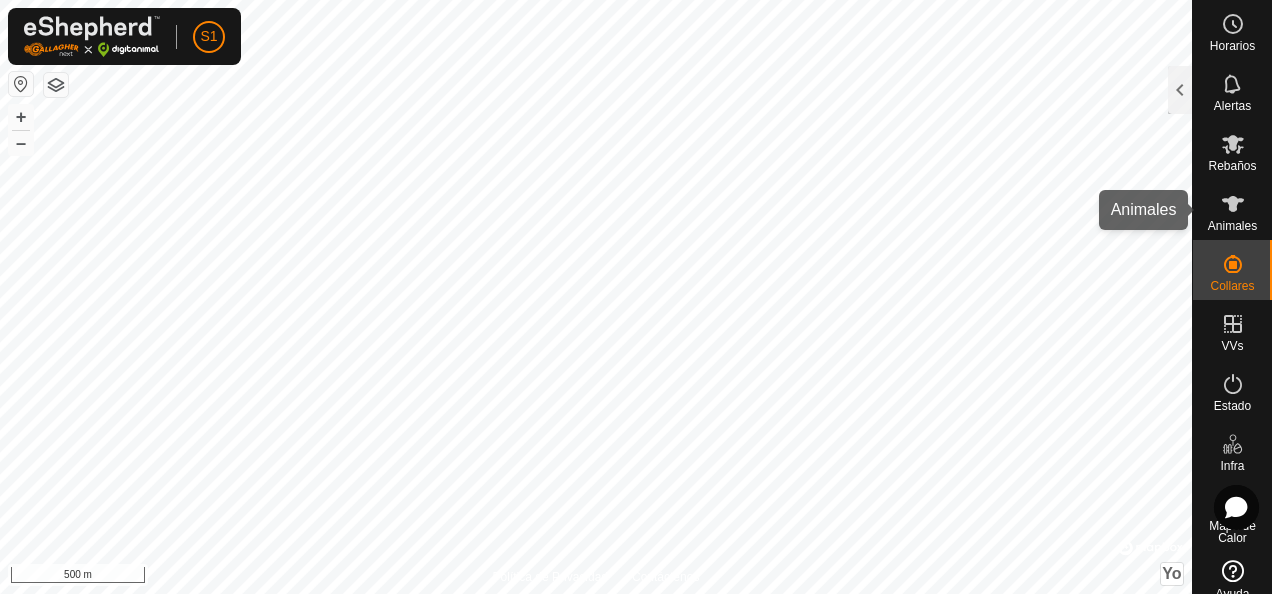 click 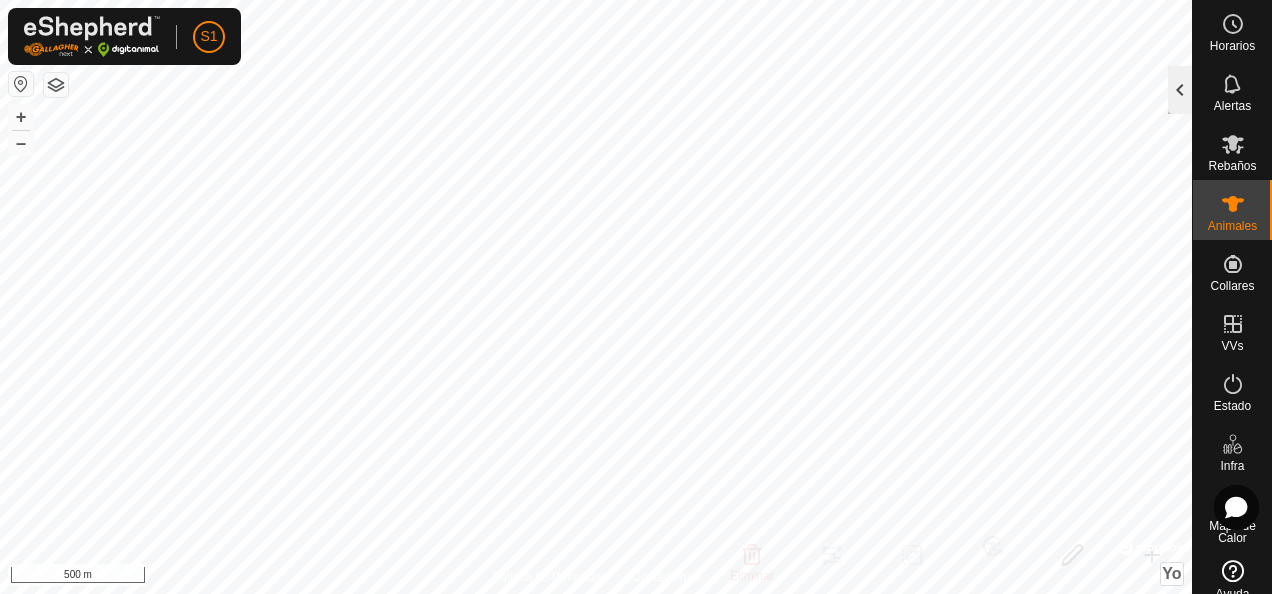 click 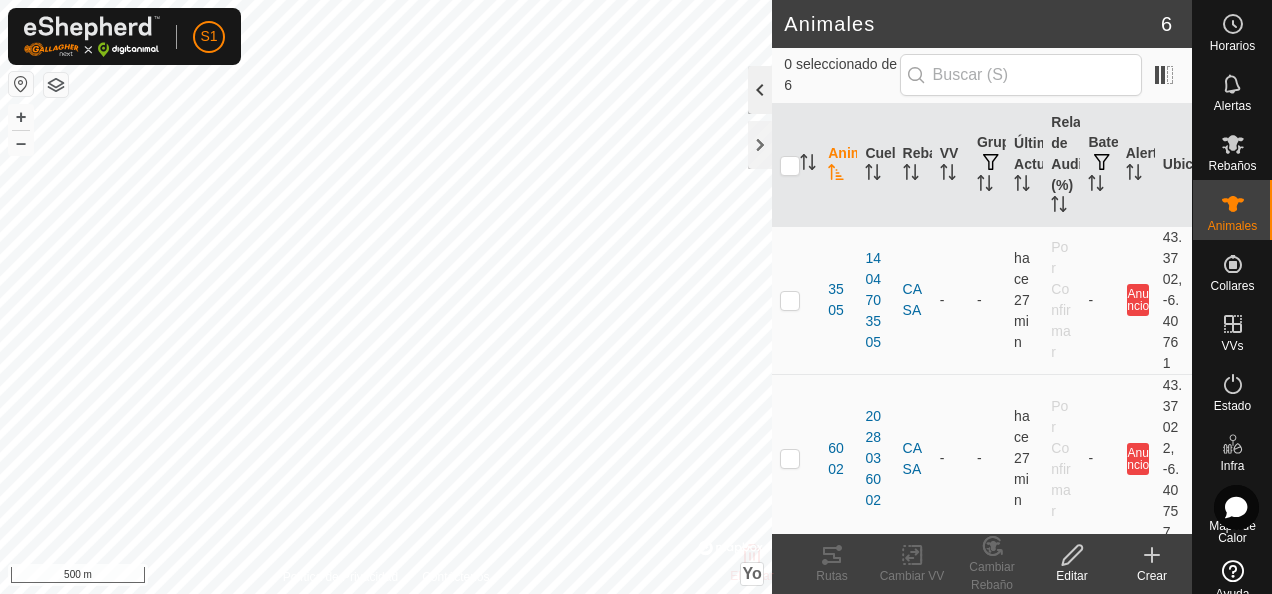 click 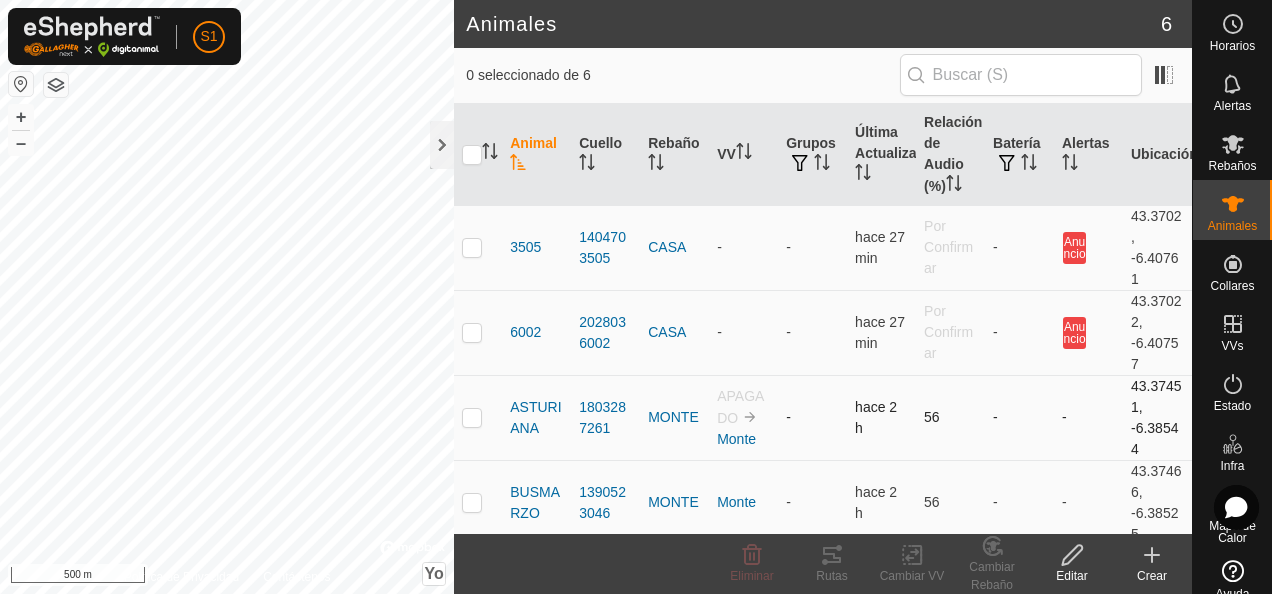 click at bounding box center (472, 417) 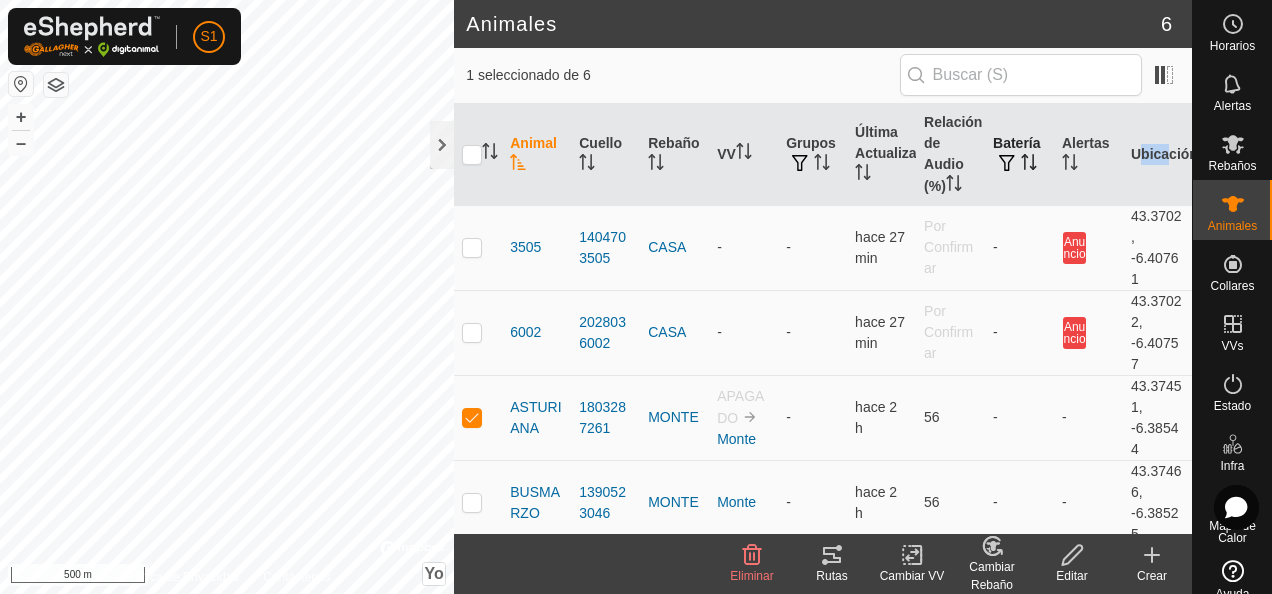 drag, startPoint x: 1142, startPoint y: 177, endPoint x: 1021, endPoint y: 198, distance: 122.80879 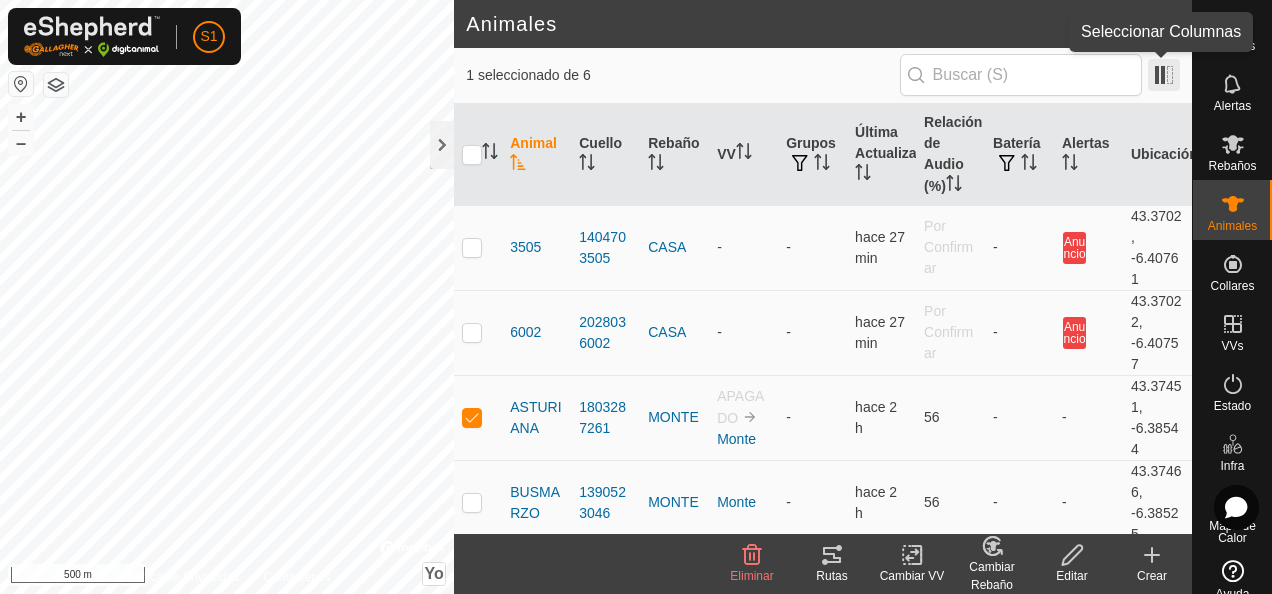 click at bounding box center (1164, 75) 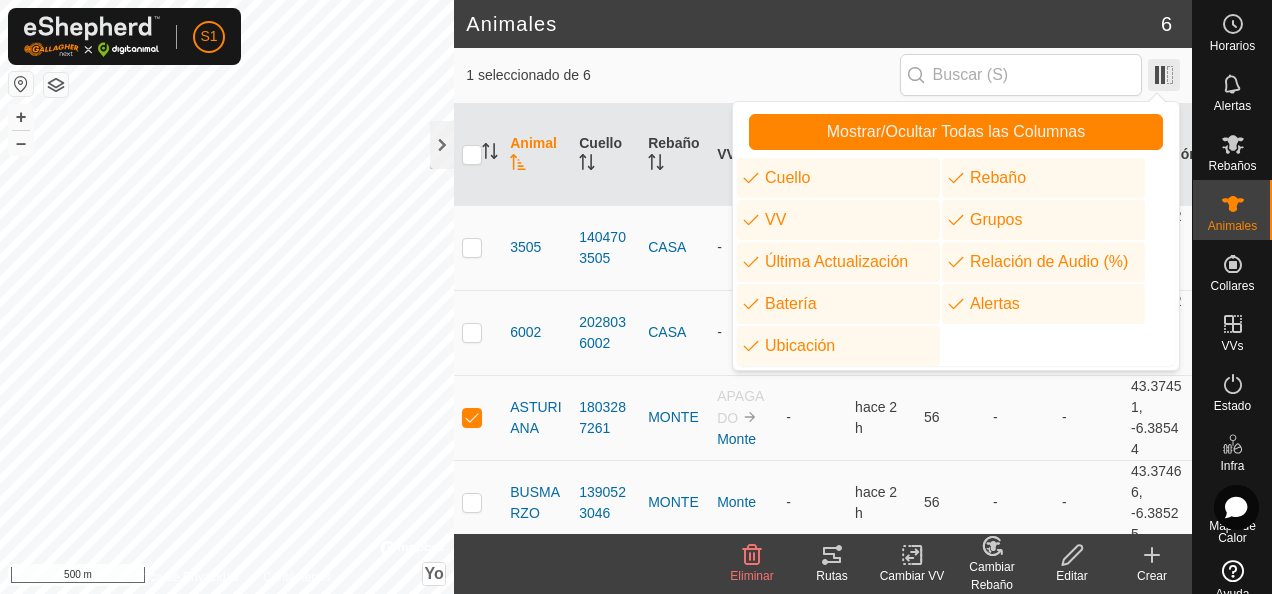 click at bounding box center [1164, 75] 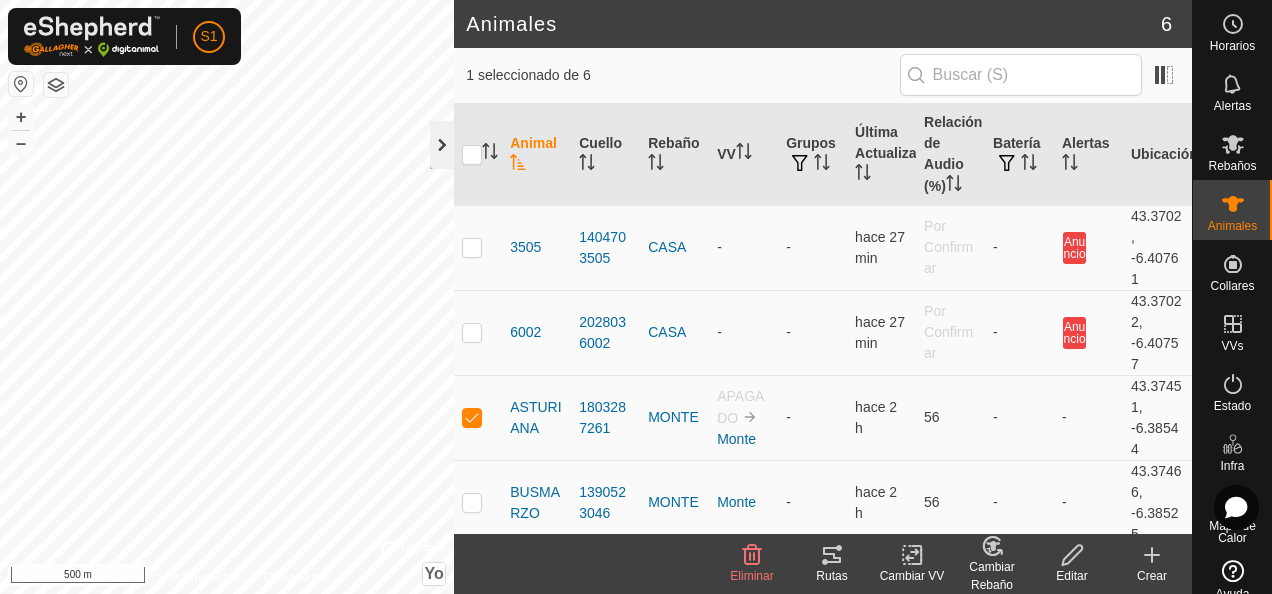 click 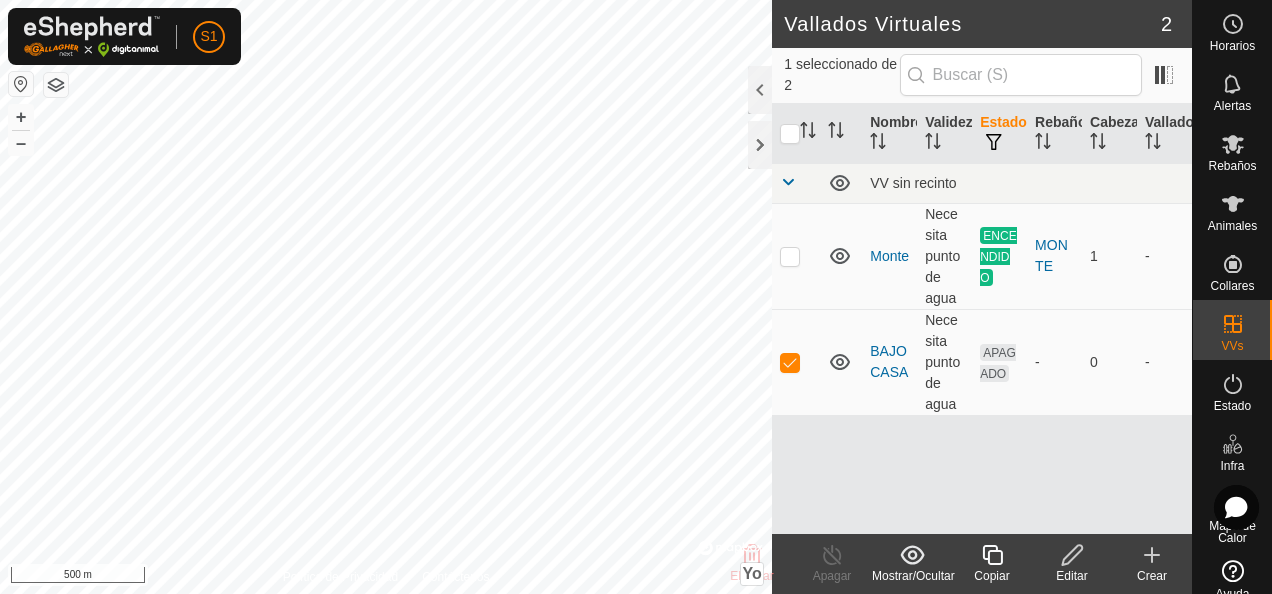 click 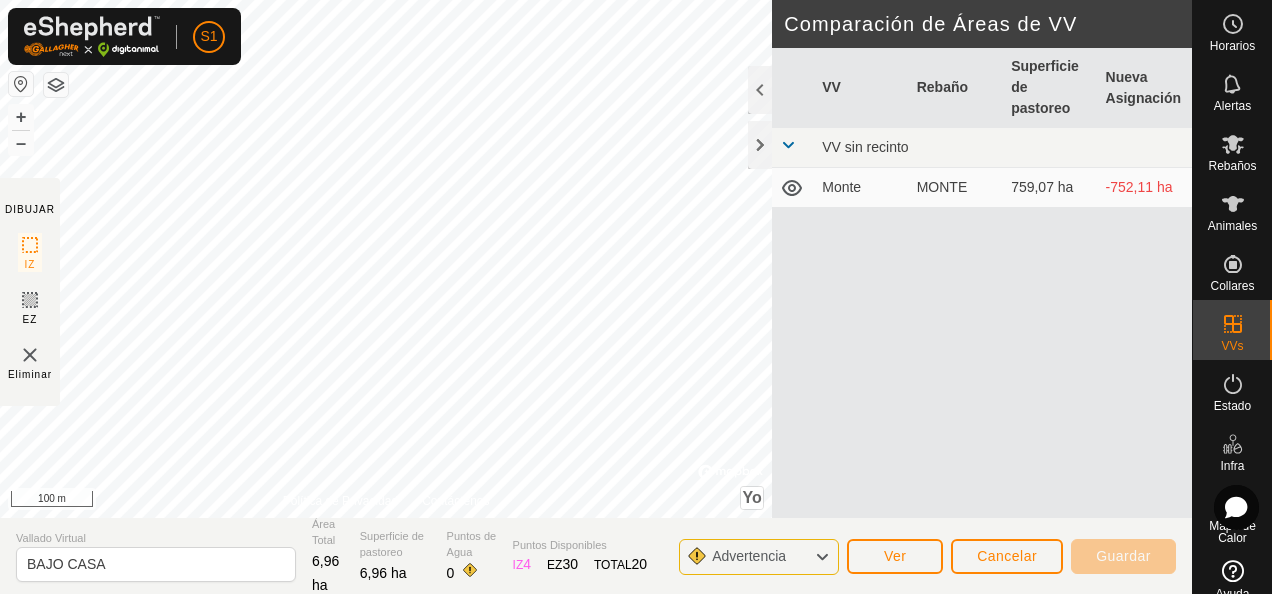 click 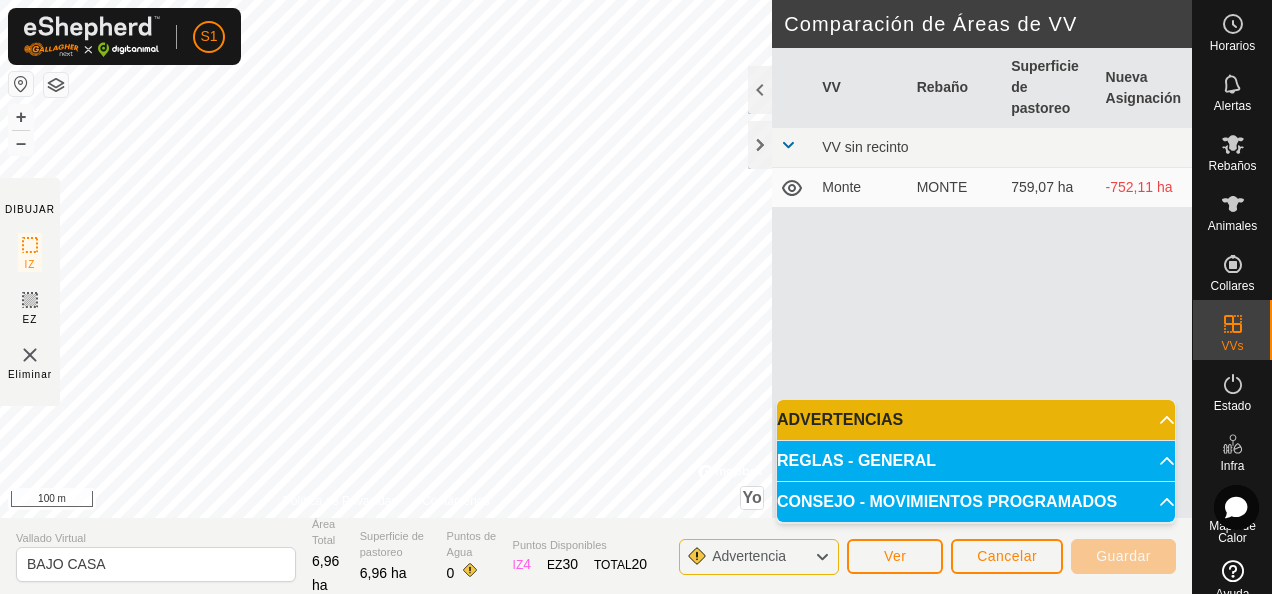 click 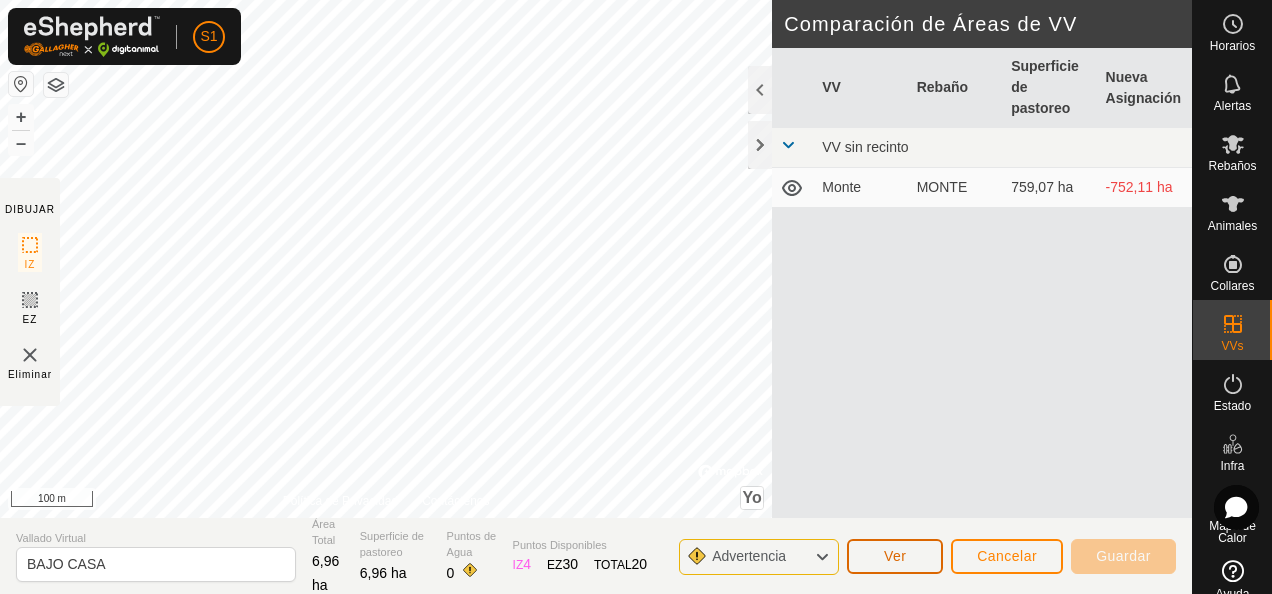 click on "Ver" 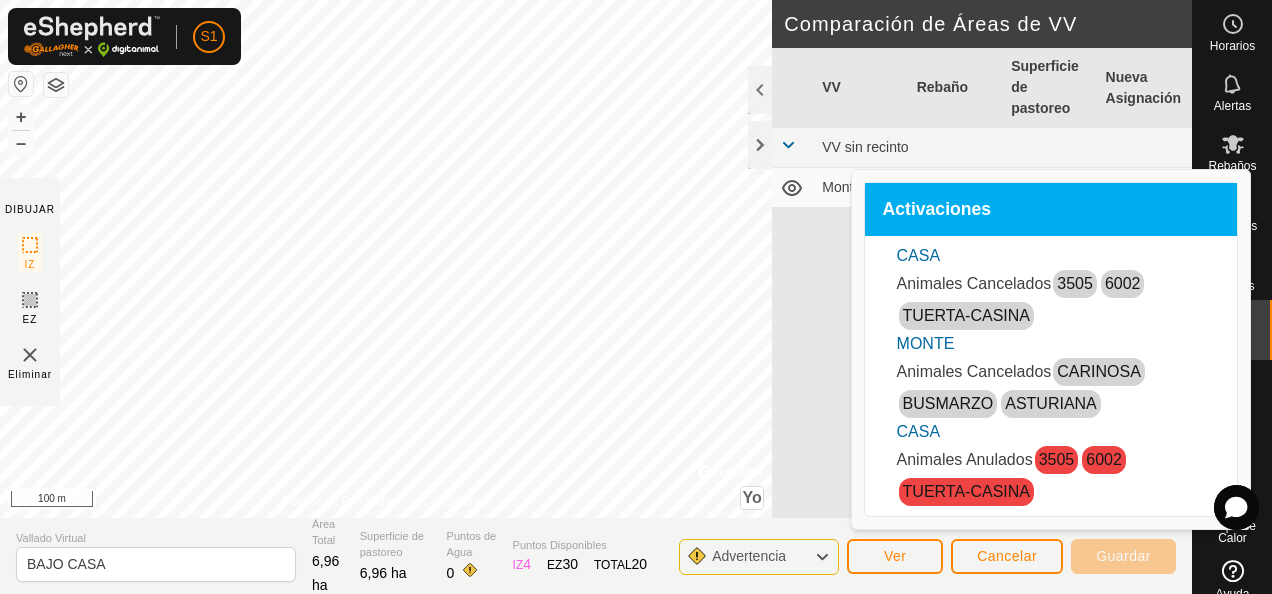 click on "Vallado Virtual BAJO CASA Área Total 6,96 ha Superficie de pastoreo 6,96 ha Puntos de Agua 0 Puntos Disponibles  IZ   4  EZ  30  TOTAL   20 Advertencia Ver Cancelar Guardar" 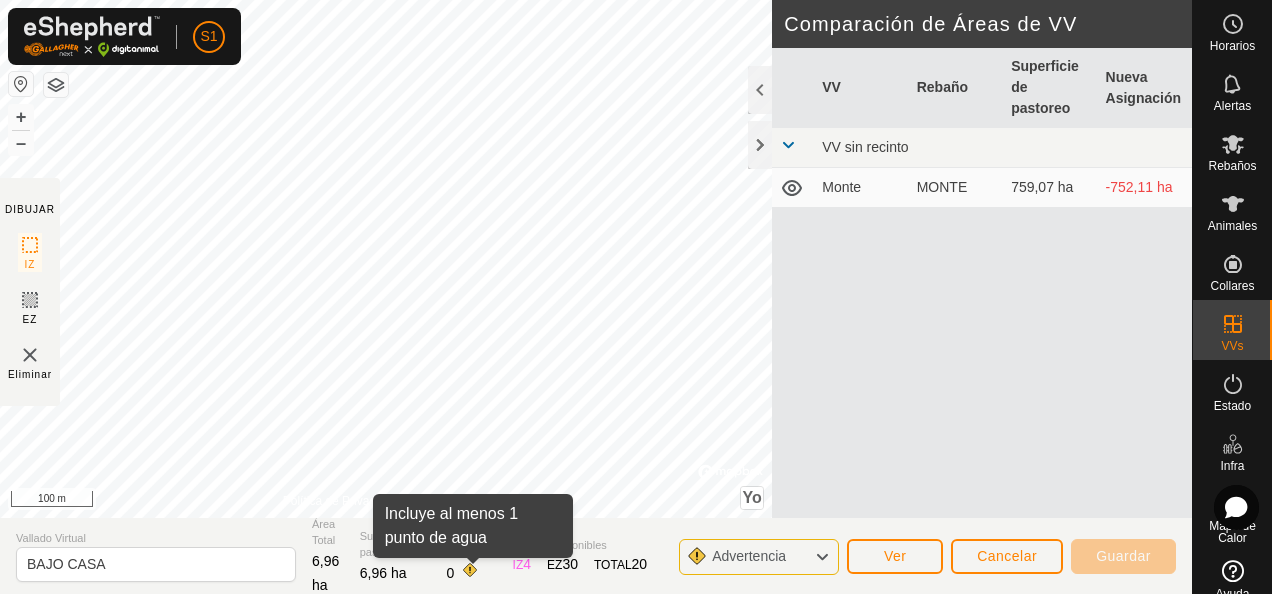 click 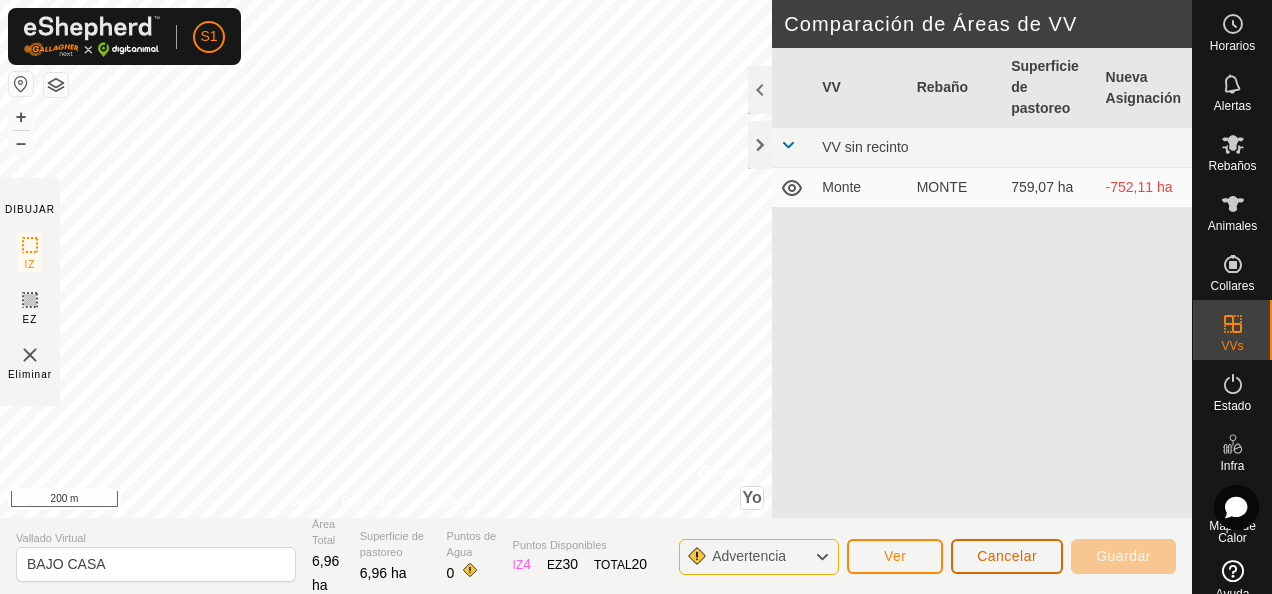 click on "Cancelar" 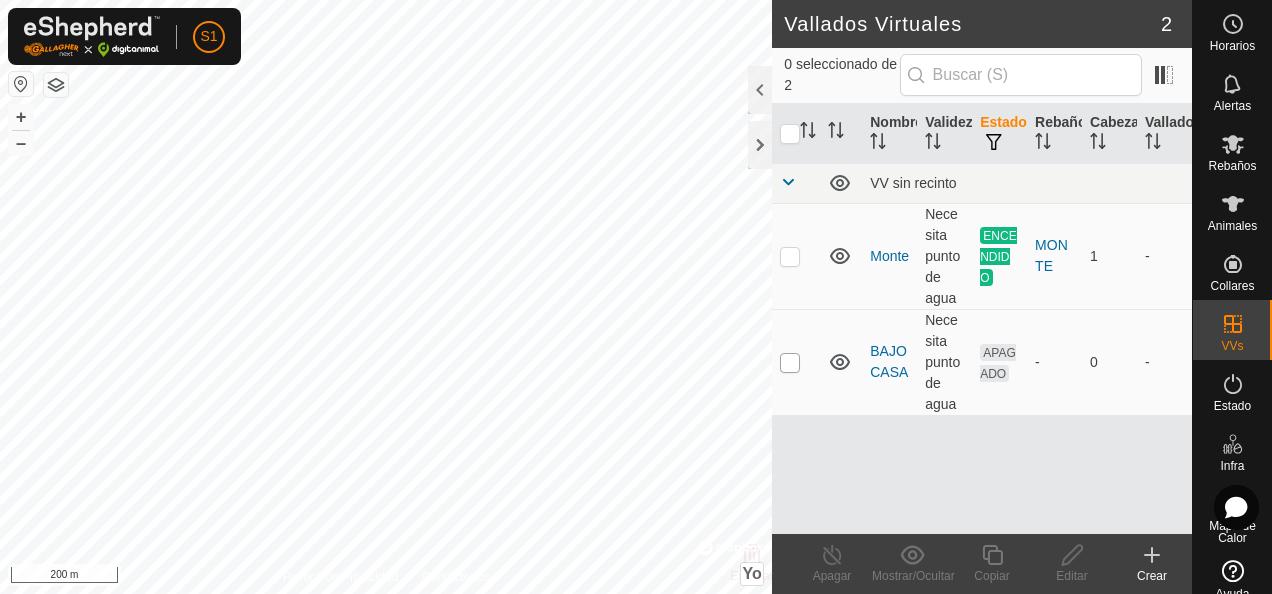 click at bounding box center [790, 363] 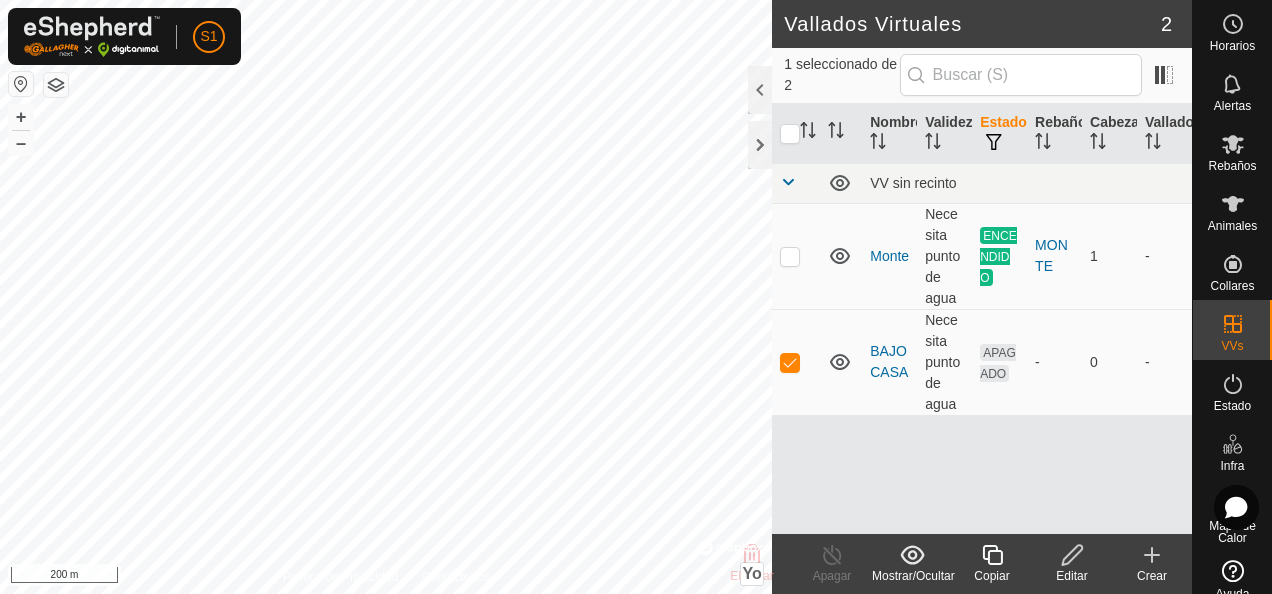 click 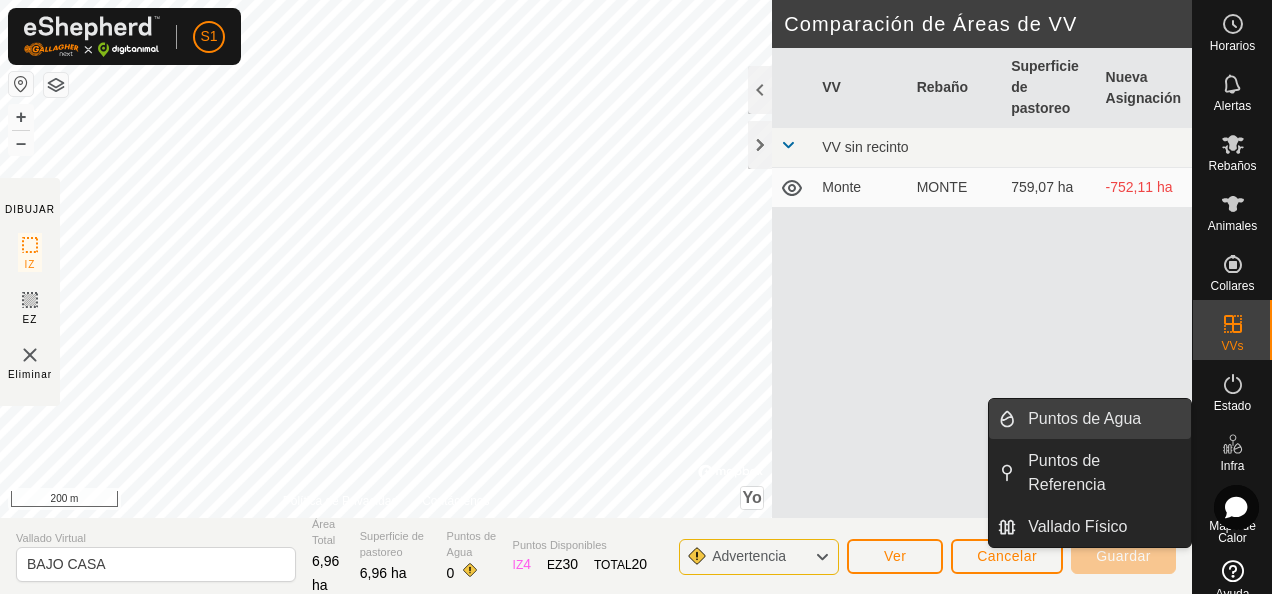click on "Puntos de Agua" at bounding box center (1103, 419) 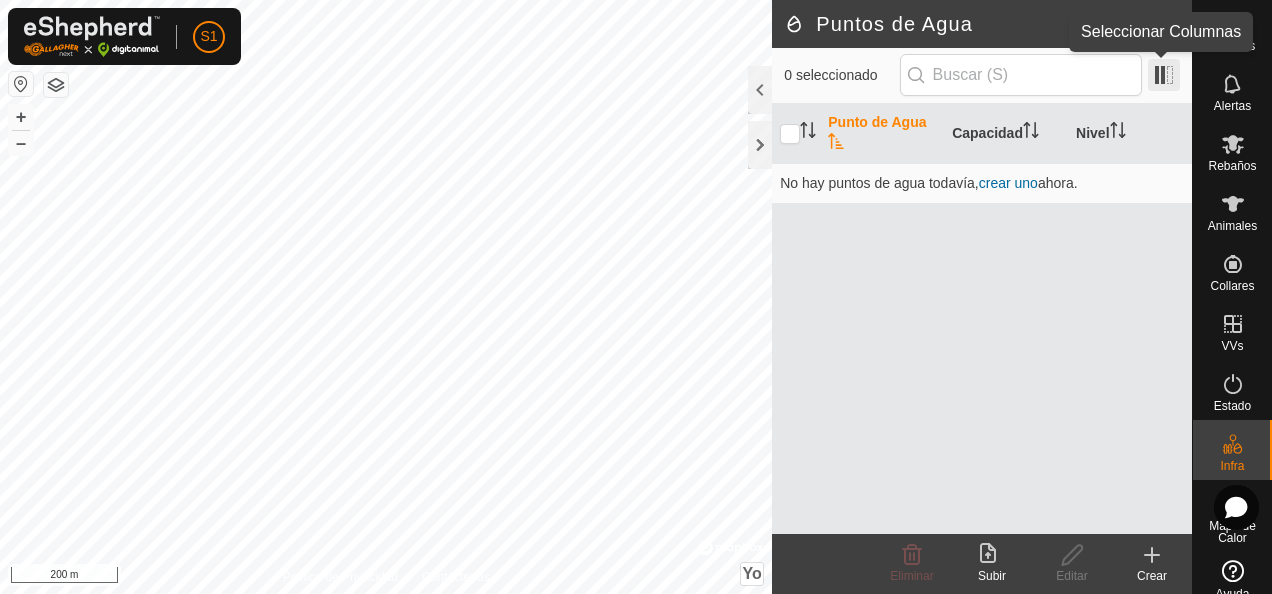 click at bounding box center [1164, 75] 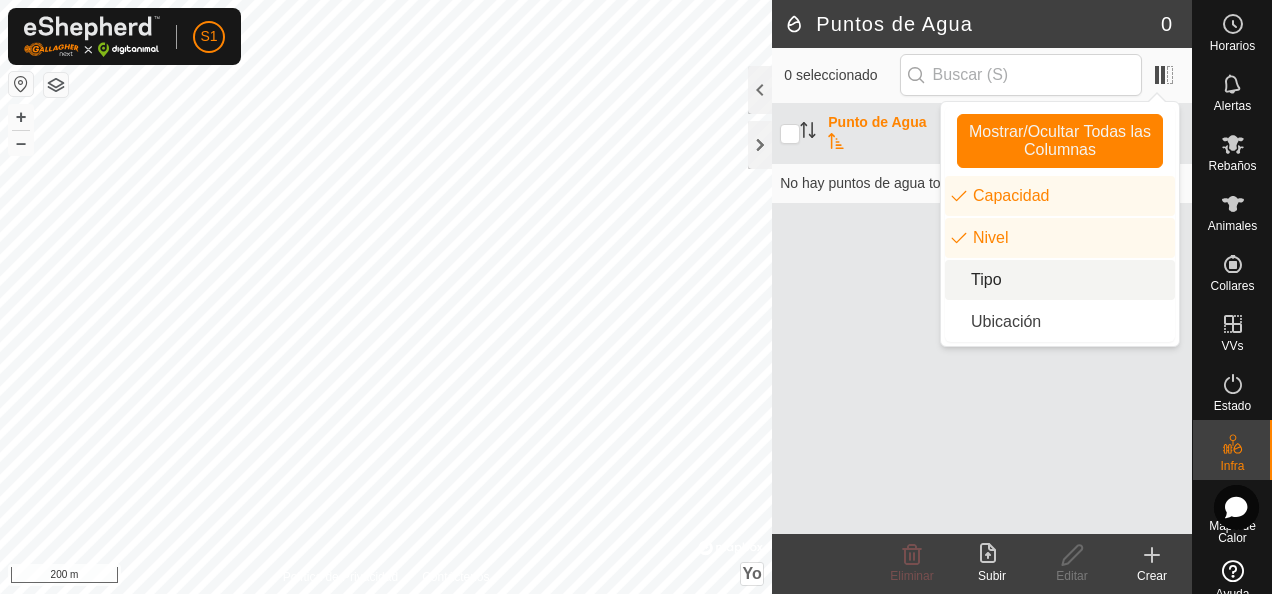 click on "Tipo" at bounding box center [1060, 280] 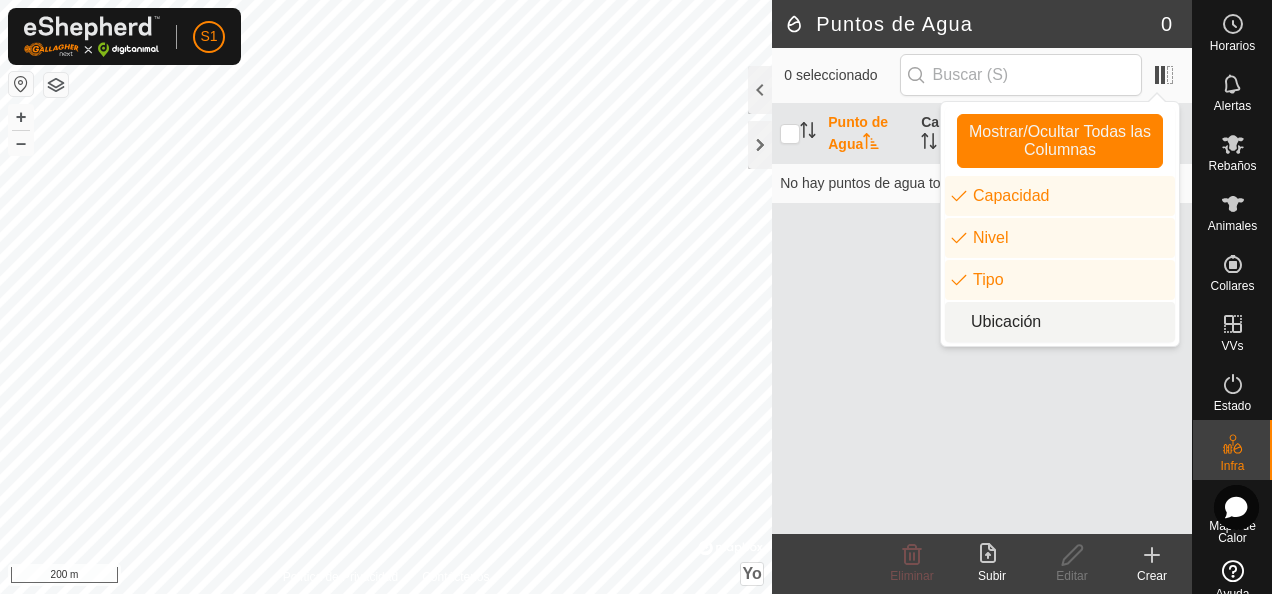 click on "Ubicación" at bounding box center (1060, 322) 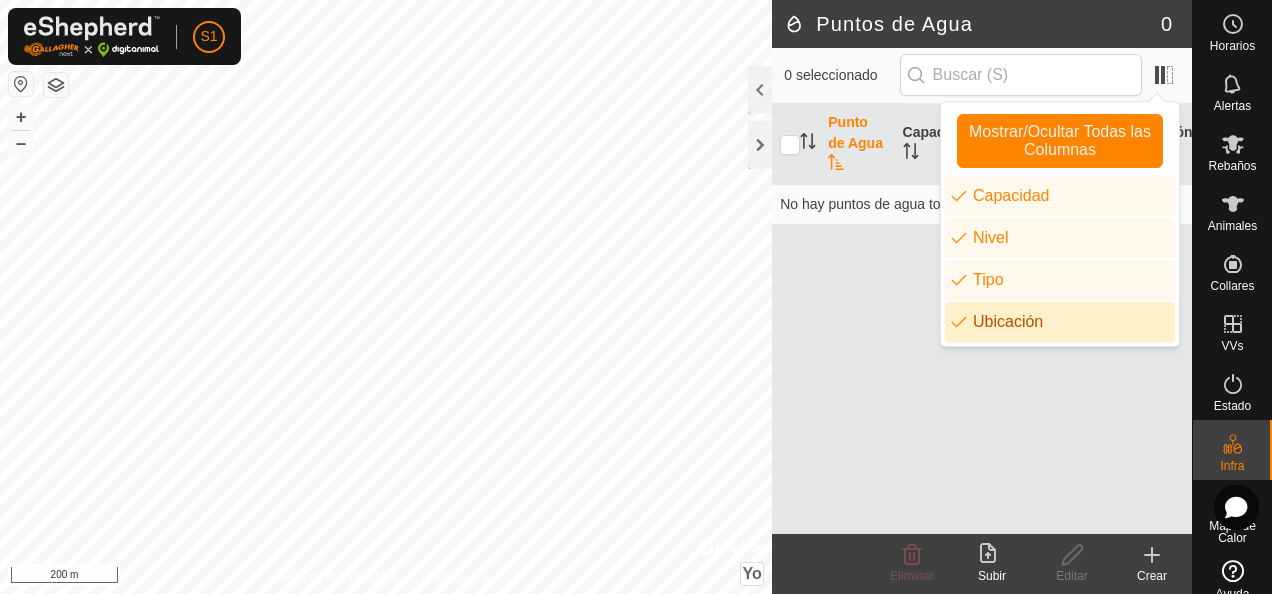 click on "Punto de Agua   Capacidad   Nivel   Tipo   Ubicación   No hay puntos de agua todavía ,   crear uno  ahora." at bounding box center (982, 319) 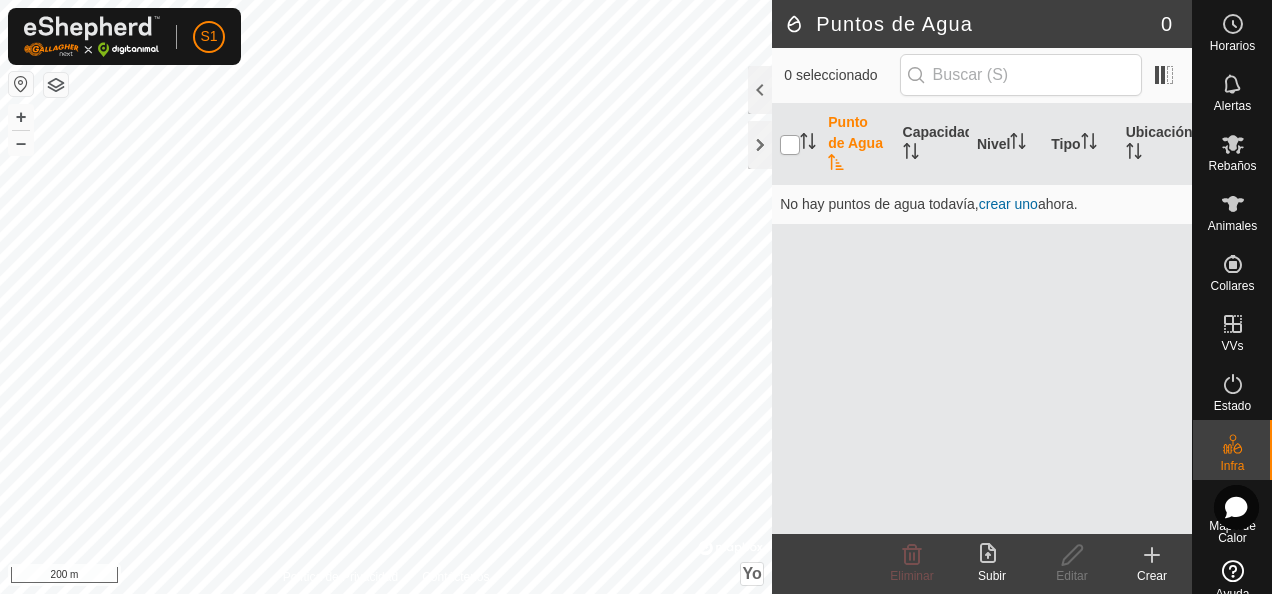 click at bounding box center (790, 145) 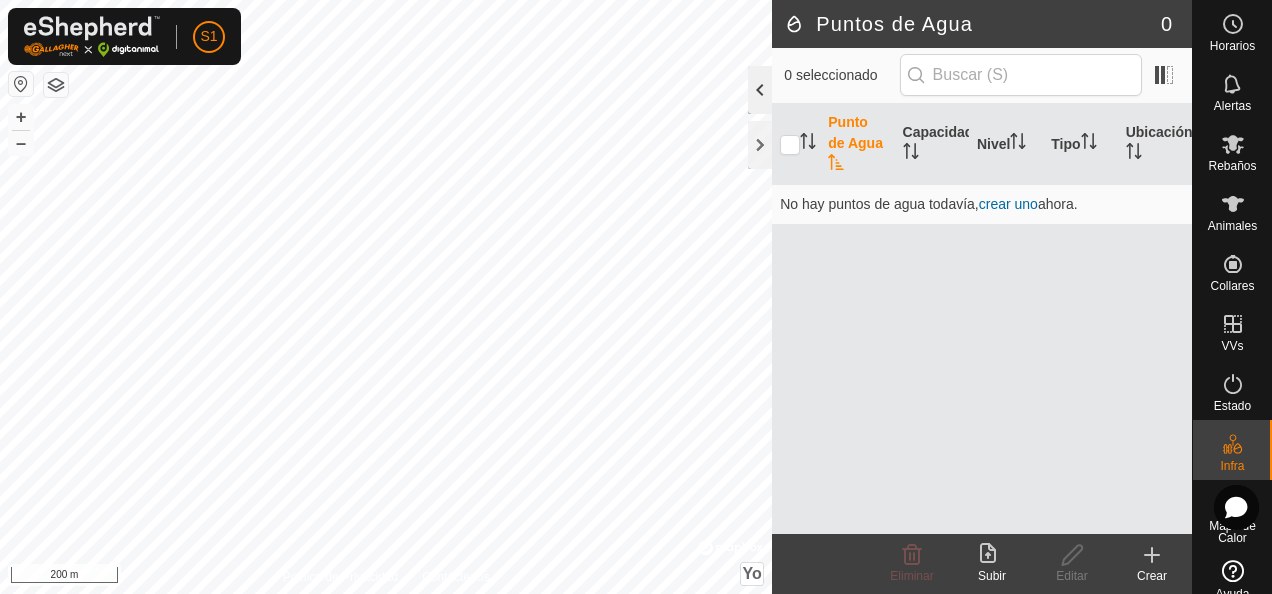 click 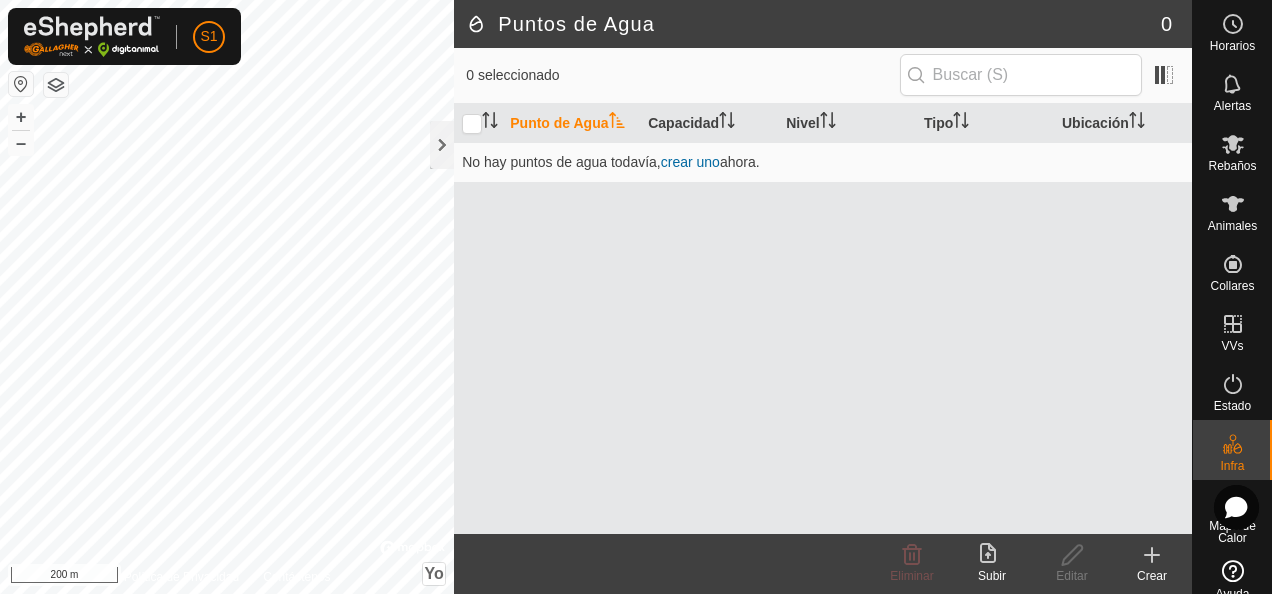 click 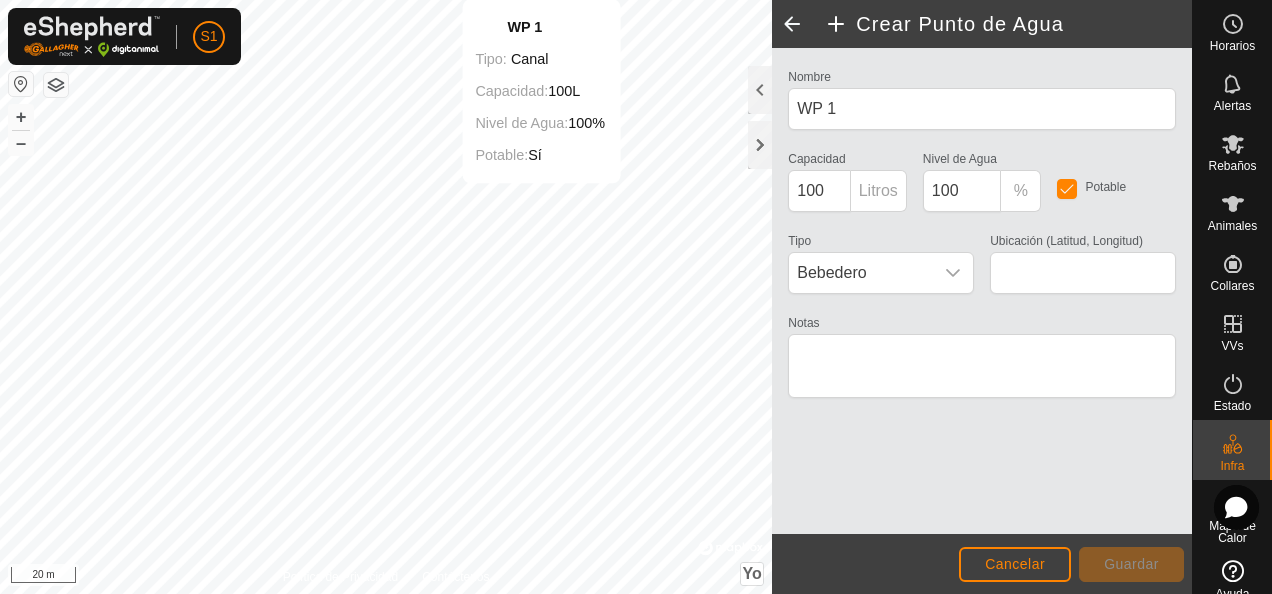 type on "43.370007, -6.407796" 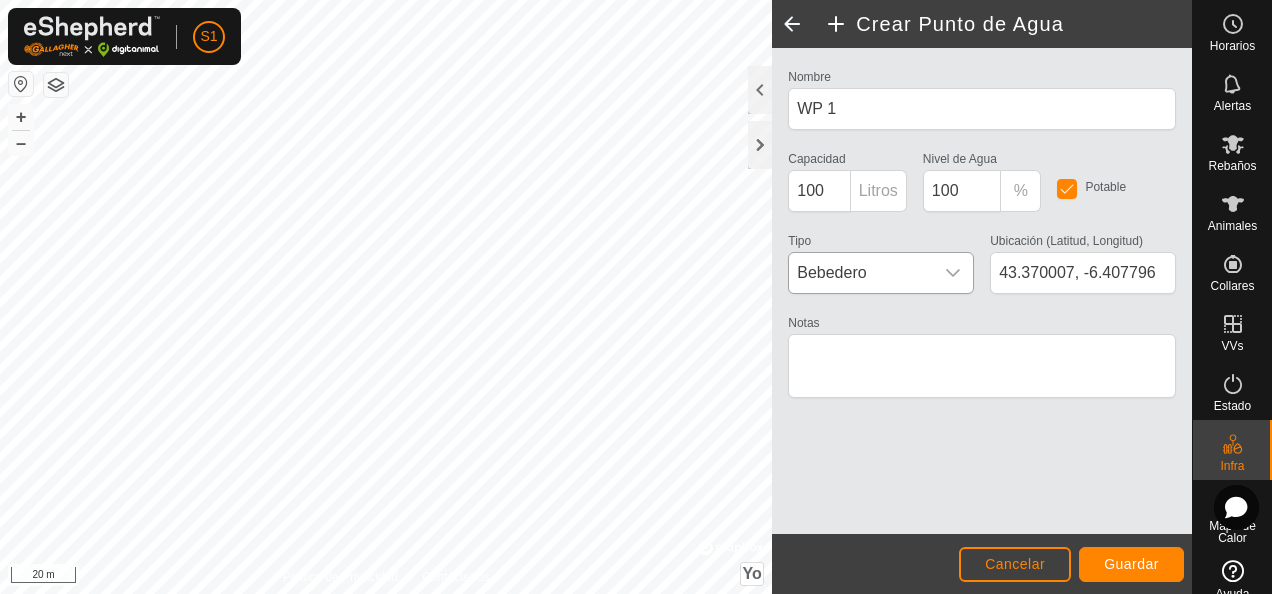 click 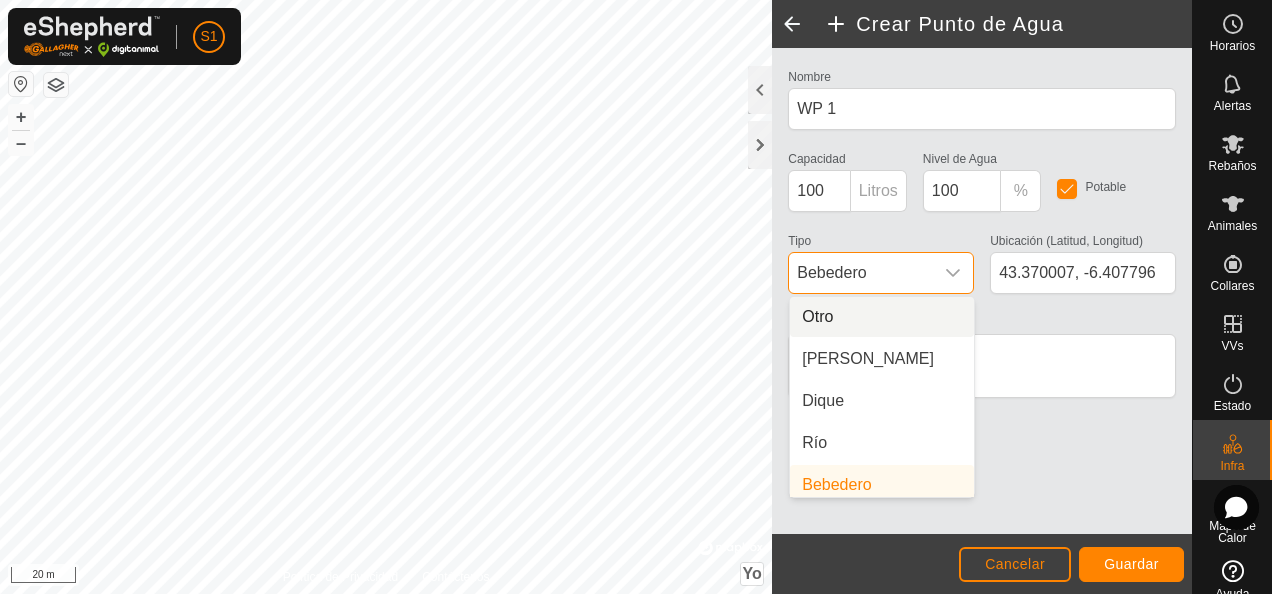 scroll, scrollTop: 8, scrollLeft: 0, axis: vertical 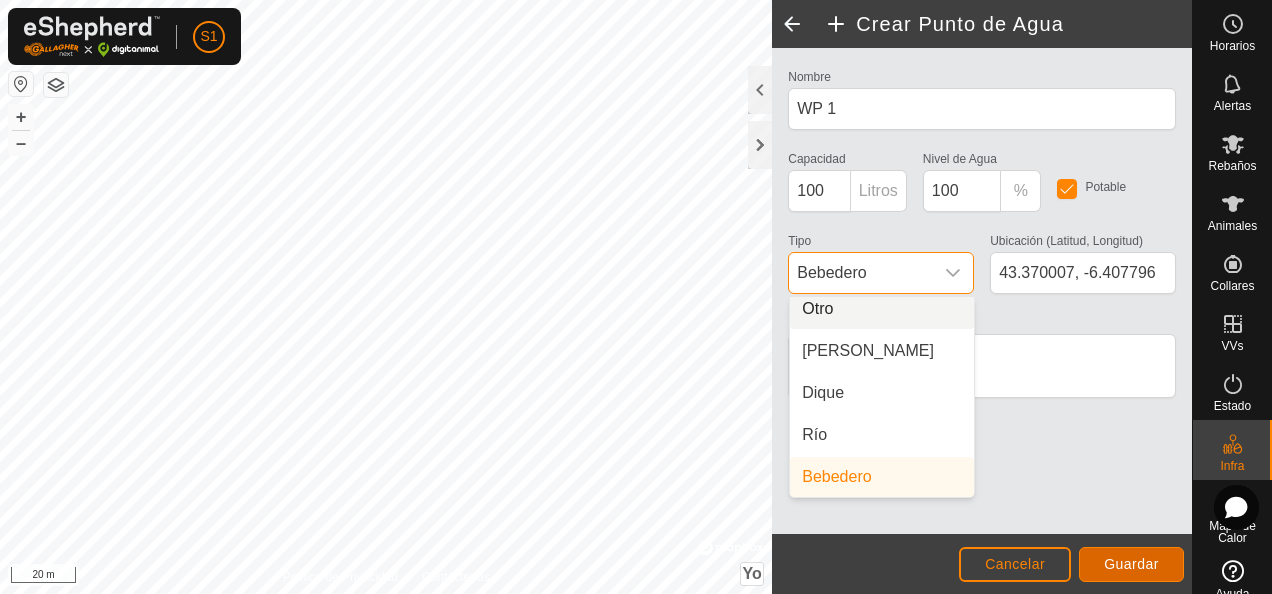 click on "Guardar" 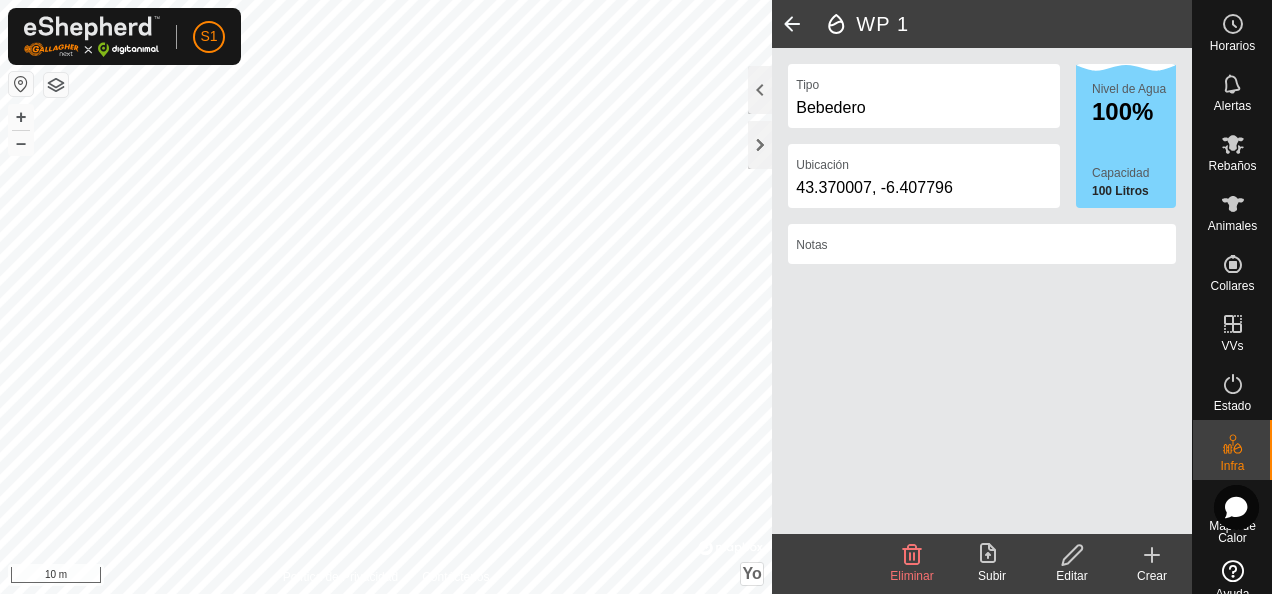 click 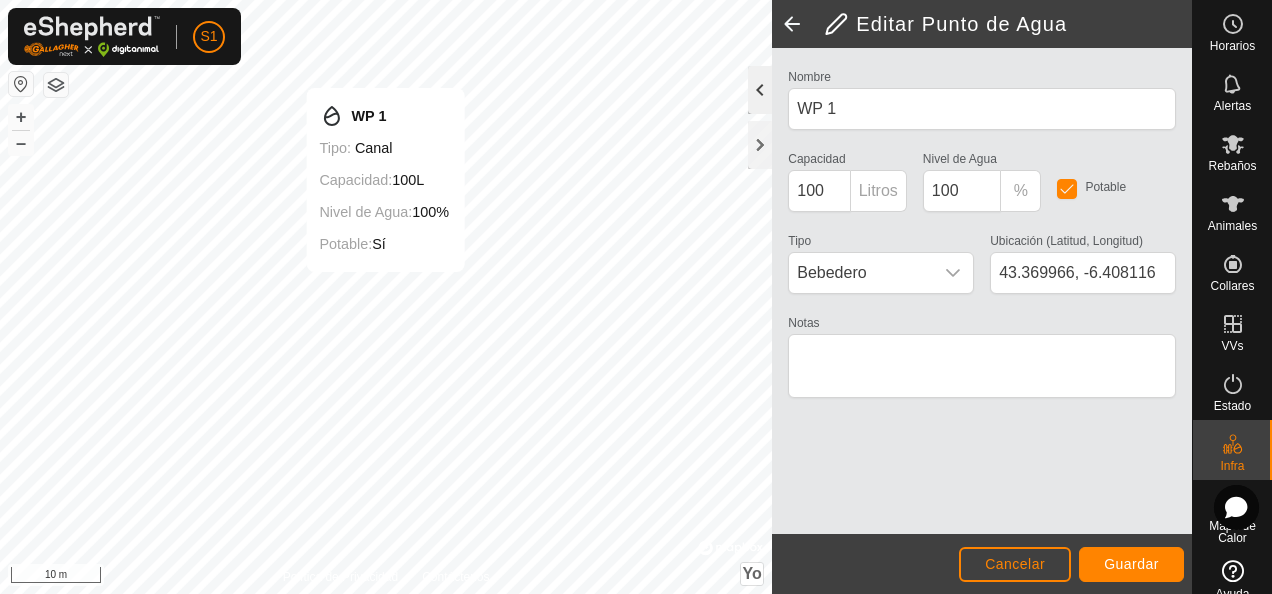 type on "43.369973, -6.408106" 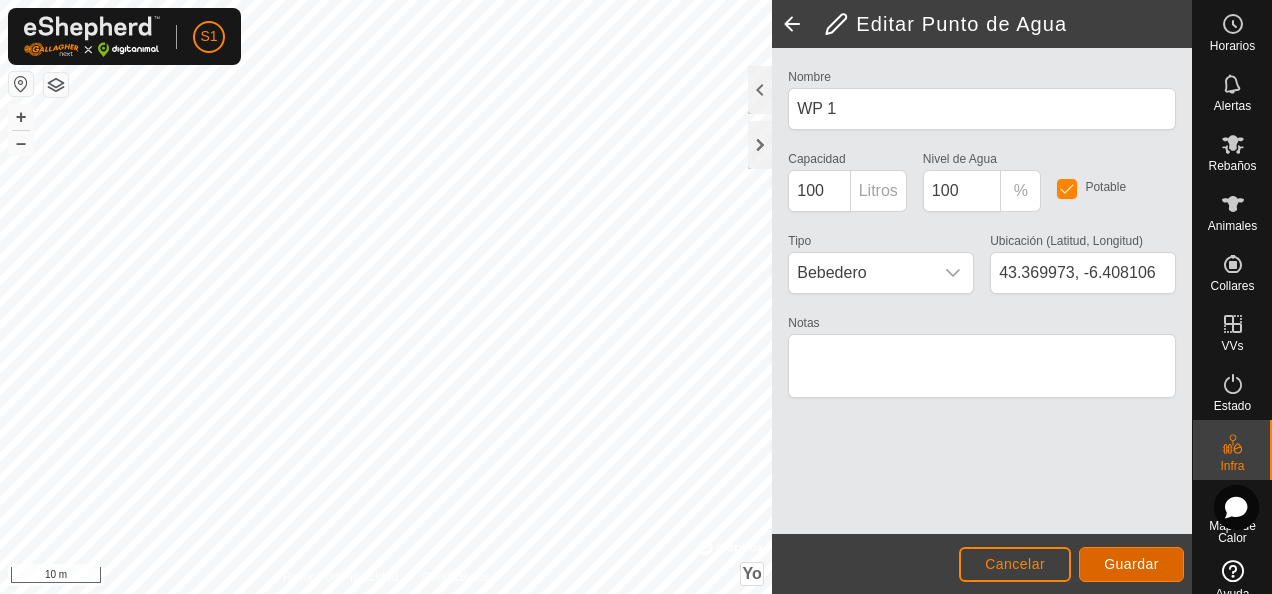 click on "Guardar" 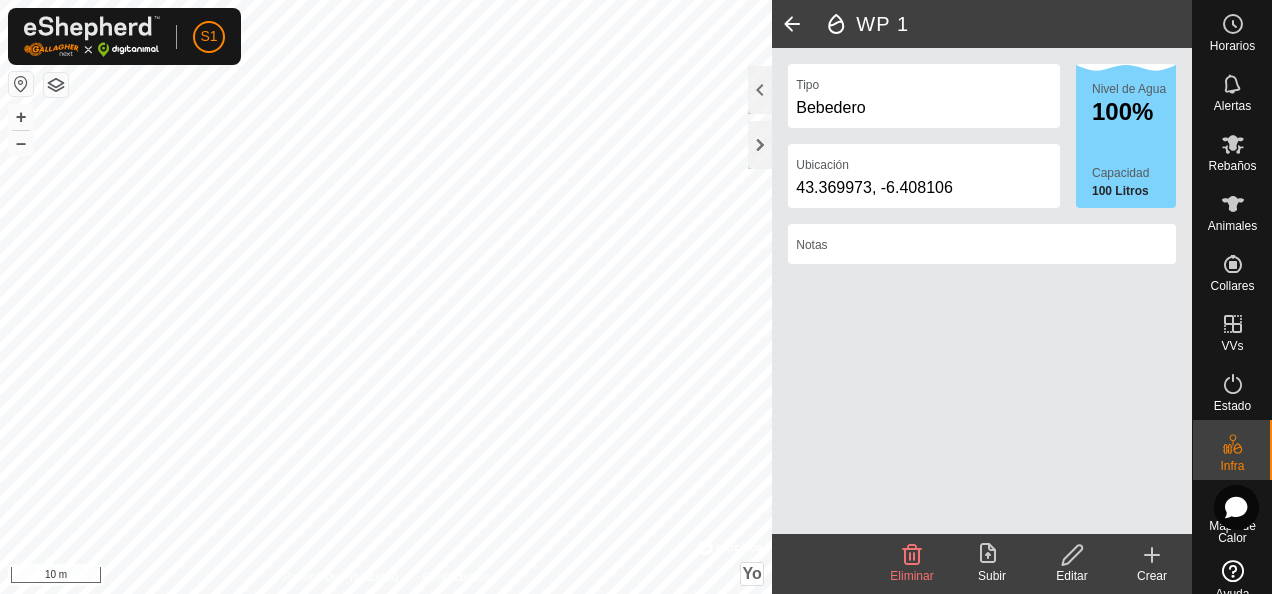 click 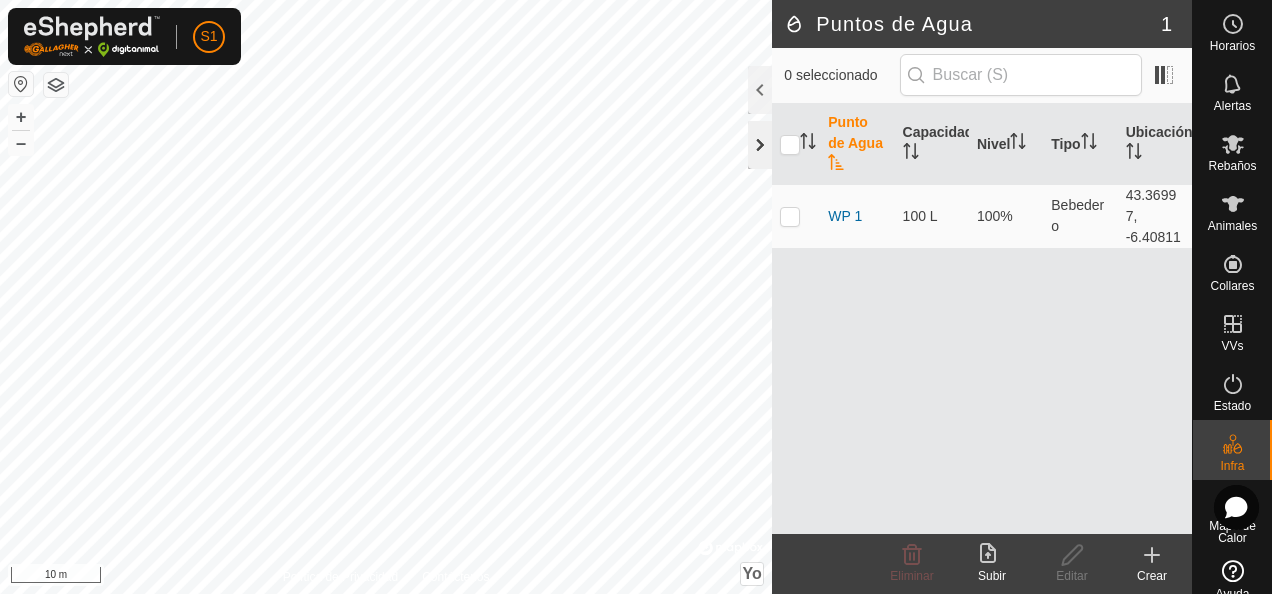 click 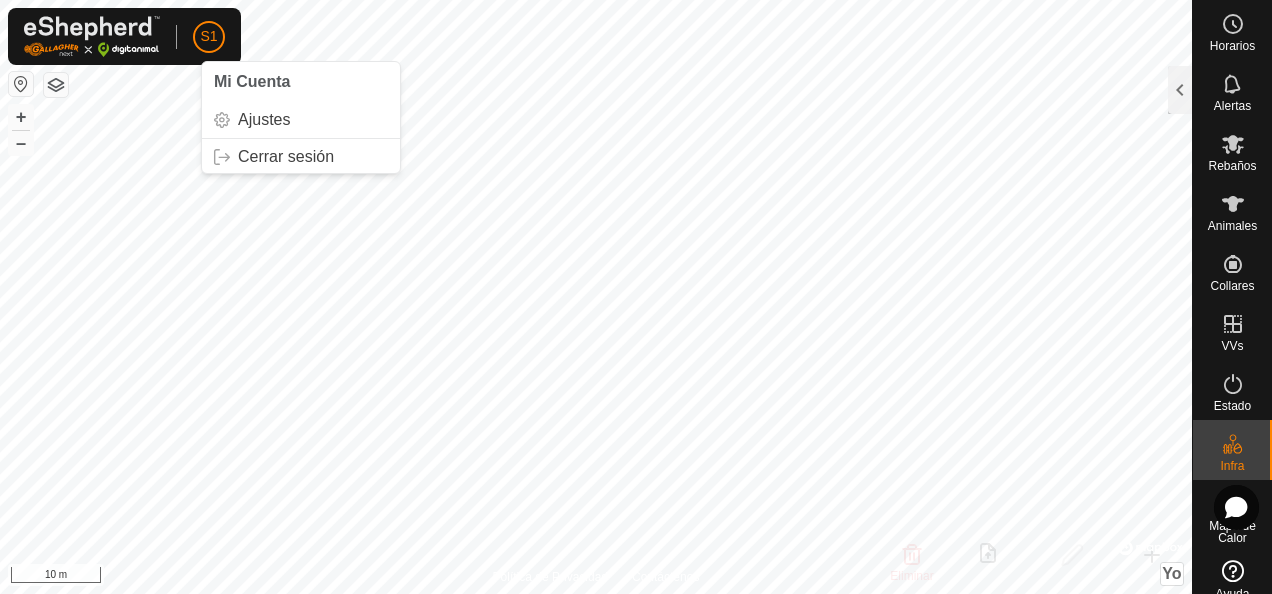 click on "S1 Mi Cuenta Ajustes Cerrar sesión Horarios Alertas Rebaños Animales Collares VVs Estado Infra Mapa de Calor Ayuda Puntos de Agua 1 0 seleccionado  Punto de Agua   Capacidad   Nivel   Tipo   Ubicación   WP 1   100 L   100%   Bebedero   43.36997, -6.40811  Eliminar  Subir   Editar   Crear  Política de Privacidad Contáctenos + – ⇧ Yo ©  Mapbox , ©  OpenStreetMap ,  Improve this map 10 m" 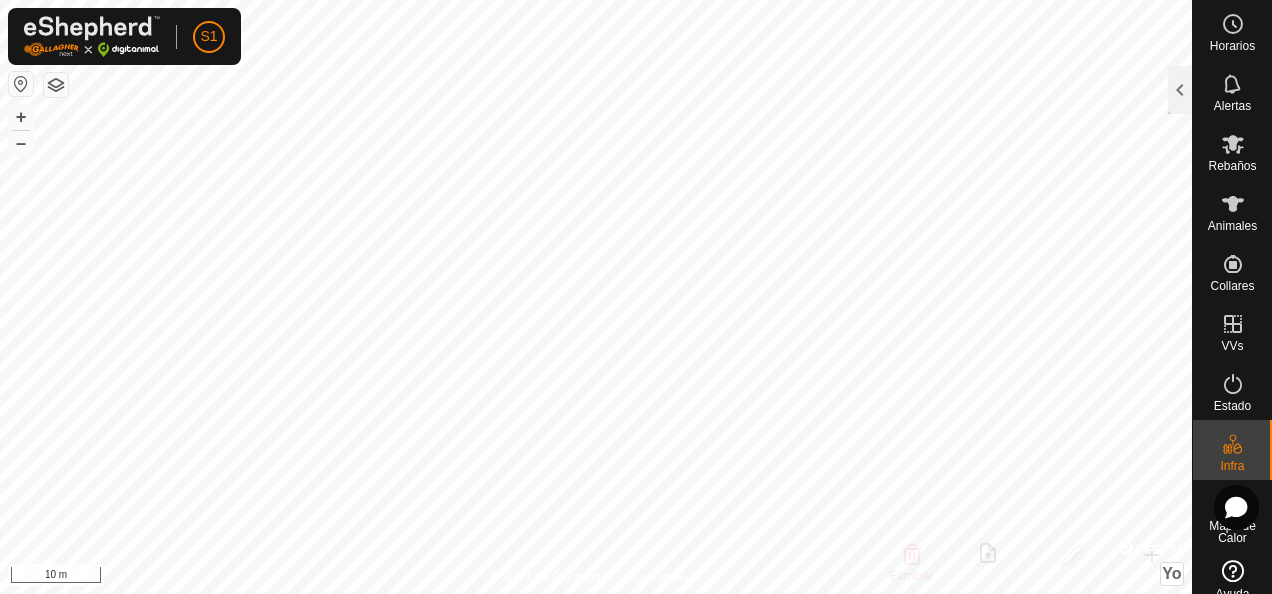 click on "S1 Mi Cuenta Ajustes Cerrar sesión" 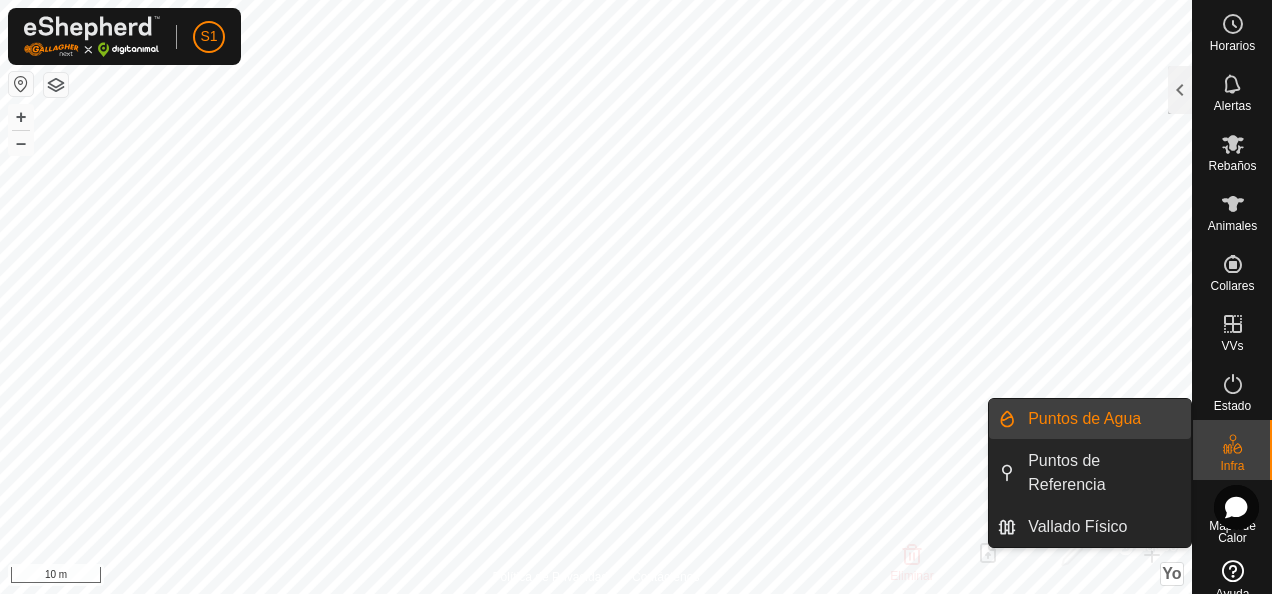 click 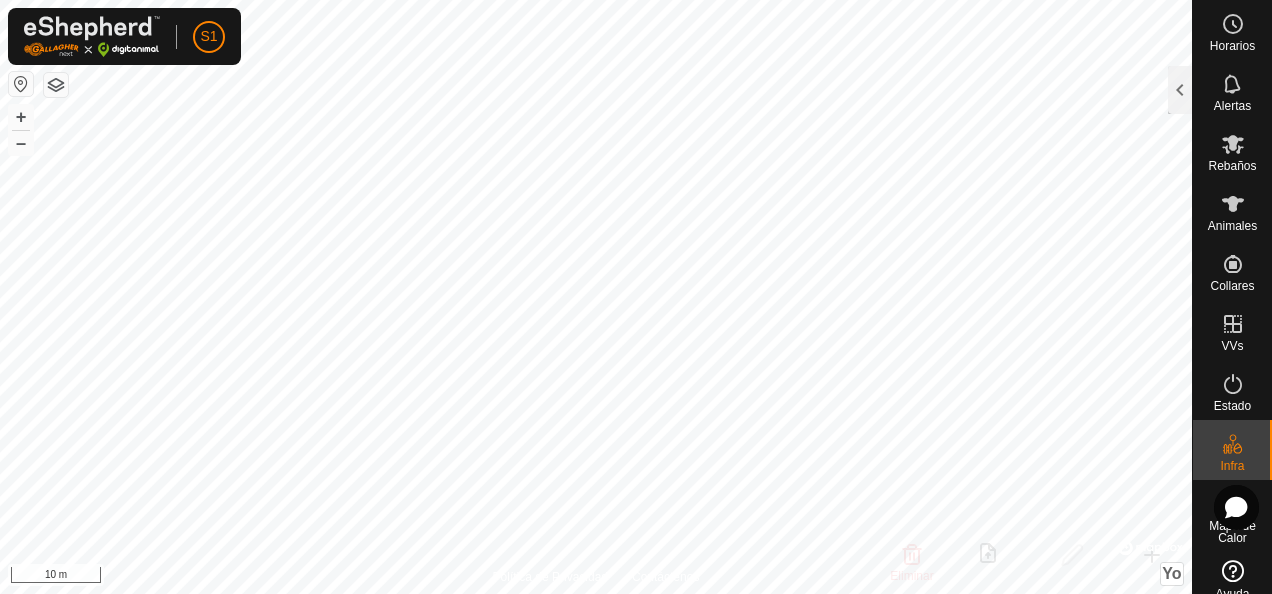 click 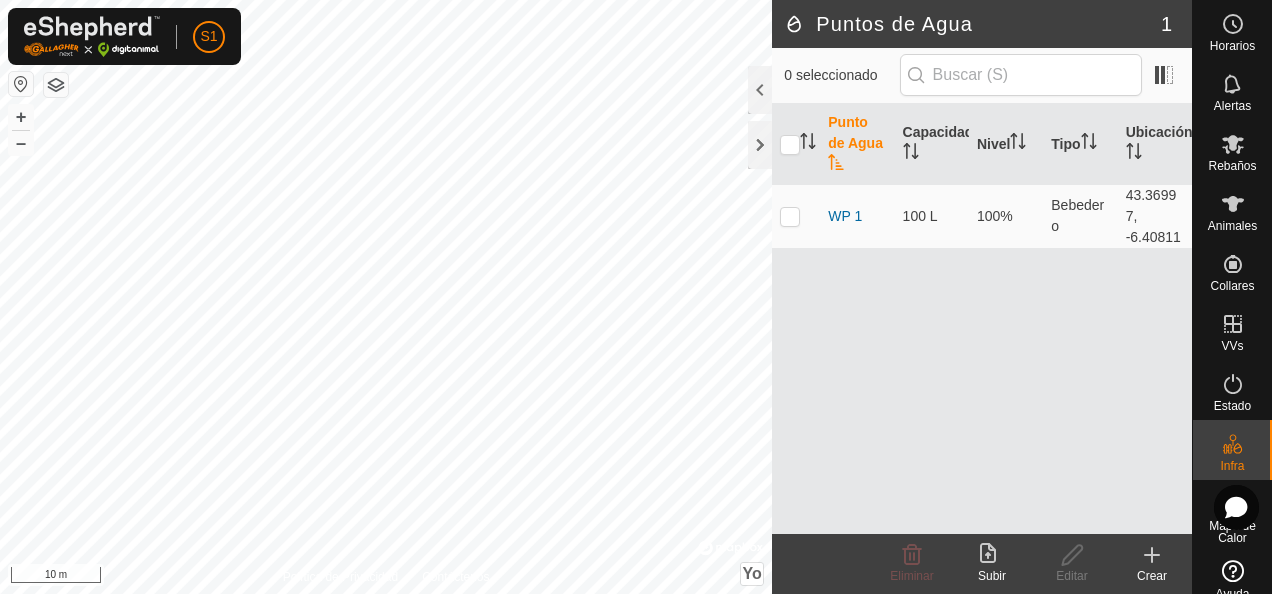 click 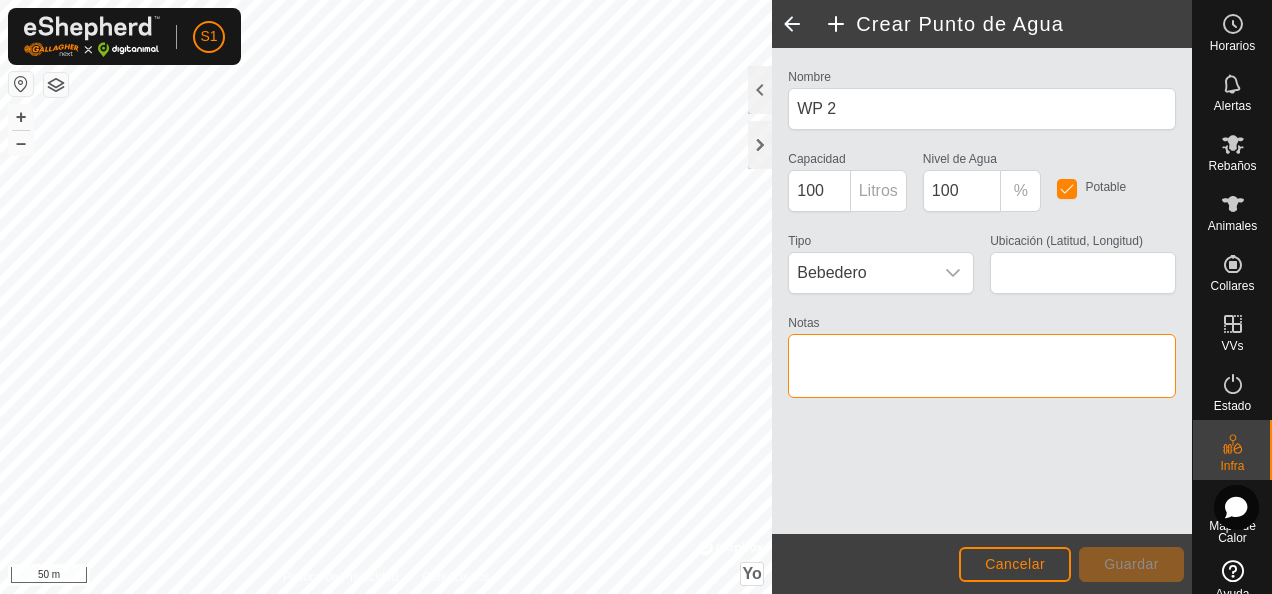click on "Política de Privacidad Contáctenos
WP 2
Tipo:   canal
Capacidad:  100L
Nivel de Agua:  100%
Potable:  Sí
+ – ⇧ Yo ©  Mapbox , ©  OpenStreetMap ,  Improve this map 50 m  Crear Punto de Agua  Nombre WP 2 Capacidad 100 Litros Nivel de Agua  100 % Potable Tipo Bebedero Ubicación (Latitud, Longitud) Notas                  Cancelar Guardar" 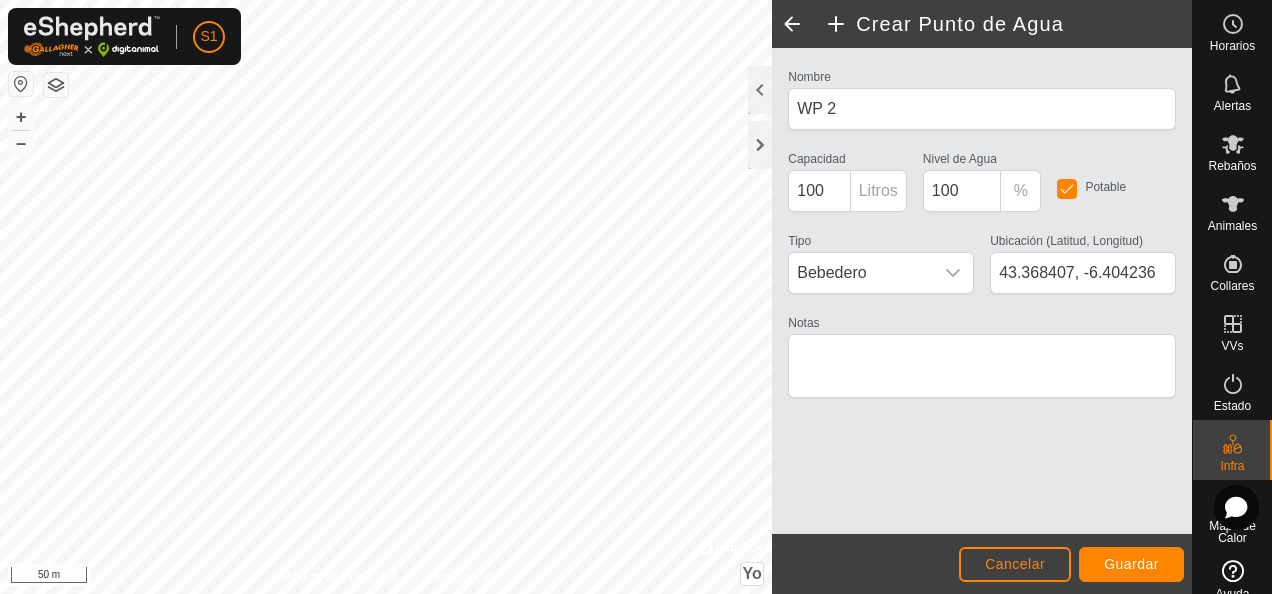 drag, startPoint x: 792, startPoint y: 388, endPoint x: 806, endPoint y: 314, distance: 75.31268 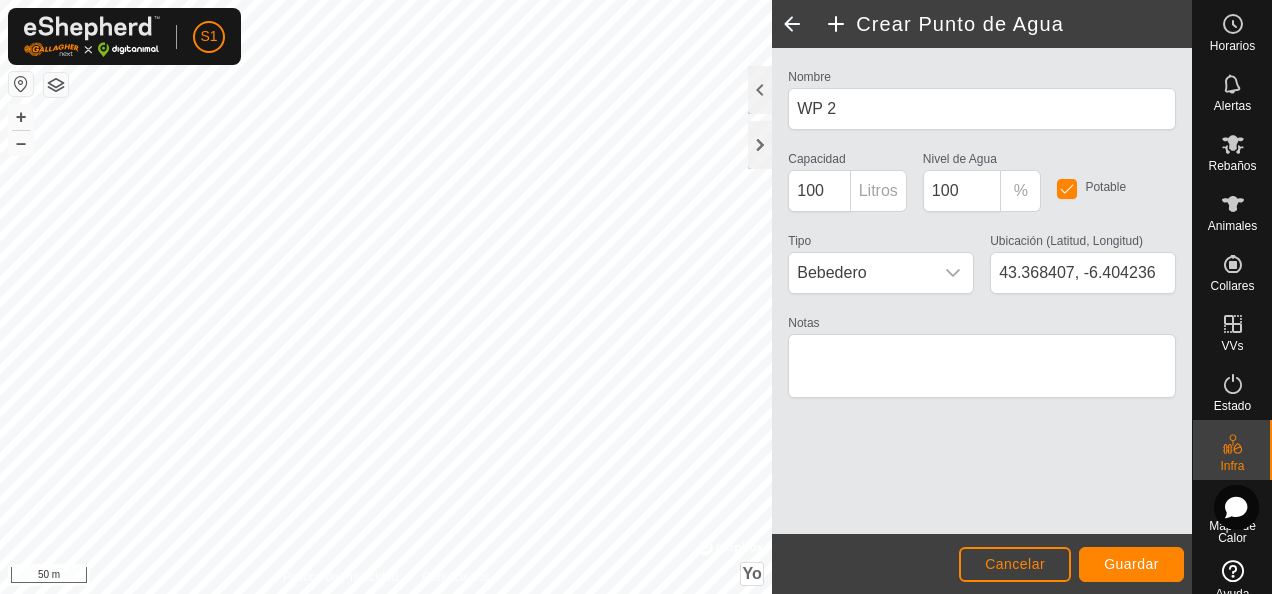 click on "Política de Privacidad Contáctenos
WP 2
Tipo:   canal
Capacidad:  100L
Nivel de Agua:  100%
Potable:  Sí
+ – ⇧ Yo ©  Mapbox , ©  OpenStreetMap ,  Improve this map 50 m  Crear Punto de Agua  Nombre WP 2 Capacidad 100 Litros Nivel de Agua  100 % Potable Tipo Bebedero Ubicación (Latitud, Longitud) 43.368407, -6.404236 Notas                  Cancelar Guardar" 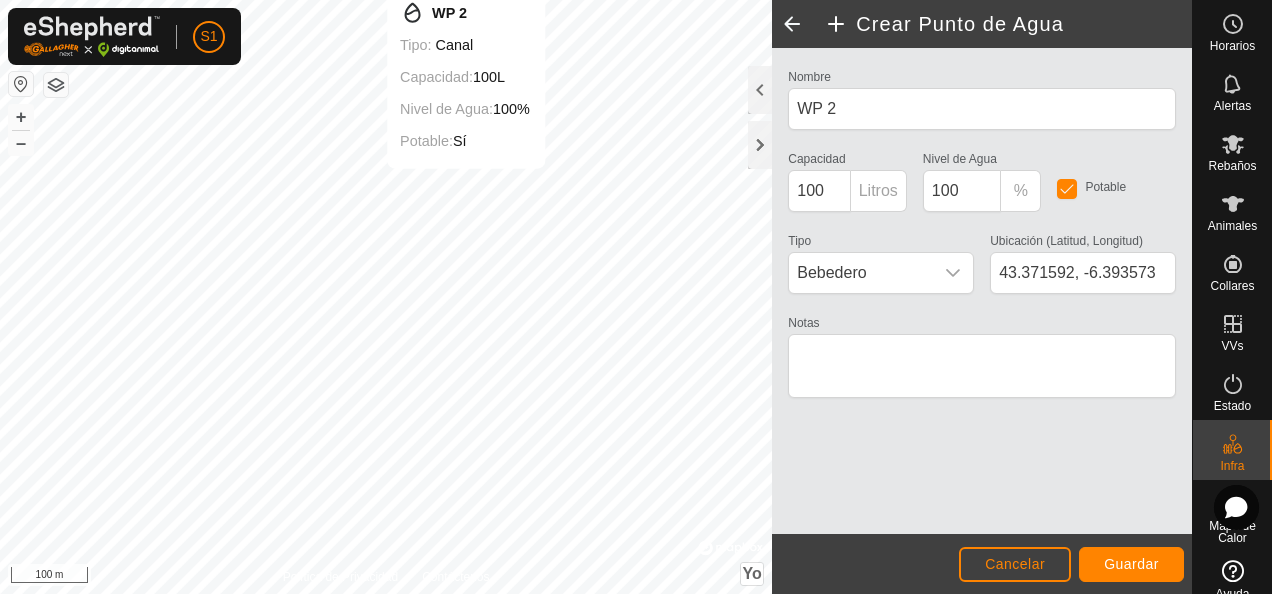 type on "43.371607, -6.394151" 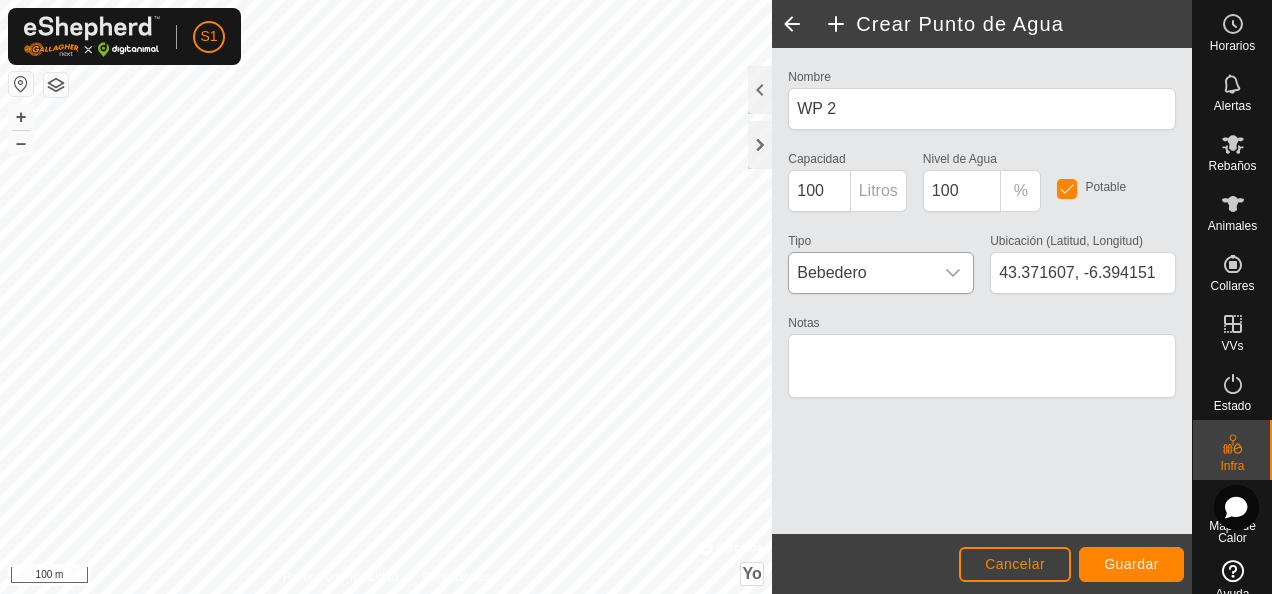 click at bounding box center (953, 273) 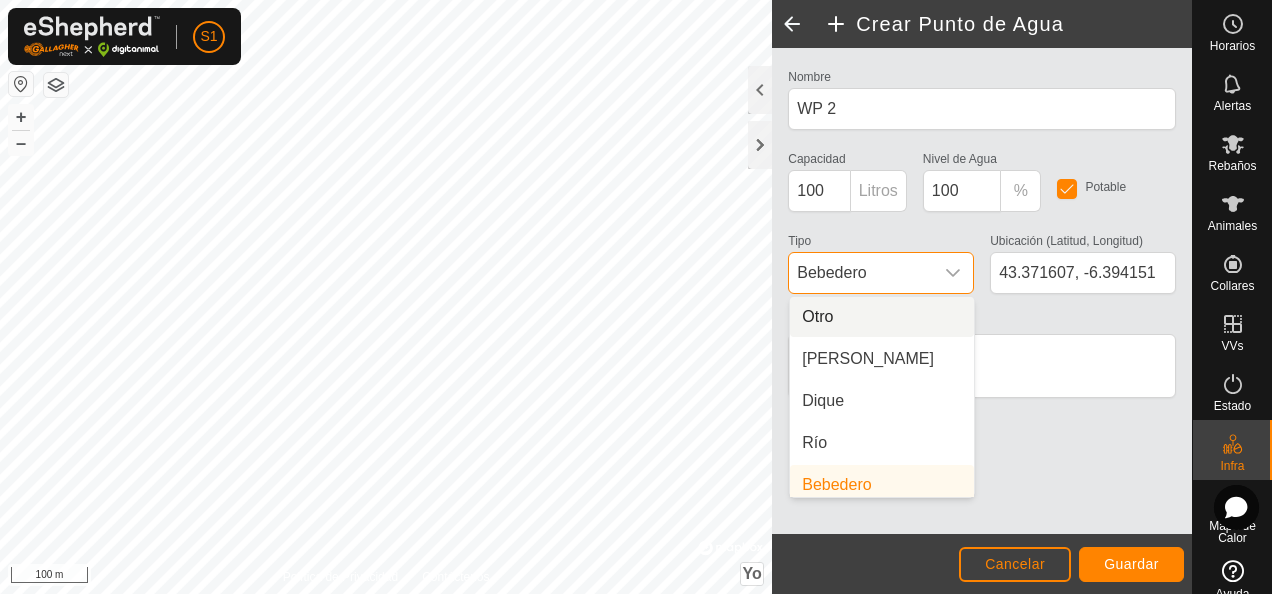 scroll, scrollTop: 8, scrollLeft: 0, axis: vertical 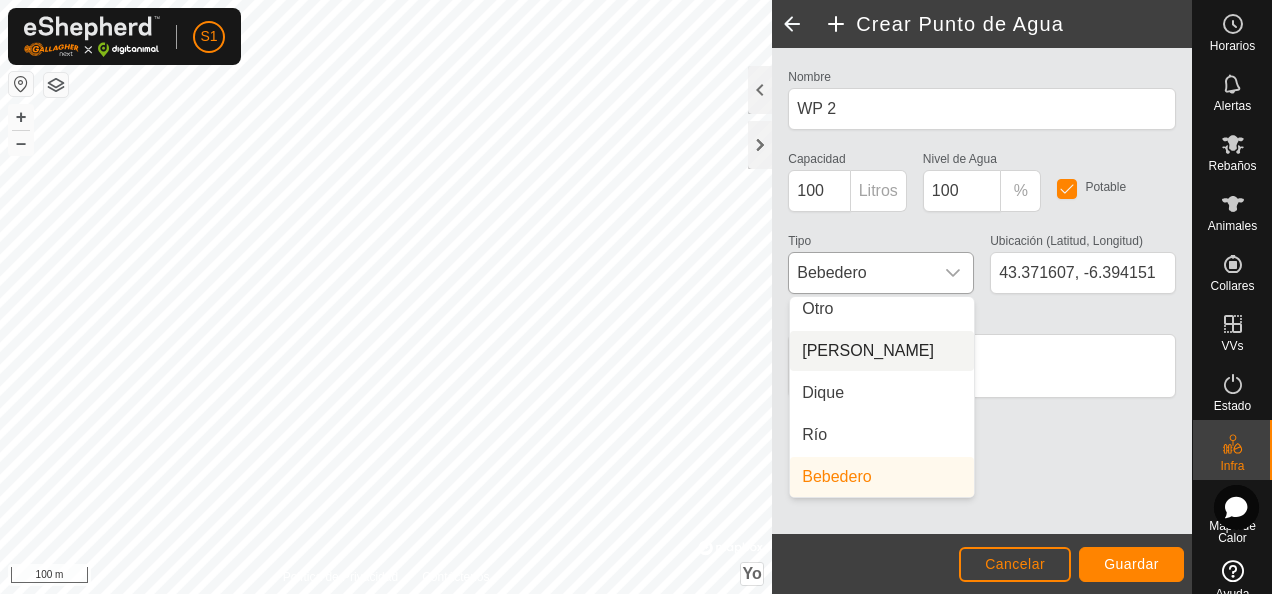 click on "Arroyo" at bounding box center (882, 351) 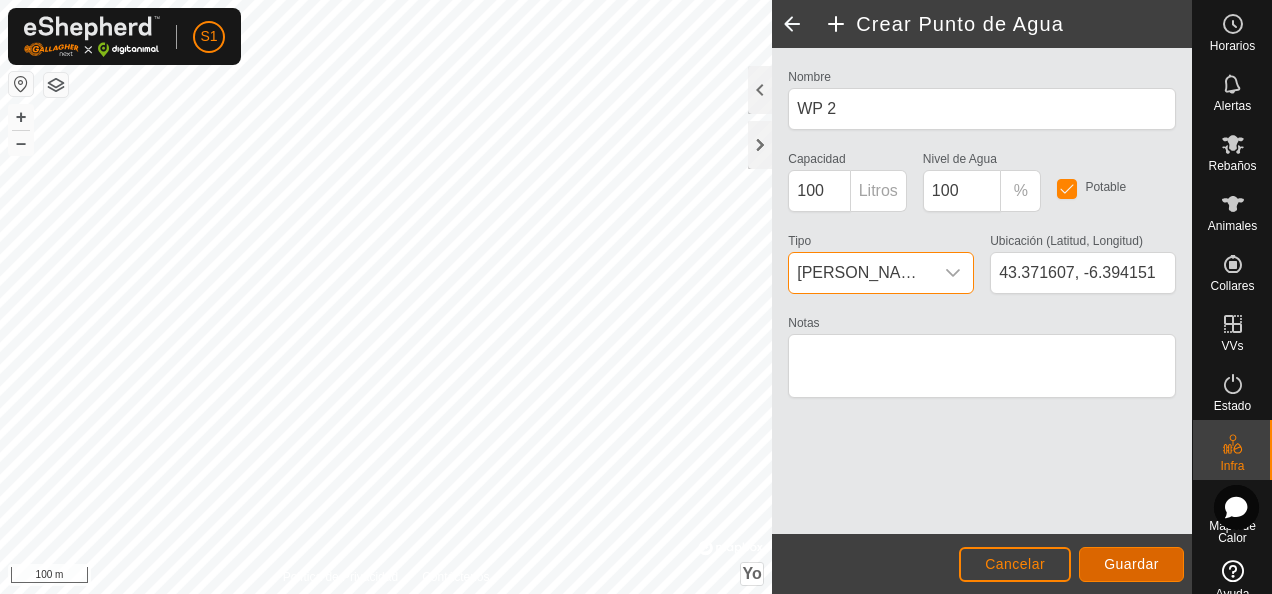 click on "Guardar" 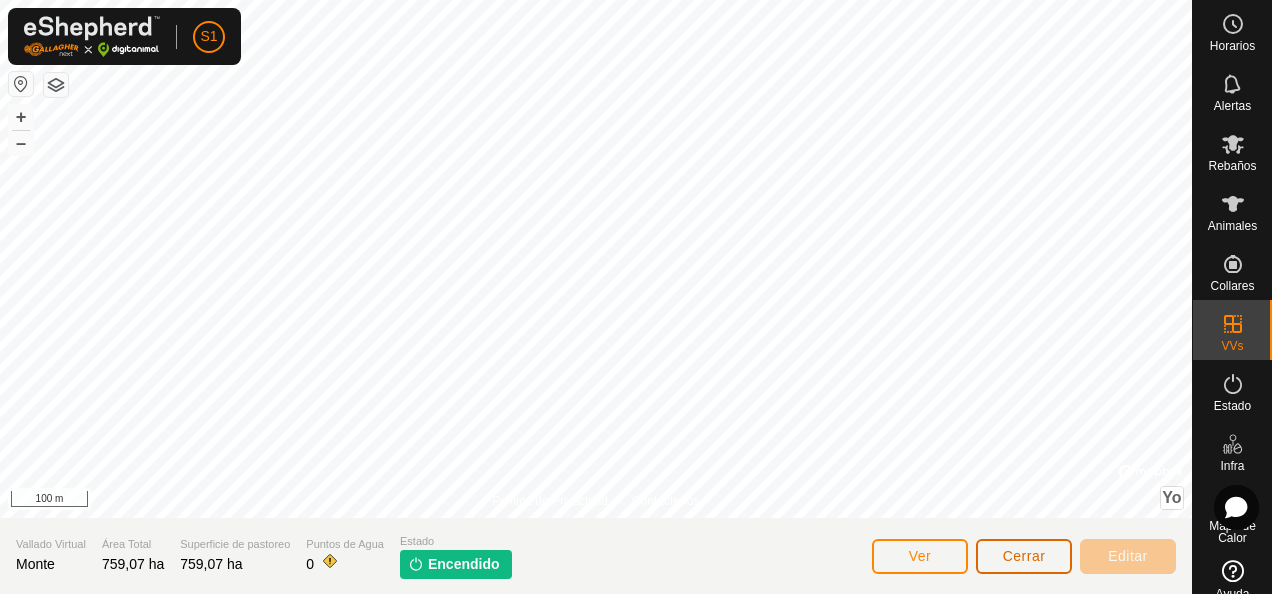 click on "Cerrar" 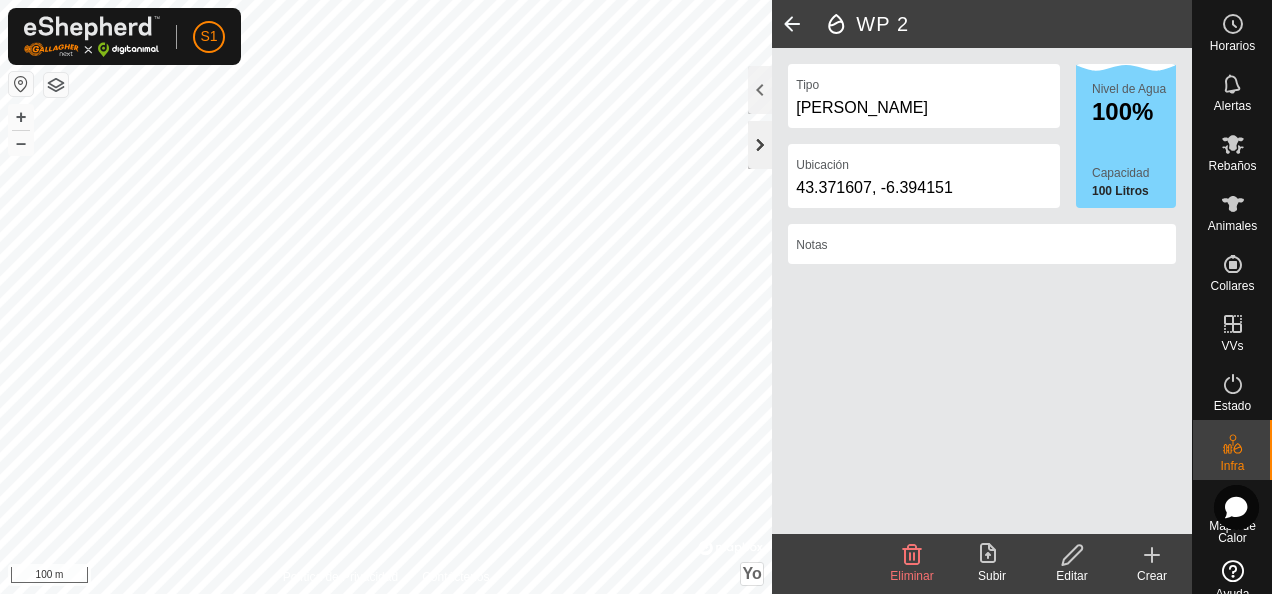 click 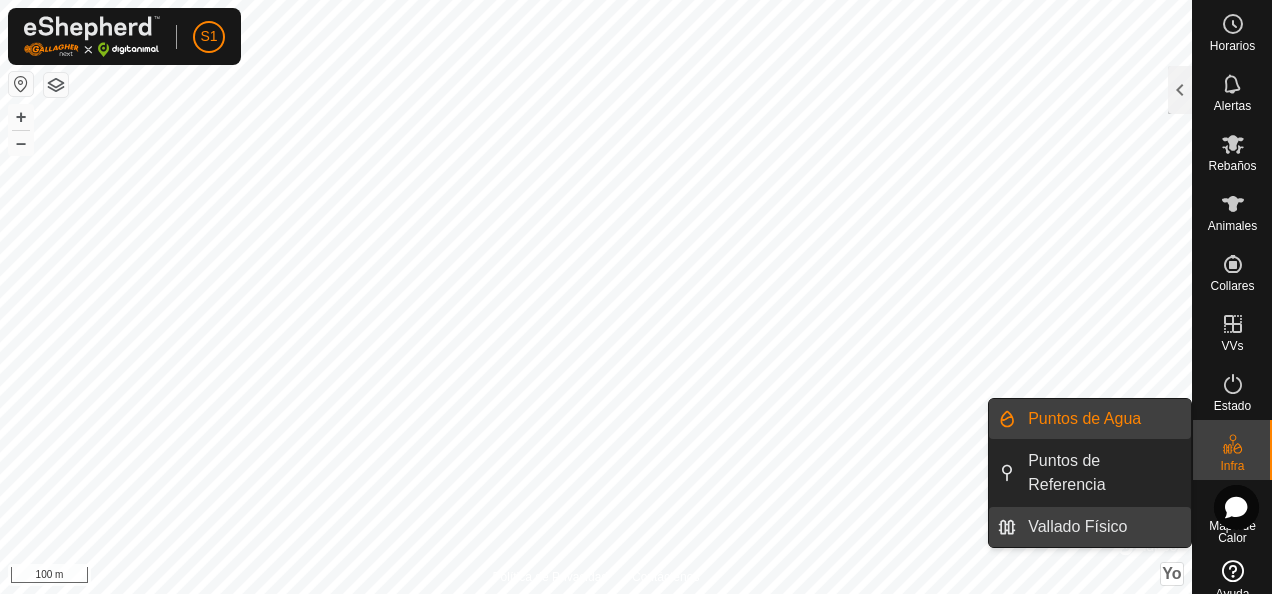 click on "Vallado Físico" at bounding box center (1103, 527) 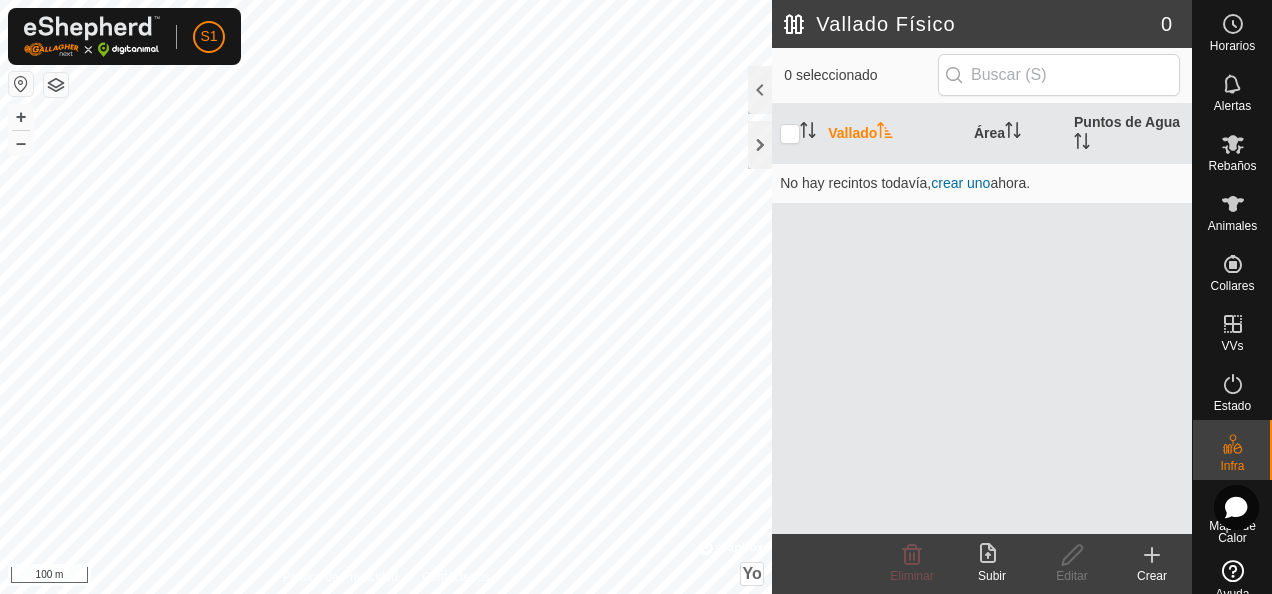 click 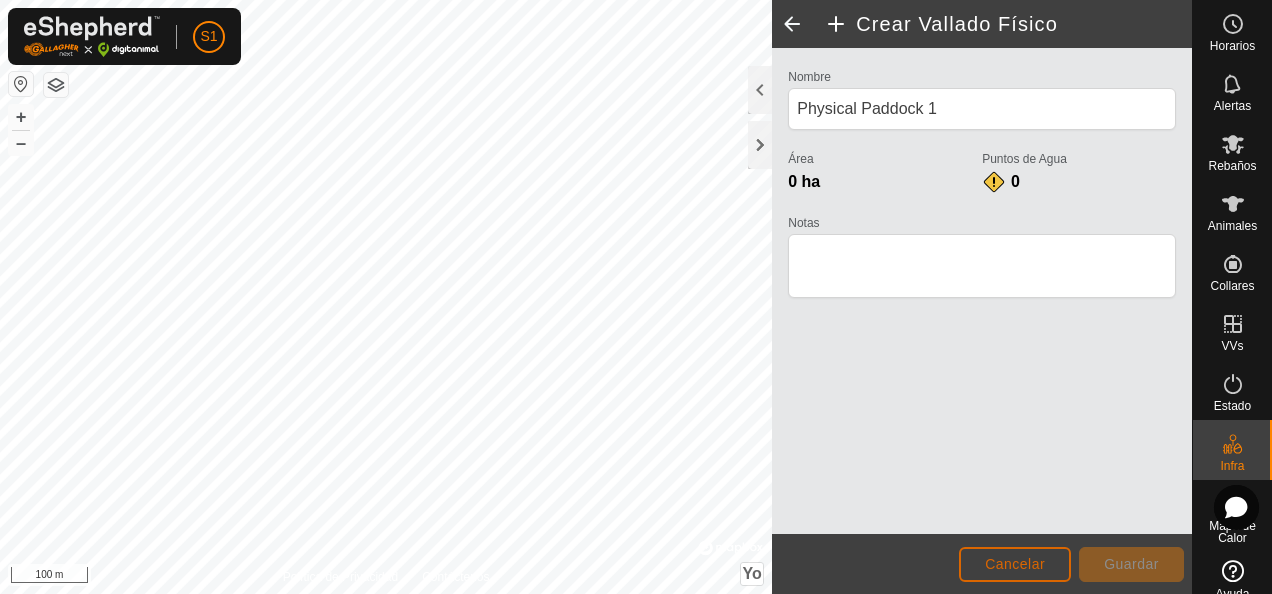 click on "Cancelar" 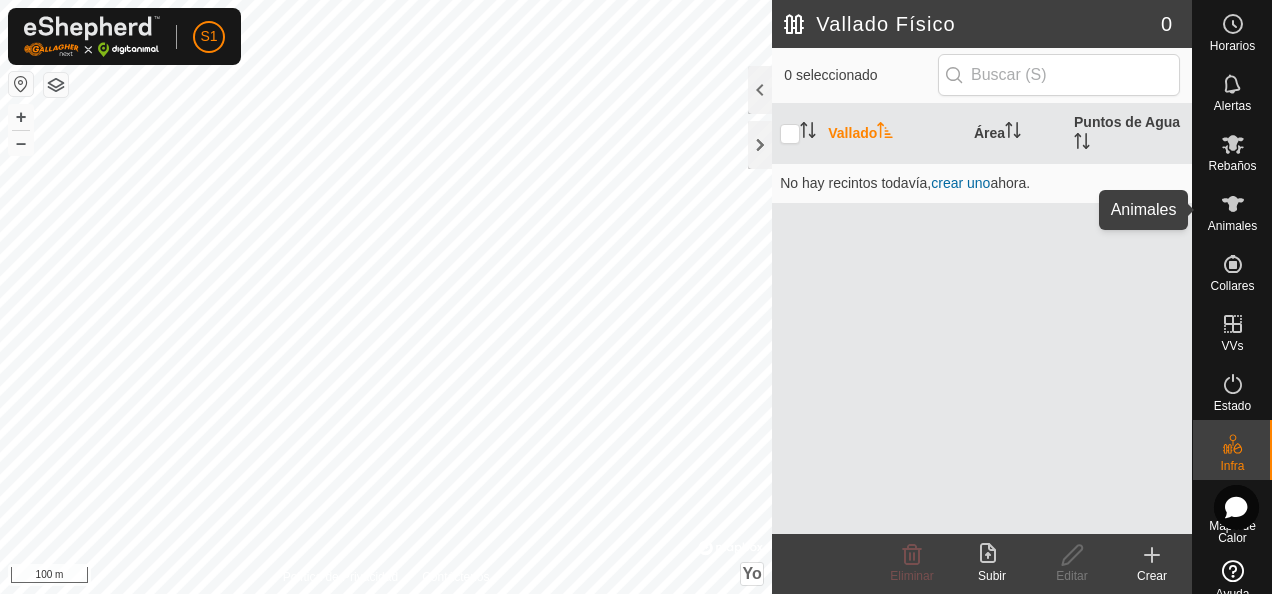 click 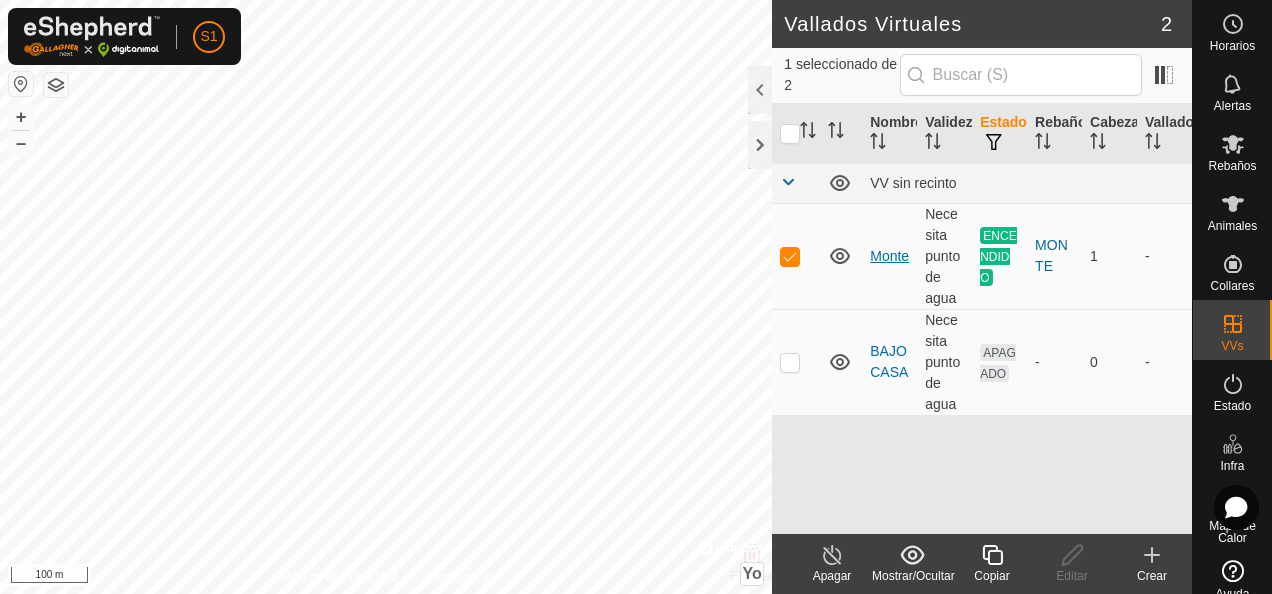 click on "Monte" at bounding box center [889, 256] 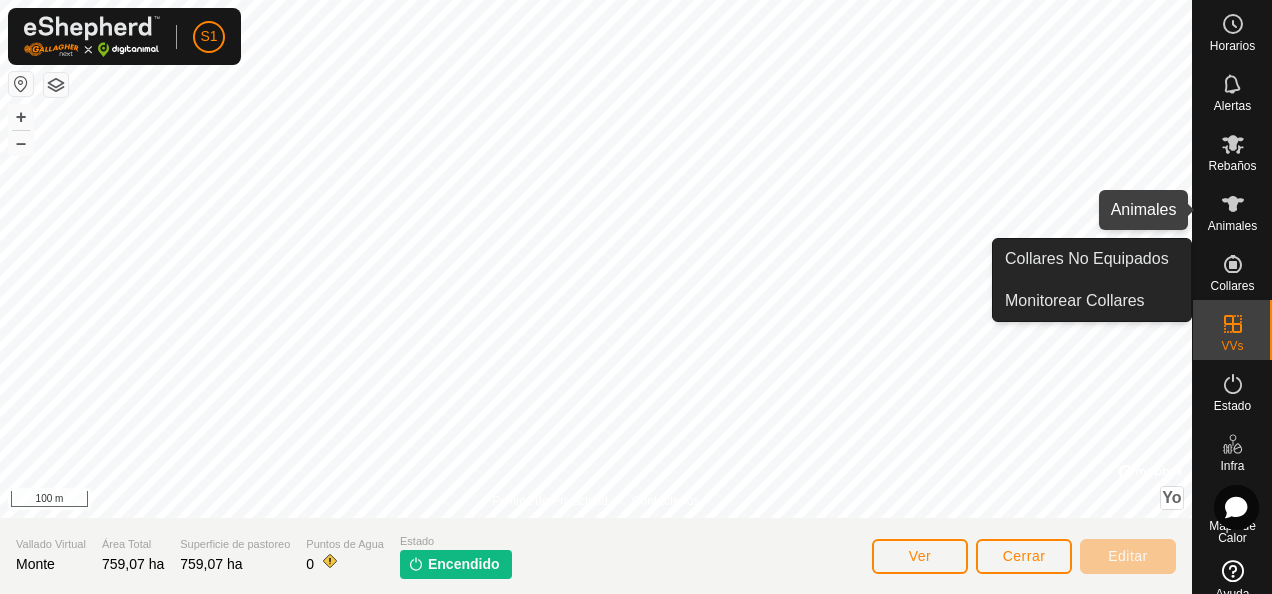 click 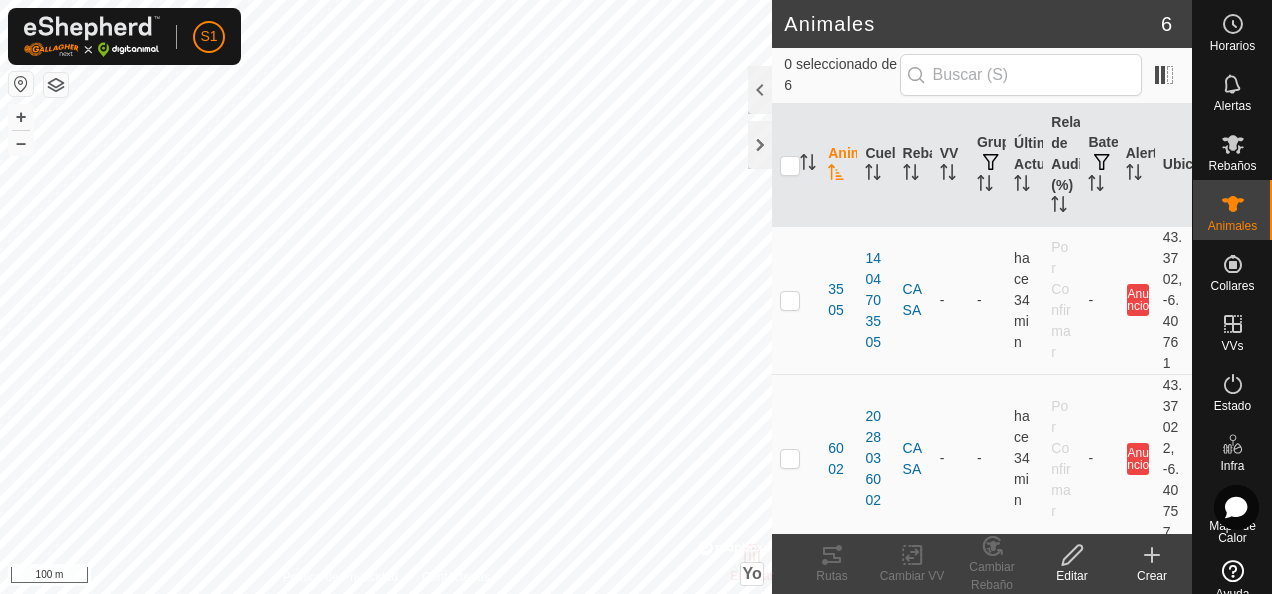 click 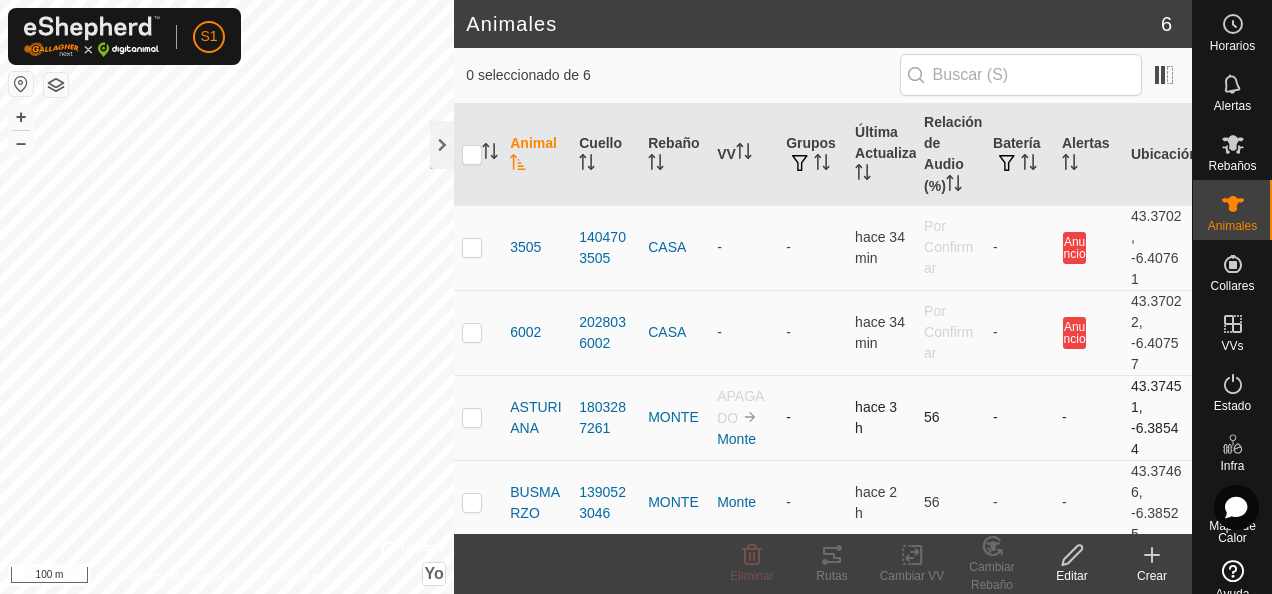 click at bounding box center [472, 417] 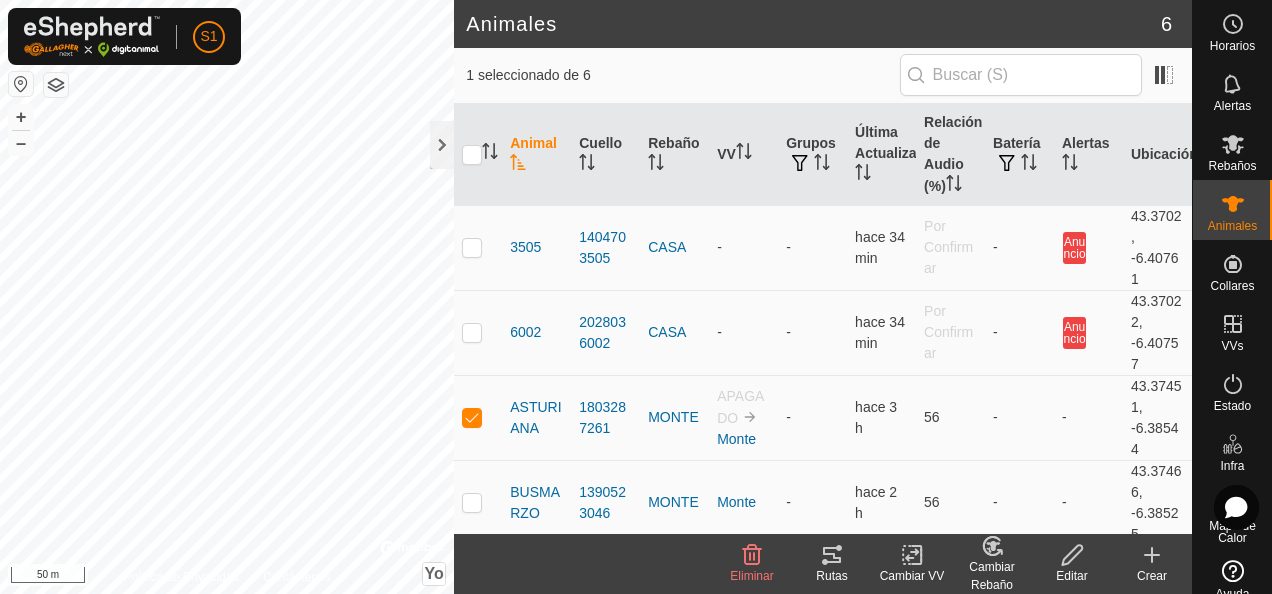 click on "Animal" at bounding box center (533, 143) 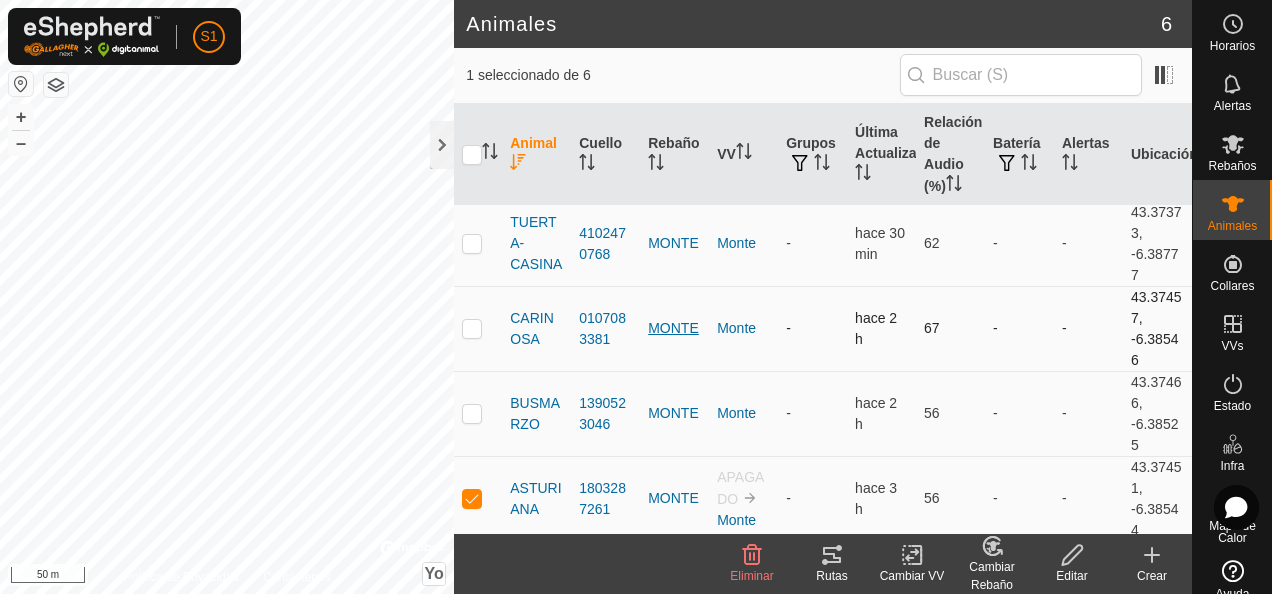 scroll, scrollTop: 0, scrollLeft: 0, axis: both 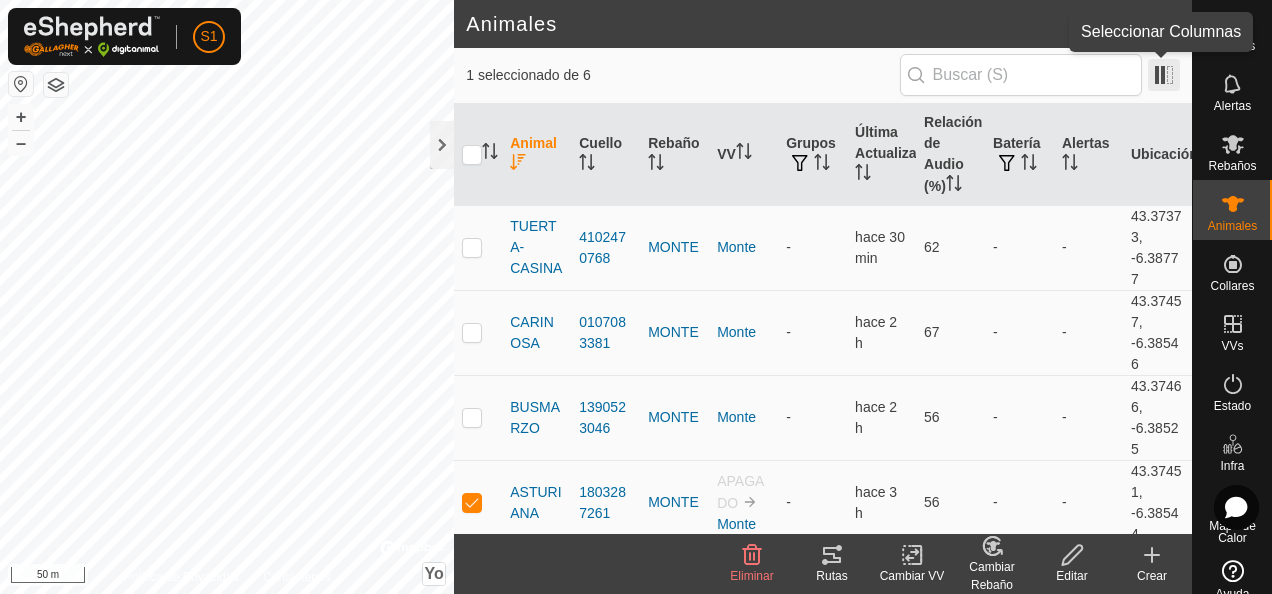 click at bounding box center [1164, 75] 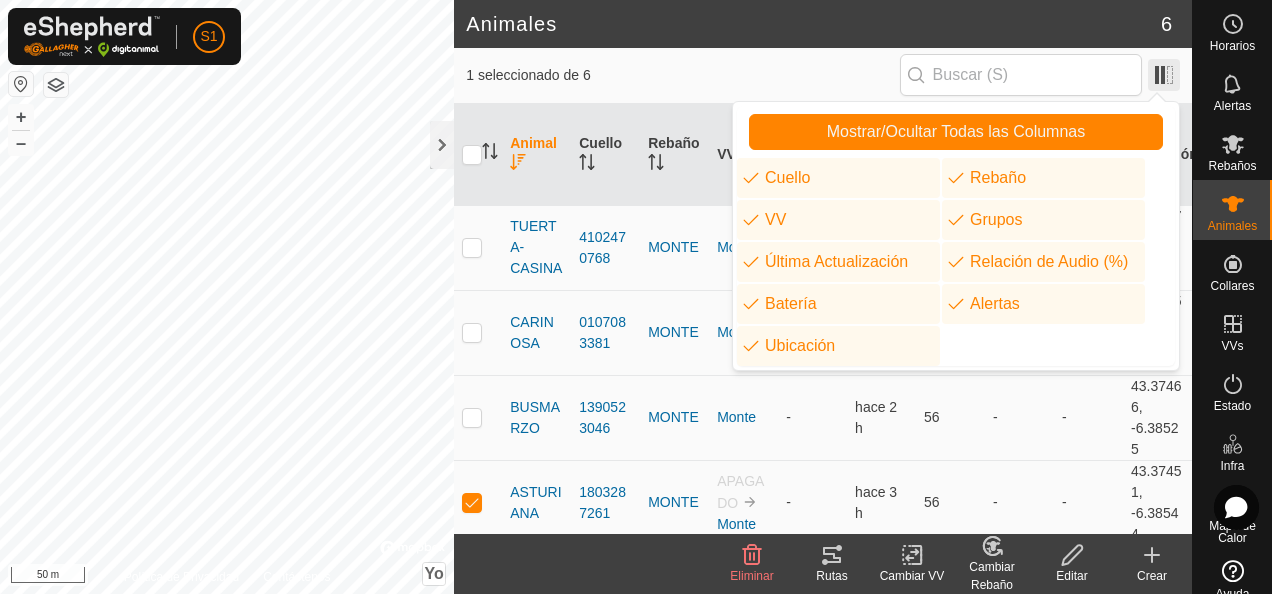 click at bounding box center (1164, 75) 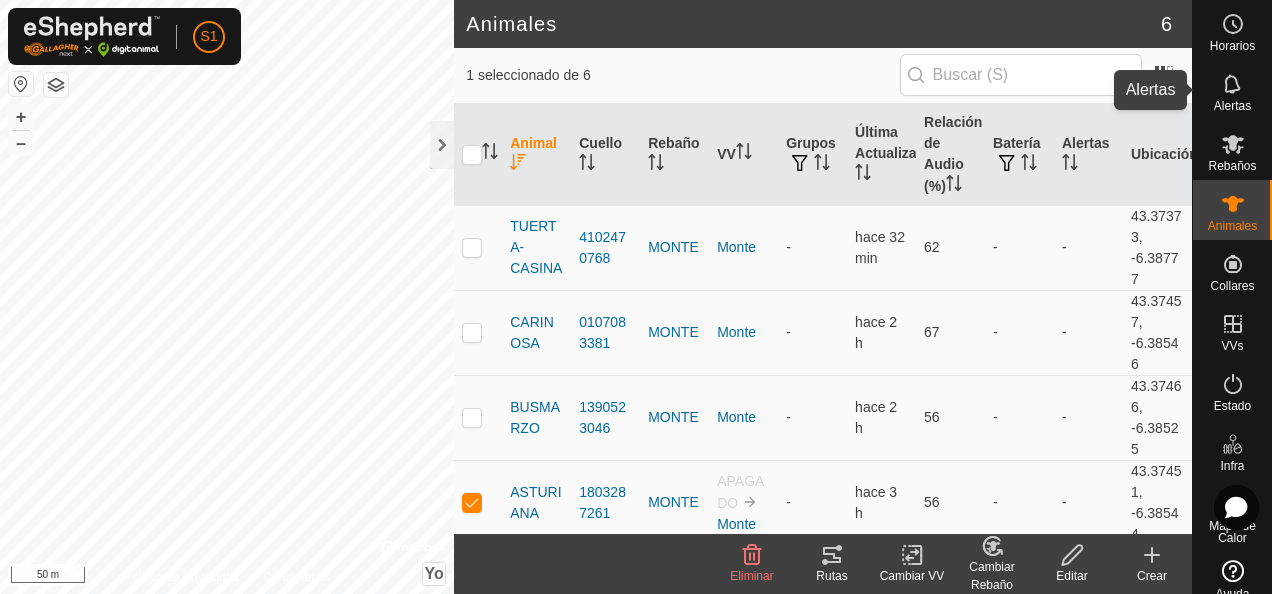 click on "Alertas" at bounding box center [1232, 106] 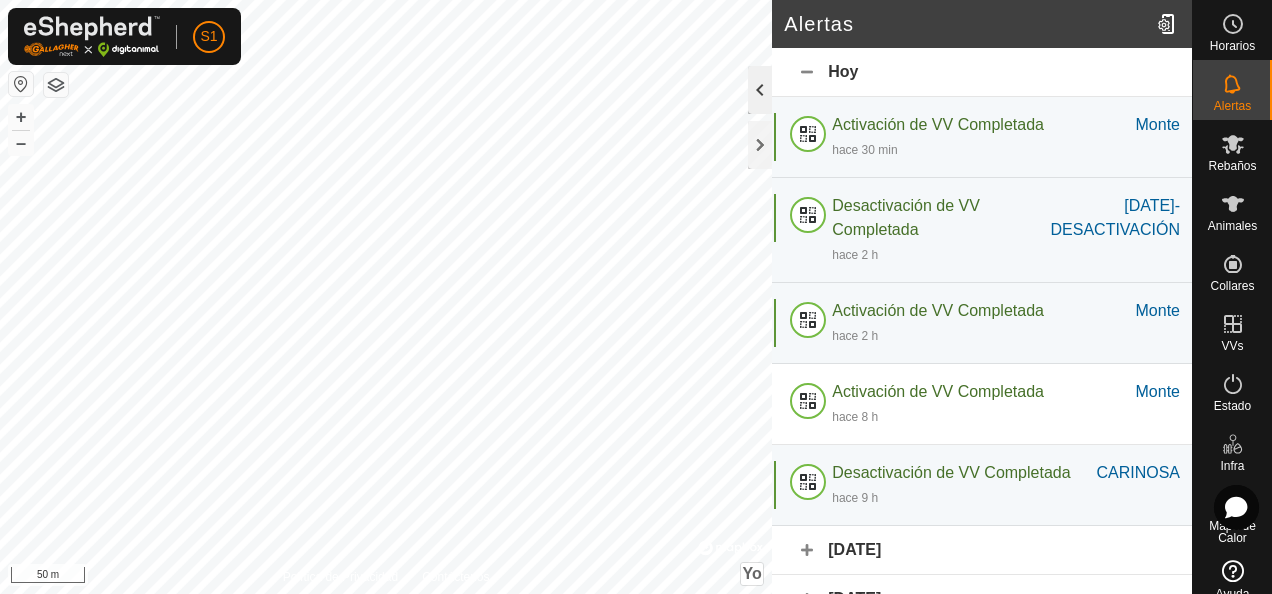 click 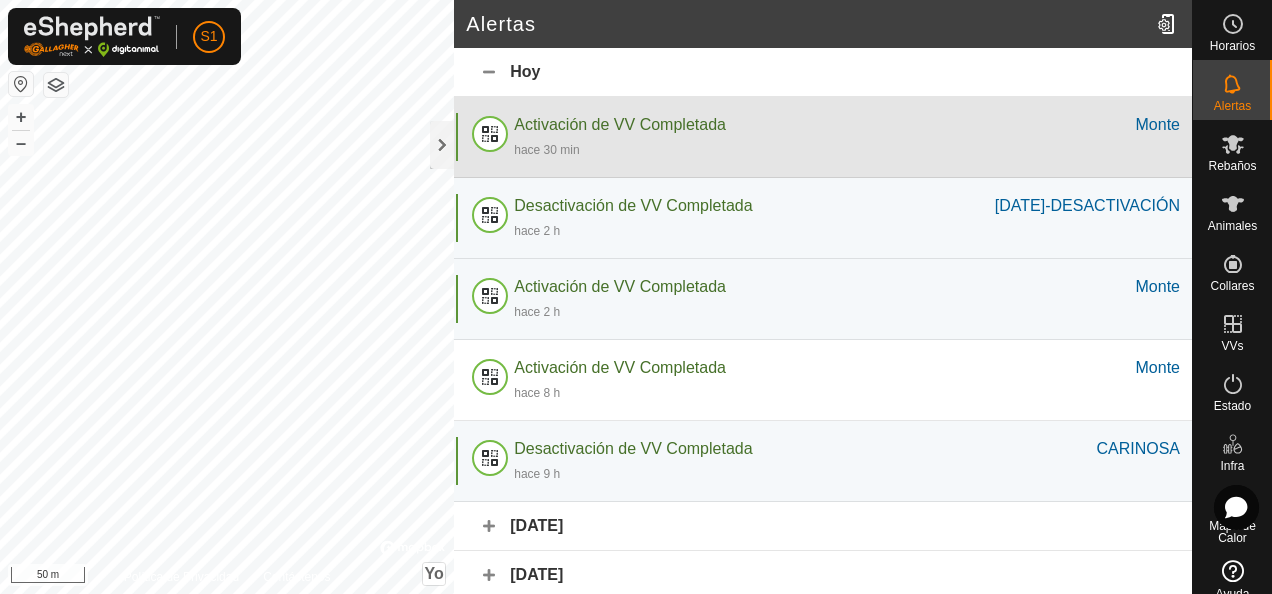 click on "Activación de VV Completada" 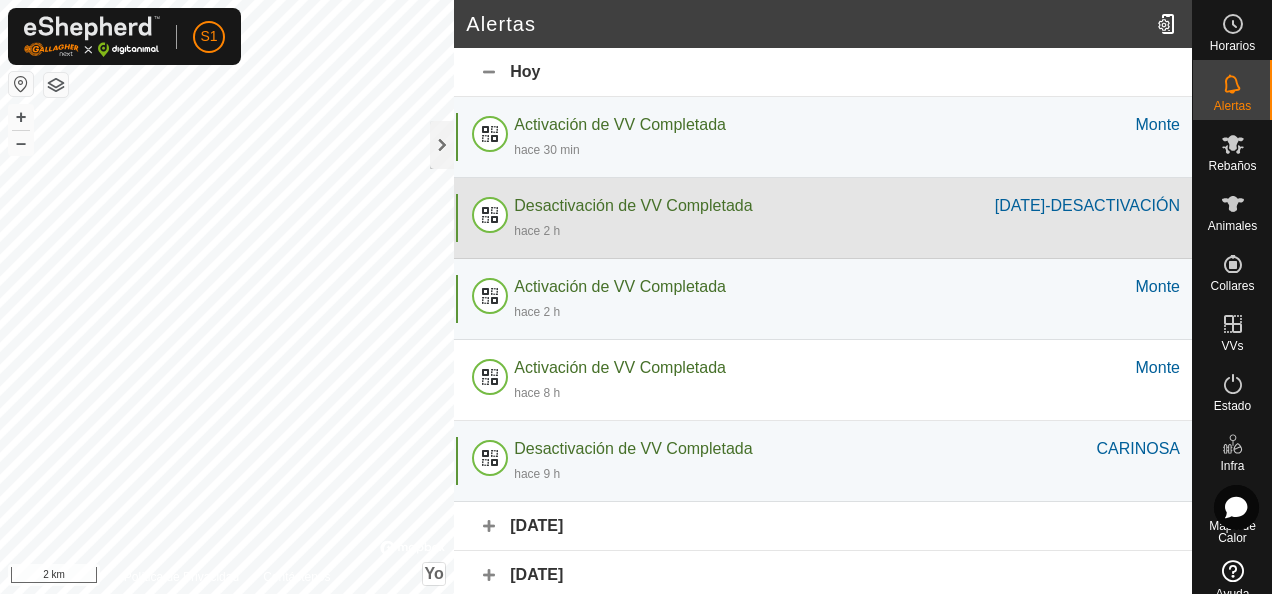 click on "Desactivación de VV Completada" 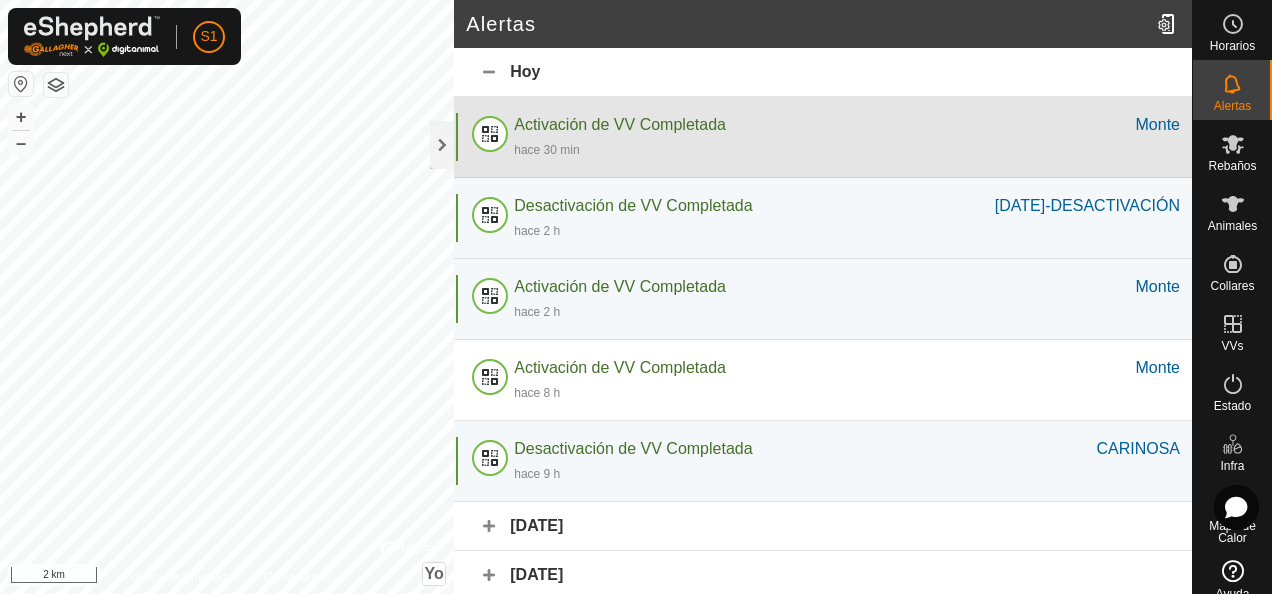 click on "Activación de VV Completada" 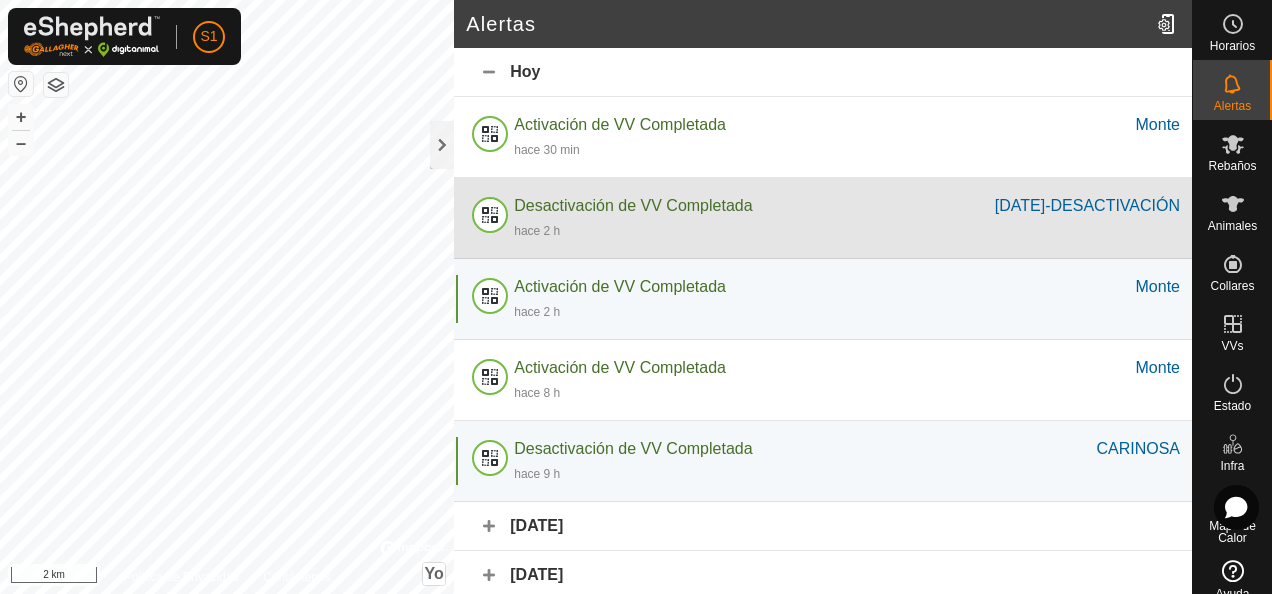 click on "hace 2 h" 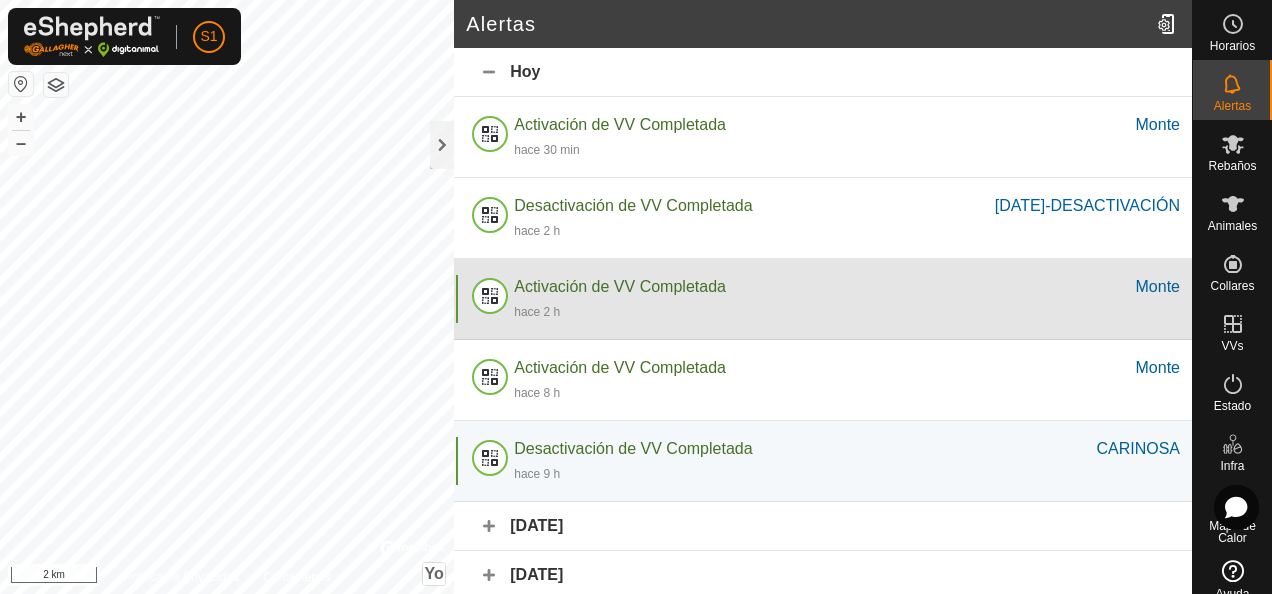 click on "hace 2 h" 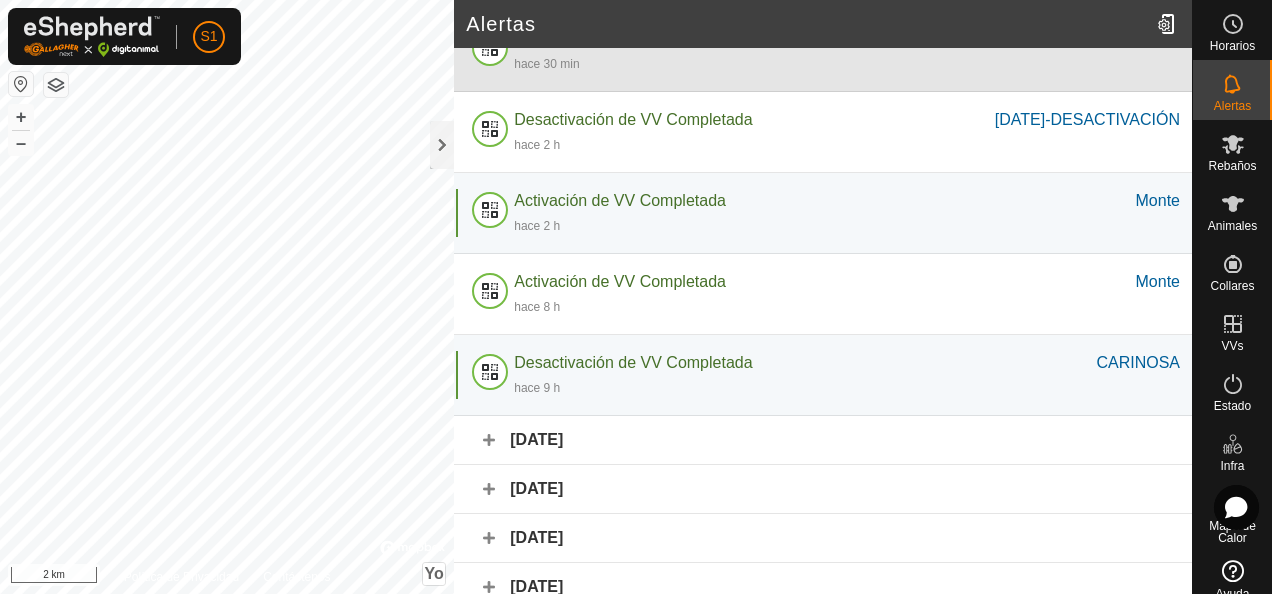 scroll, scrollTop: 149, scrollLeft: 0, axis: vertical 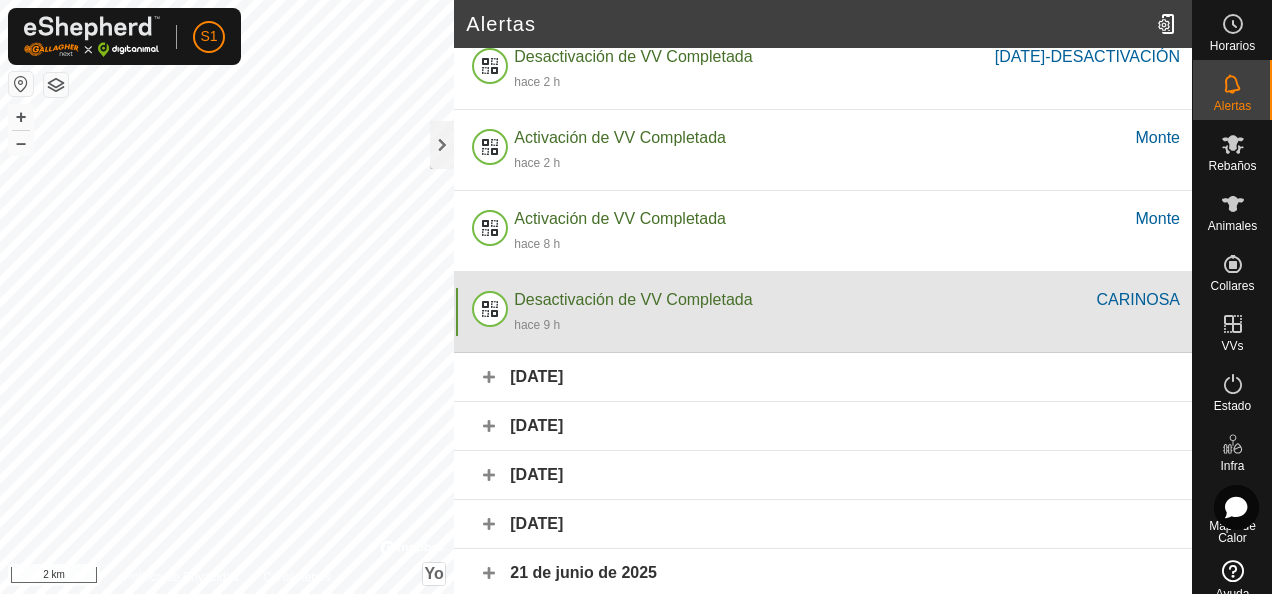 click on "hace 9 h" 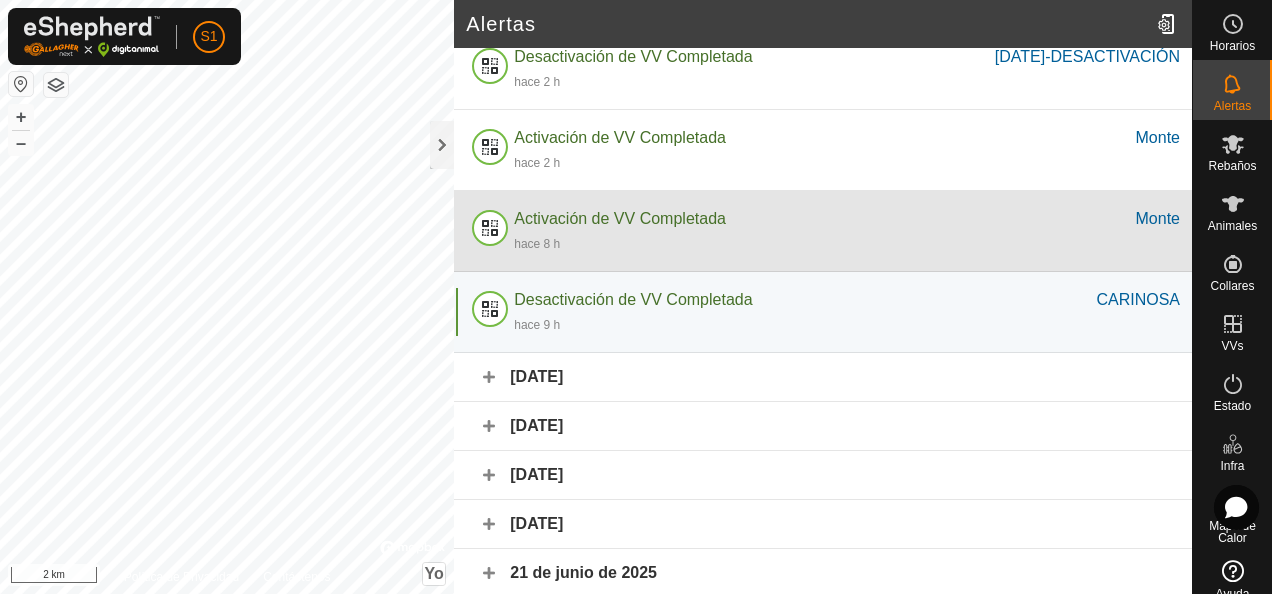 click on "Activación de VV Completada" 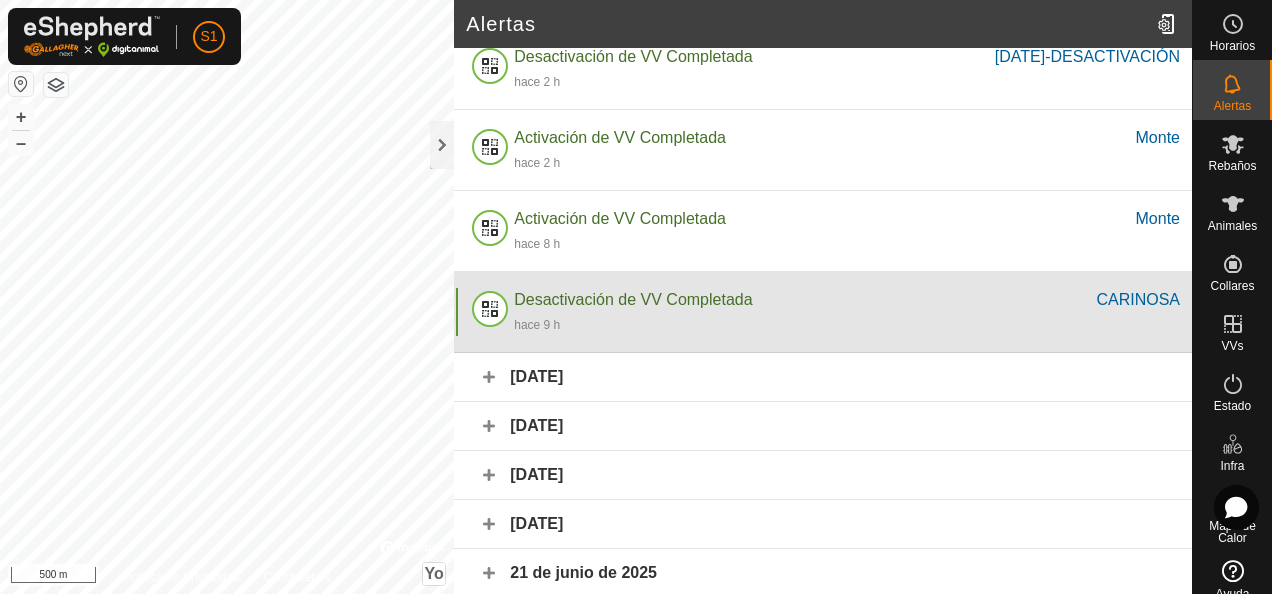 click on "hace 9 h" 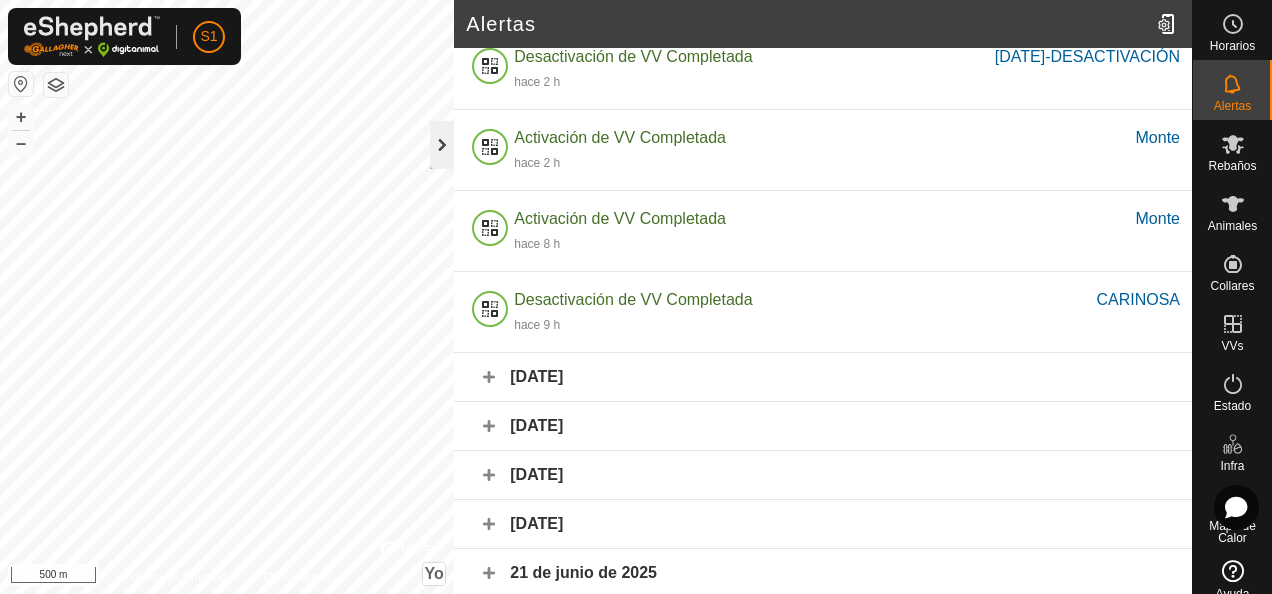 click 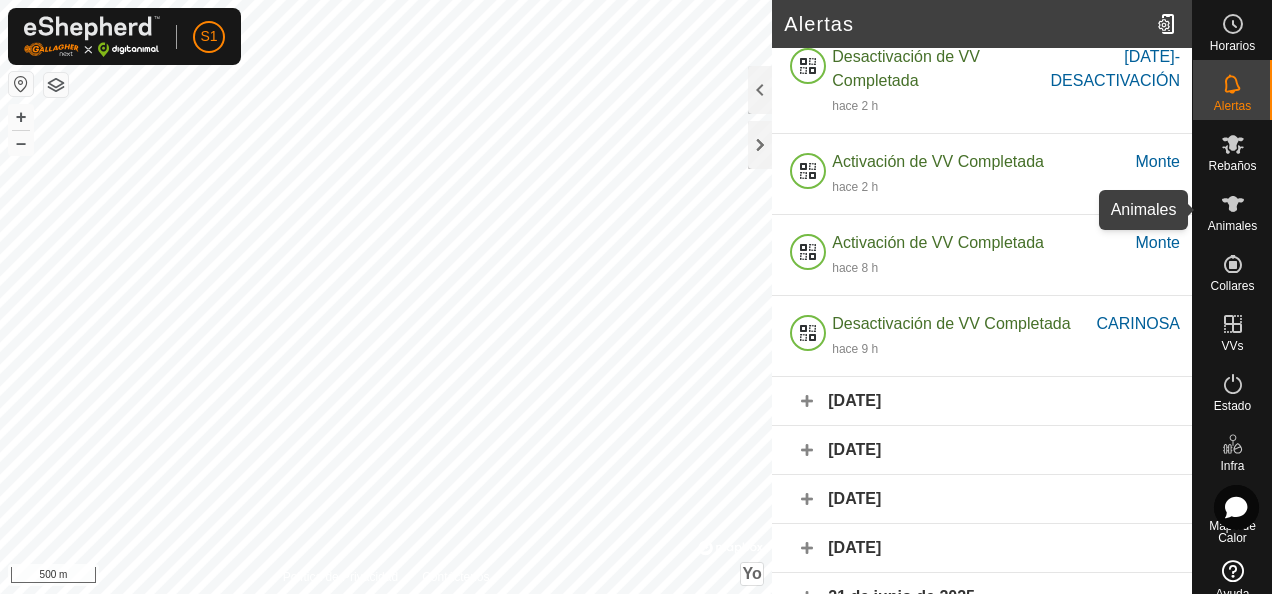 click 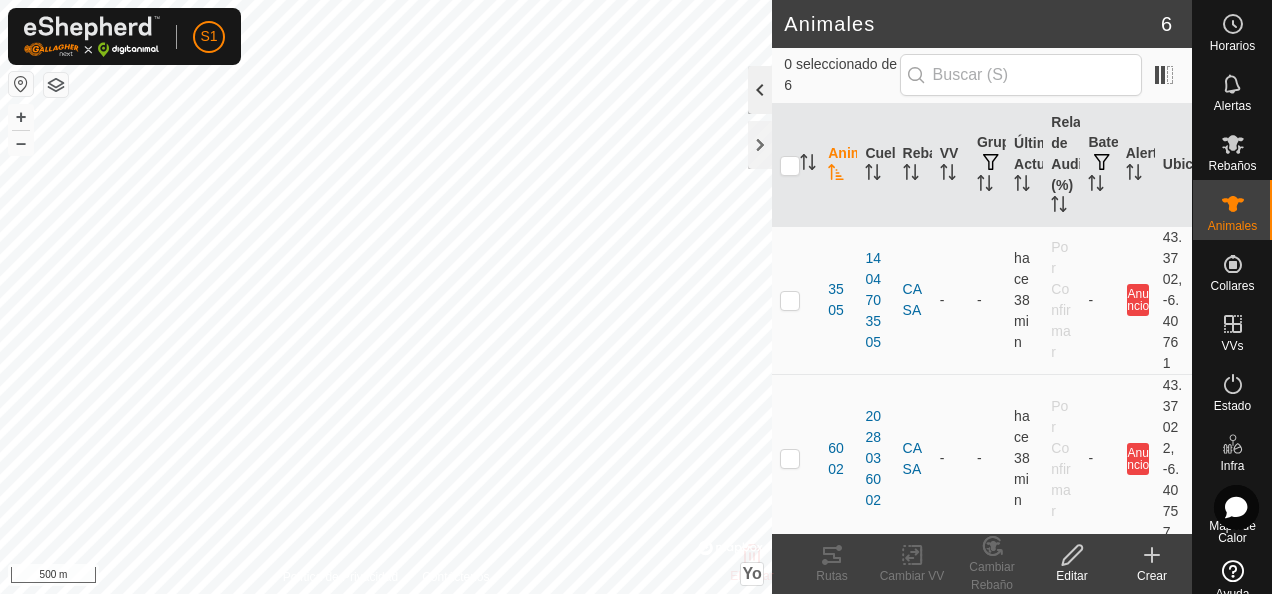 click 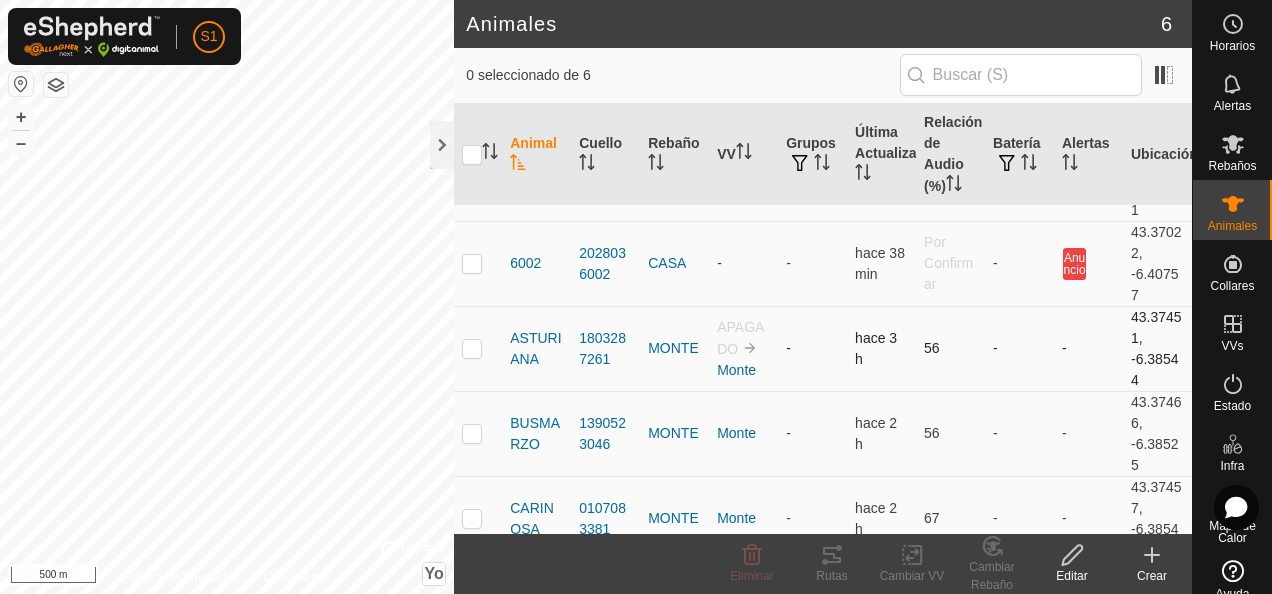 scroll, scrollTop: 100, scrollLeft: 0, axis: vertical 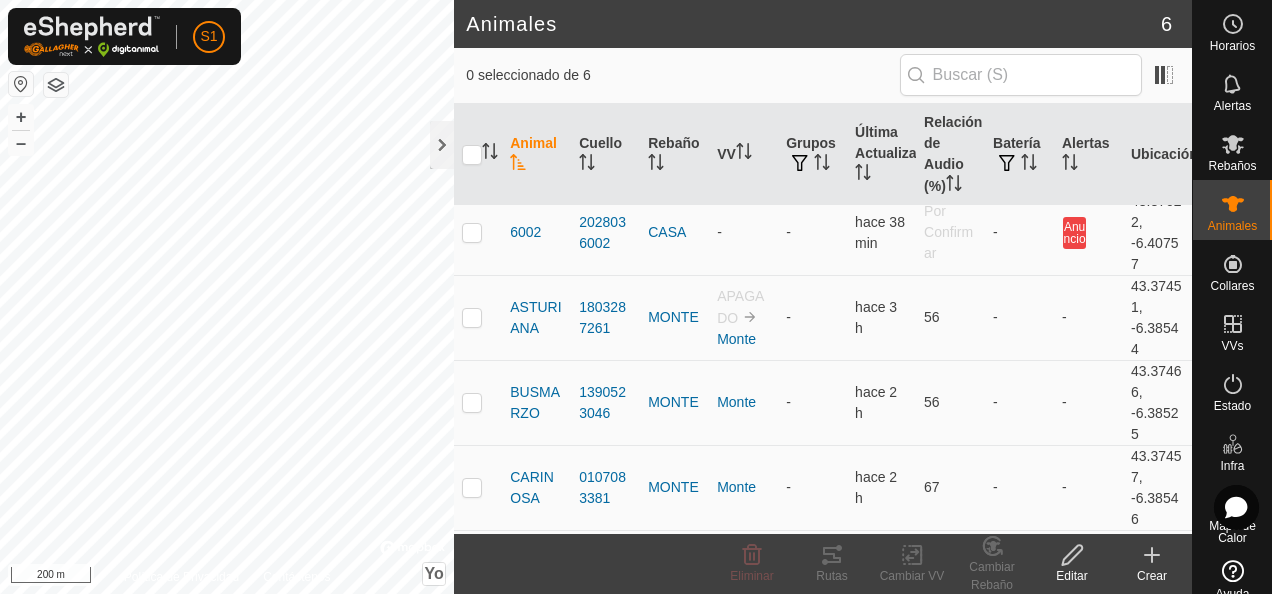 click on "S1 Horarios Alertas Rebaños Animales Collares VVs Estado Infra Mapa de Calor Ayuda Animales 6  0 seleccionado de 6   Animal   Cuello   Rebaño   VV   Grupos   Última Actualización   Relación de Audio (%)   Batería   Alertas   Ubicación   3505   1404703505   CASA  -  -  hace 38 min  Por Confirmar  -  Anuncio   43.3702, -6.40761   6002   2028036002   CASA  -  -  hace 38 min  Por Confirmar  -  Anuncio   43.37022, -6.40757   ASTURIANA   1803287261   MONTE  APAGADO Monte  -  hace 3 h  56  -  -   43.37451, -6.38544   BUSMARZO   1390523046   MONTE  Monte  -  hace 2 h  56  -  -   43.37466, -6.38525   CARINOSA   0107083381   MONTE  Monte  -  hace 2 h  67  -  -   43.37457, -6.38546   TUERTA-CASINA   4102470768   MONTE  Monte  -  hace 34 min  62  -  -   43.37373, -6.38777  Eliminar  Rutas   Cambiar VV   Cambiar Rebaño   Editar   Crear  Política de Privacidad Contáctenos
ASTURIANA
1803287261
MONTE
-" at bounding box center (636, 297) 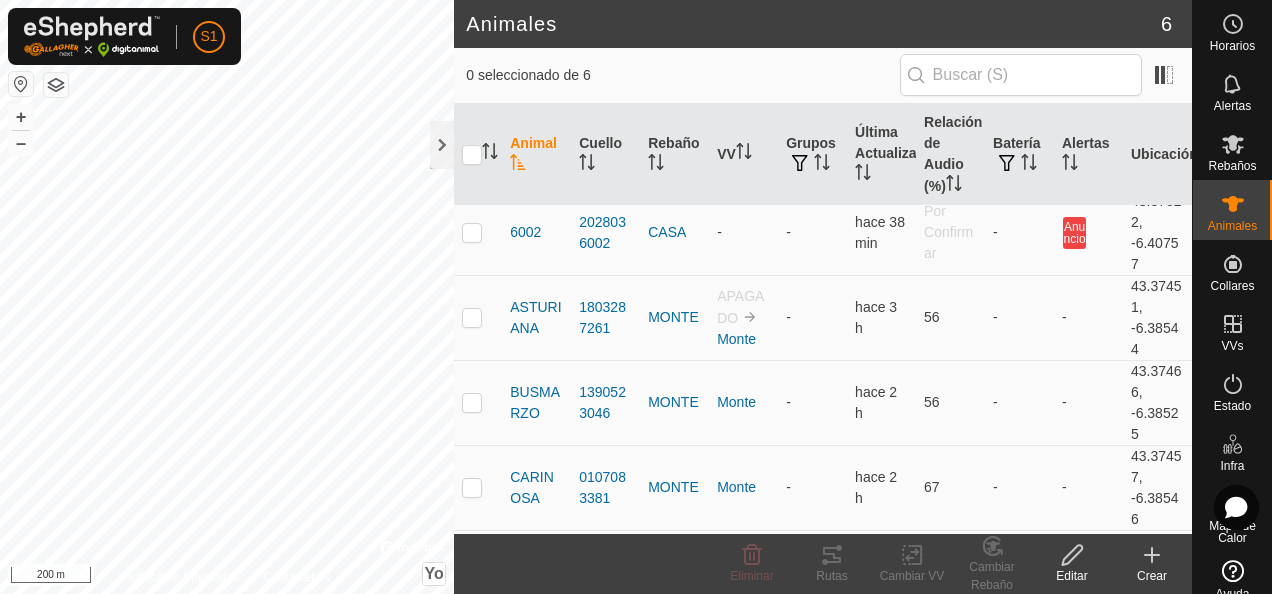click on "S1 Horarios Alertas Rebaños Animales Collares VVs Estado Infra Mapa de Calor Ayuda Animales 6  0 seleccionado de 6   Animal   Cuello   Rebaño   VV   Grupos   Última Actualización   Relación de Audio (%)   Batería   Alertas   Ubicación   3505   1404703505   CASA  -  -  hace 38 min  Por Confirmar  -  Anuncio   43.3702, -6.40761   6002   2028036002   CASA  -  -  hace 38 min  Por Confirmar  -  Anuncio   43.37022, -6.40757   ASTURIANA   1803287261   MONTE  APAGADO Monte  -  hace 3 h  56  -  -   43.37451, -6.38544   BUSMARZO   1390523046   MONTE  Monte  -  hace 2 h  56  -  -   43.37466, -6.38525   CARINOSA   0107083381   MONTE  Monte  -  hace 2 h  67  -  -   43.37457, -6.38546   TUERTA-CASINA   4102470768   MONTE  Monte  -  hace 34 min  62  -  -   43.37373, -6.38777  Eliminar  Rutas   Cambiar VV   Cambiar Rebaño   Editar   Crear  Política de Privacidad Contáctenos
ASTURIANA
1803287261
MONTE
-" at bounding box center [636, 297] 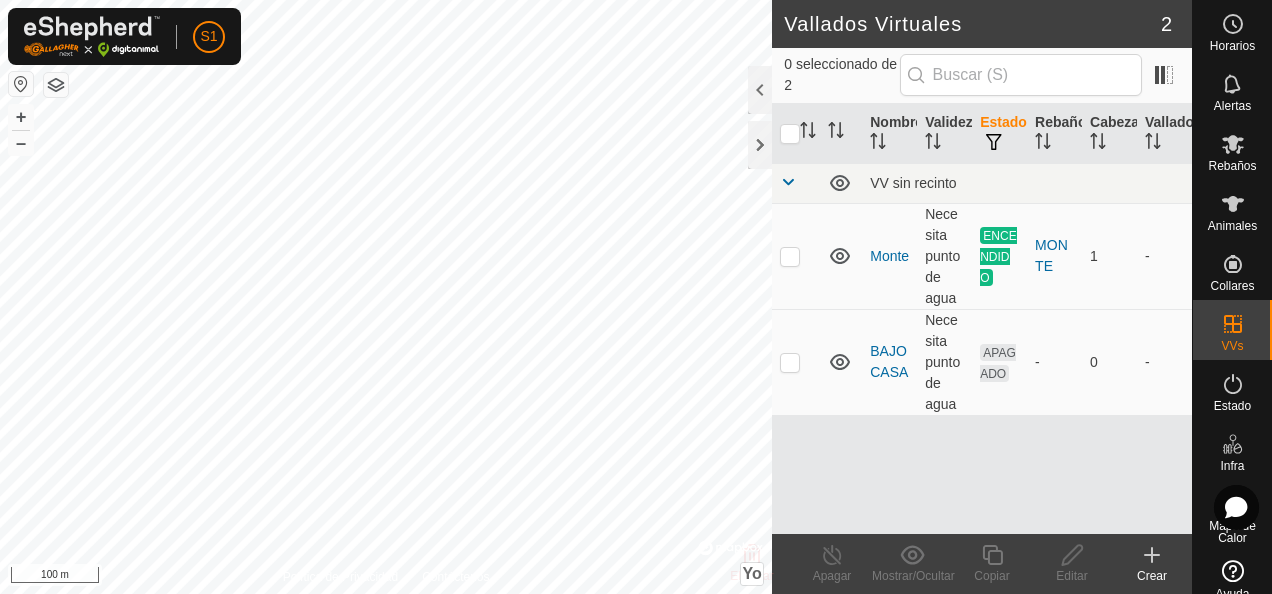 checkbox on "true" 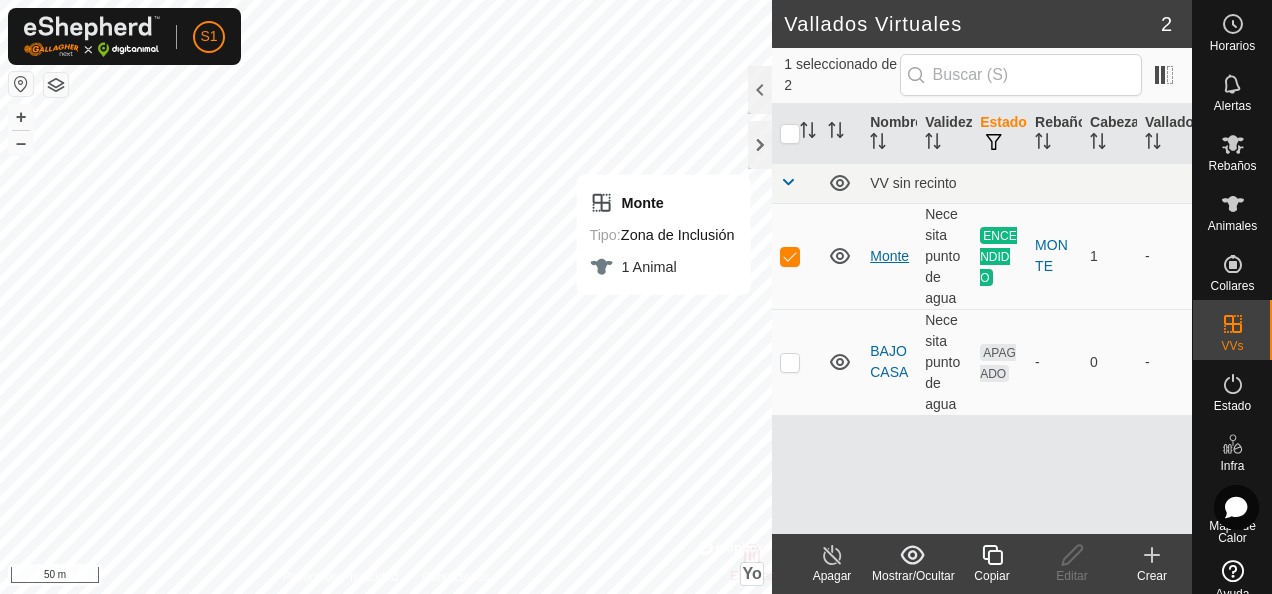 click on "Monte" at bounding box center (889, 256) 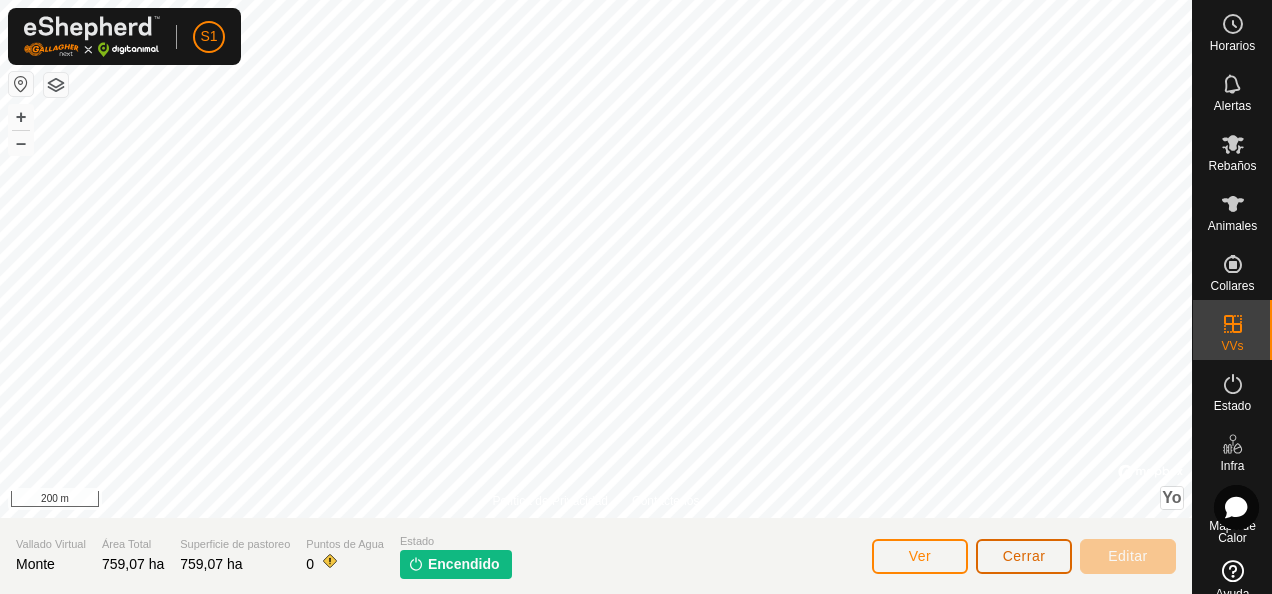 click on "Cerrar" 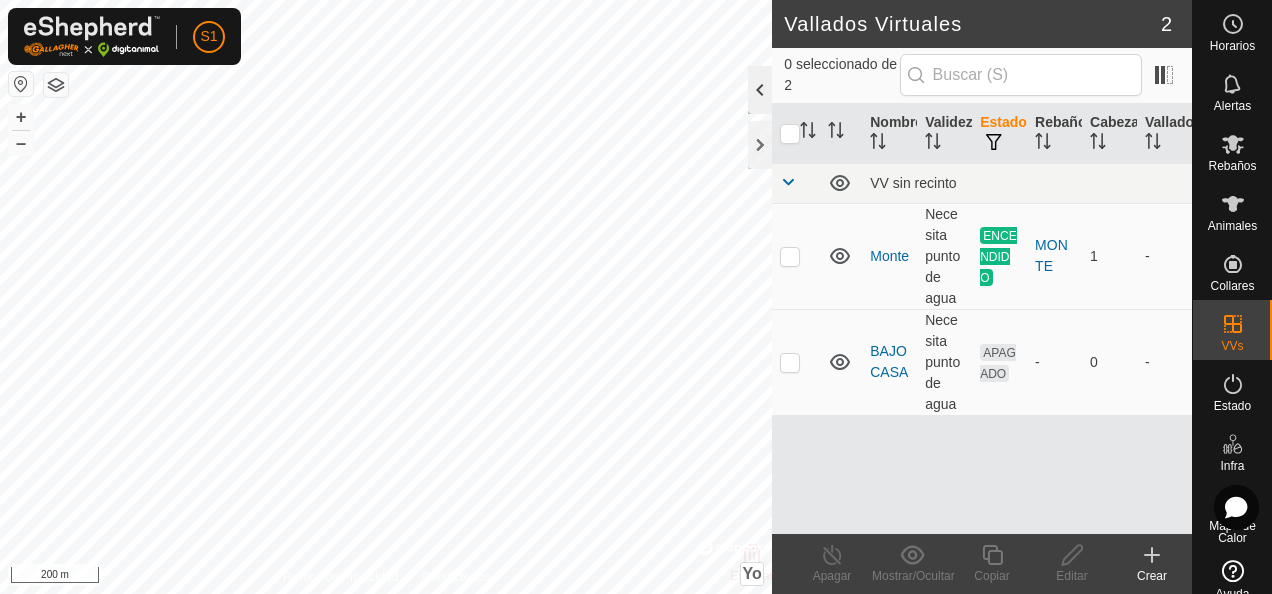 click 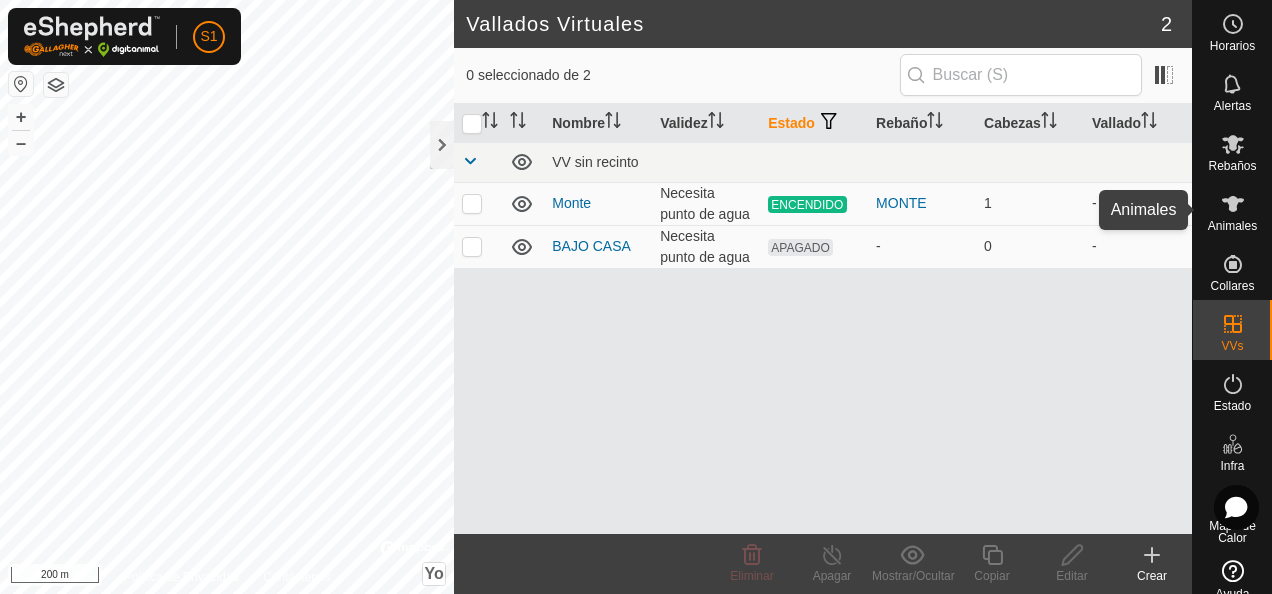 click 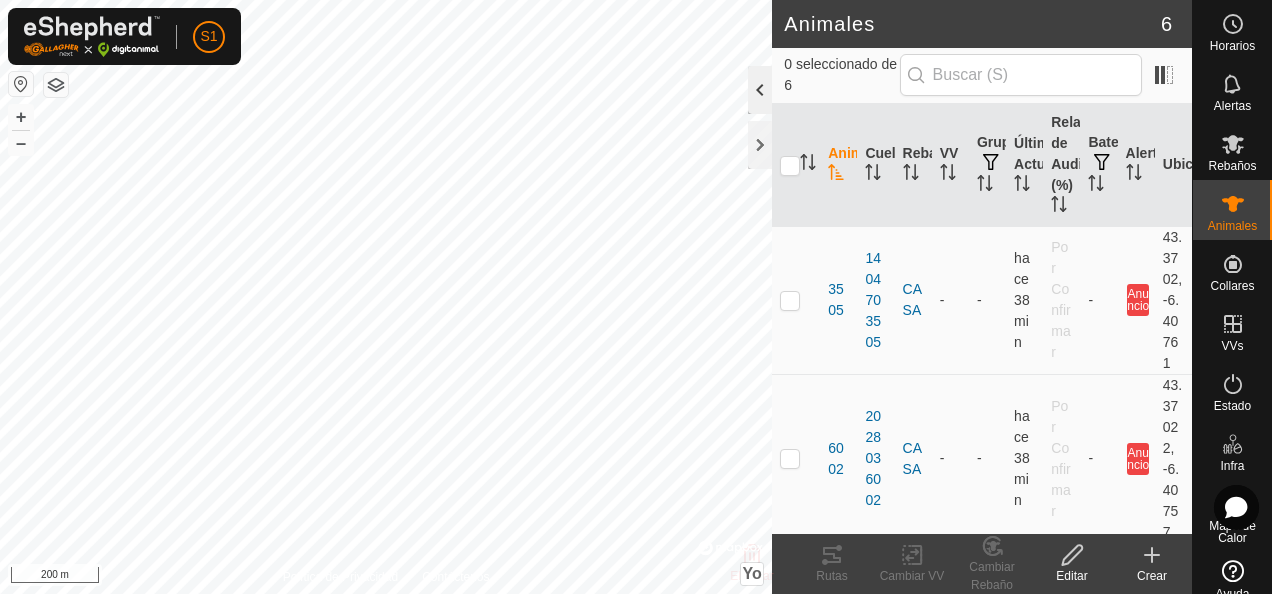 click 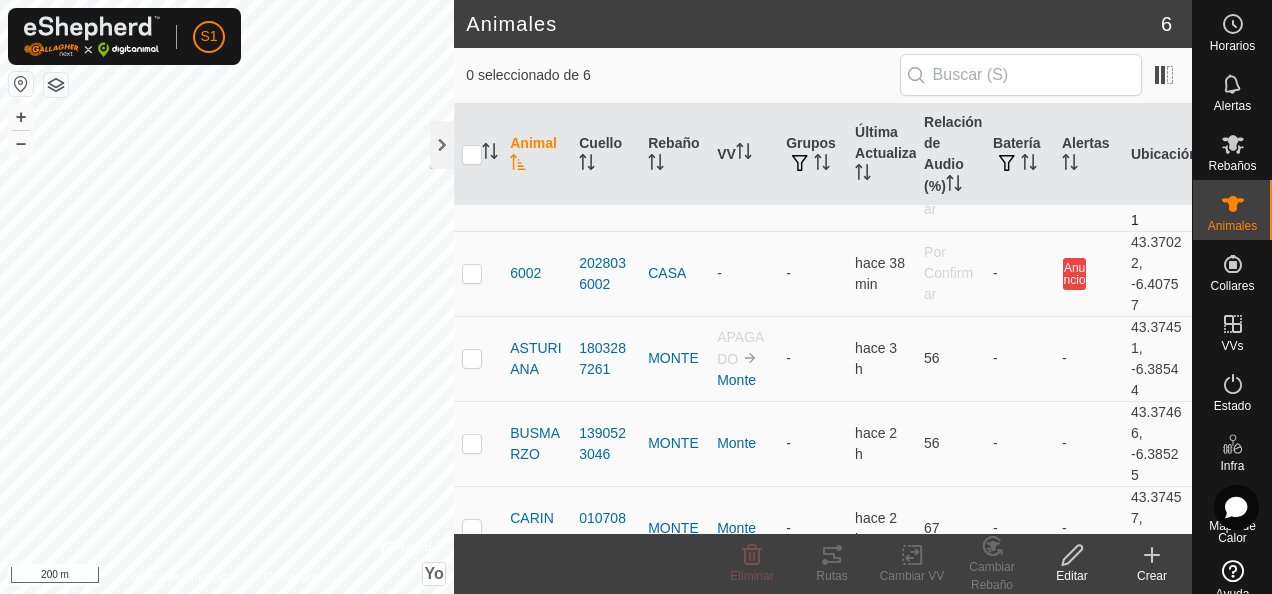 scroll, scrollTop: 178, scrollLeft: 0, axis: vertical 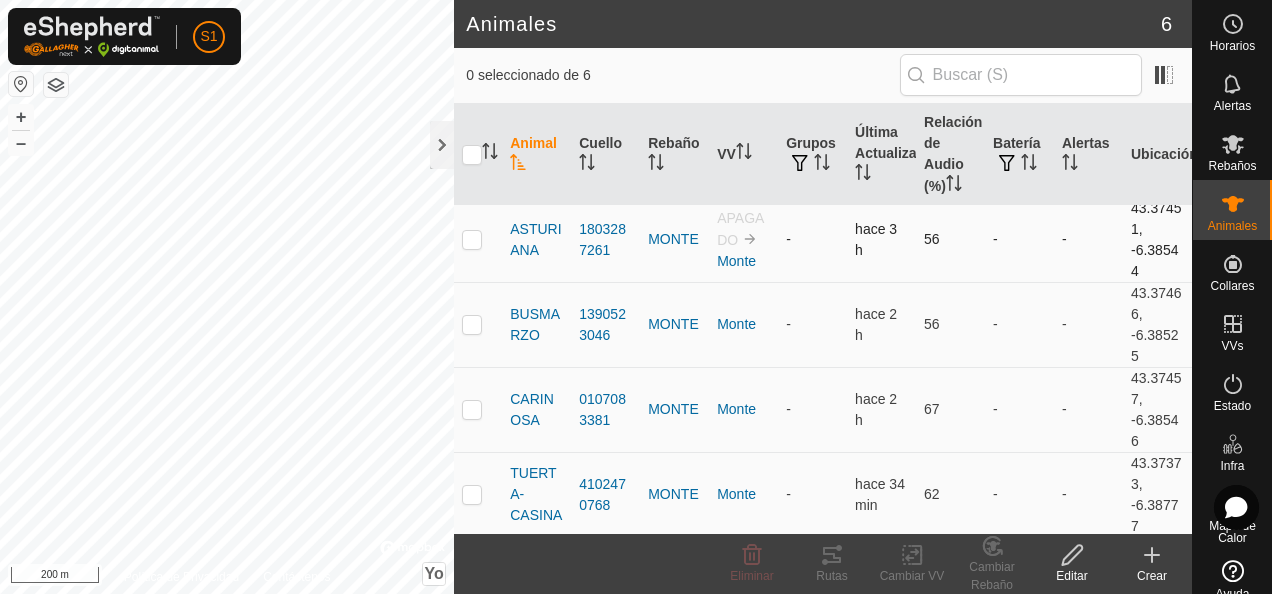 click at bounding box center (472, 239) 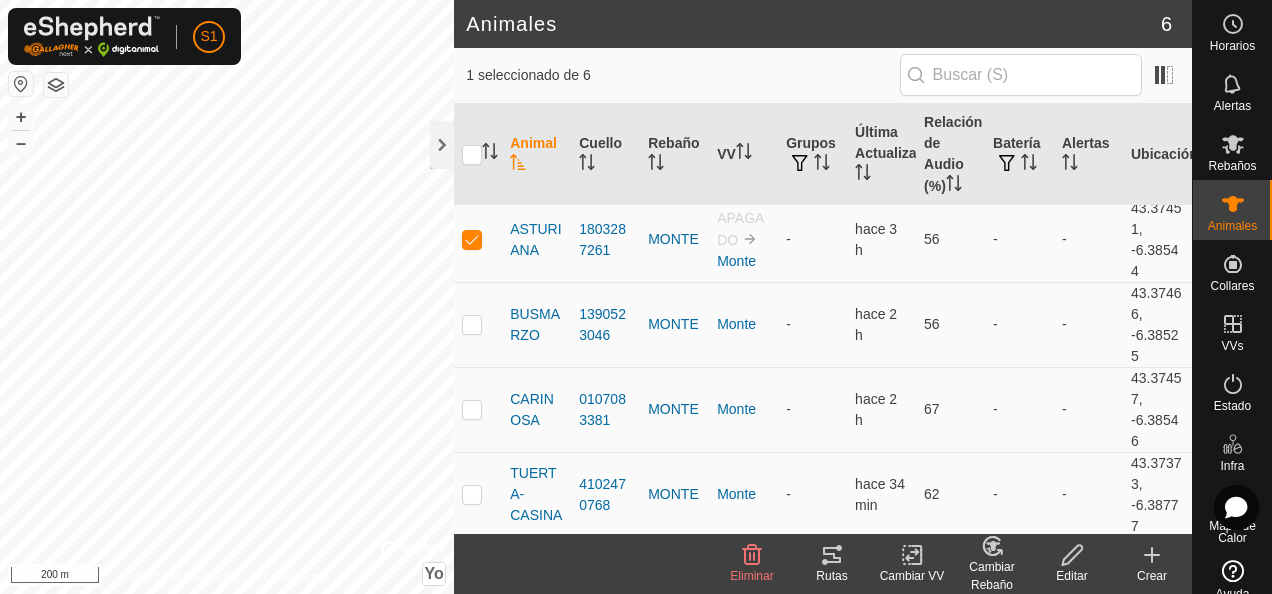 click 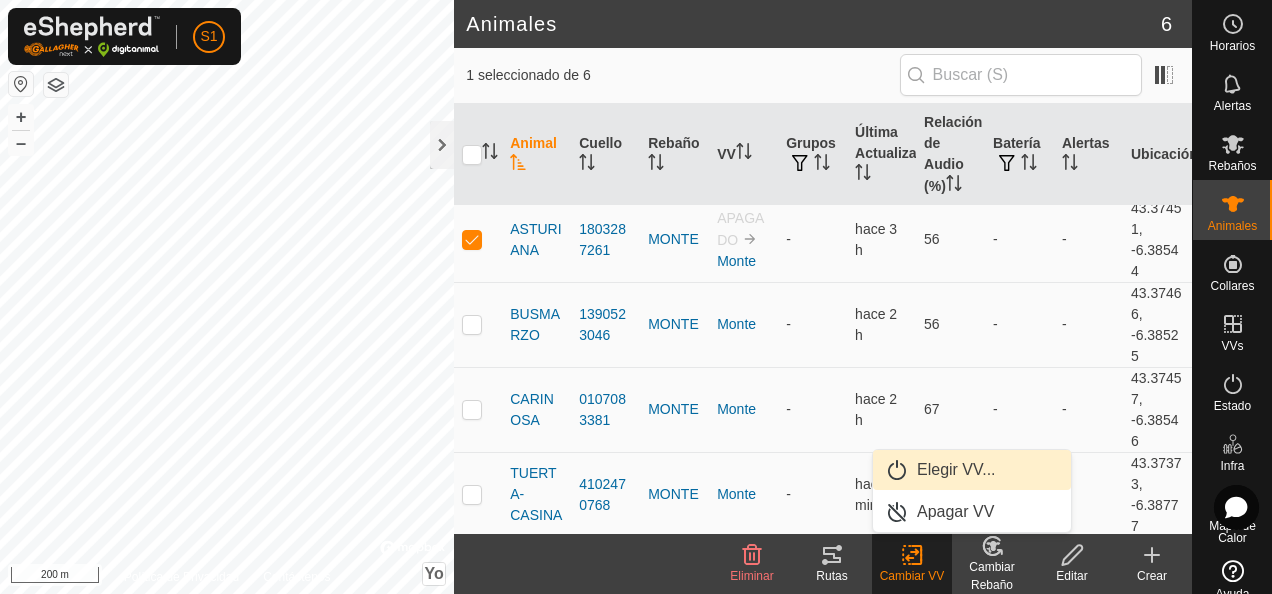 click on "Elegir VV..." at bounding box center (972, 470) 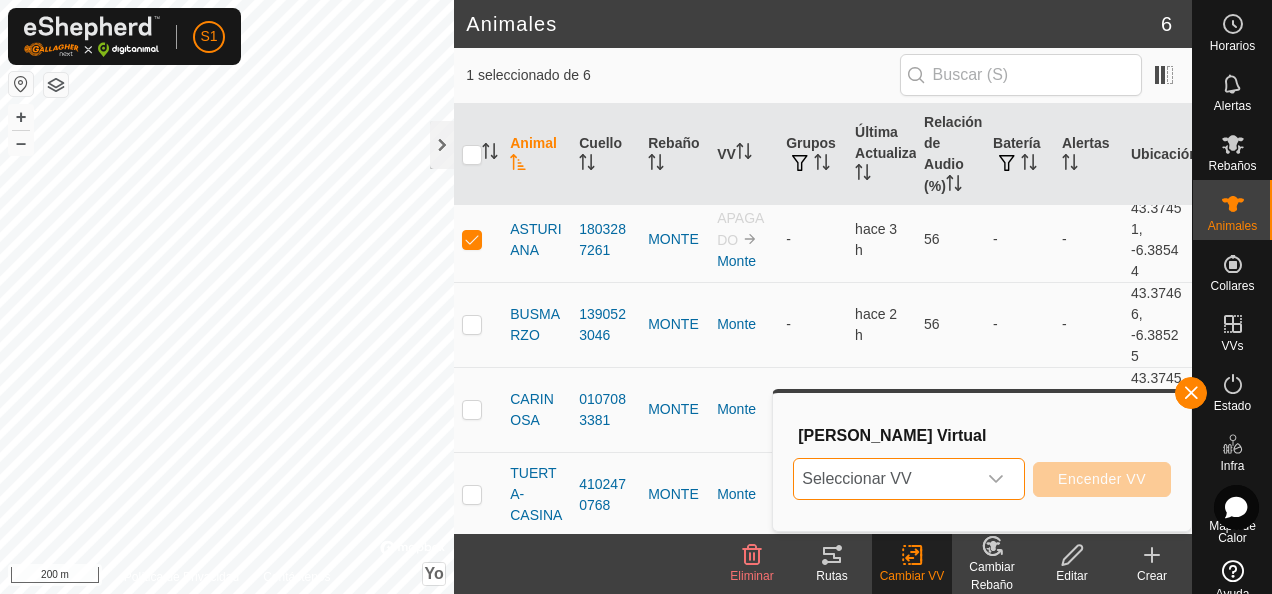 click on "Seleccionar VV" at bounding box center [885, 479] 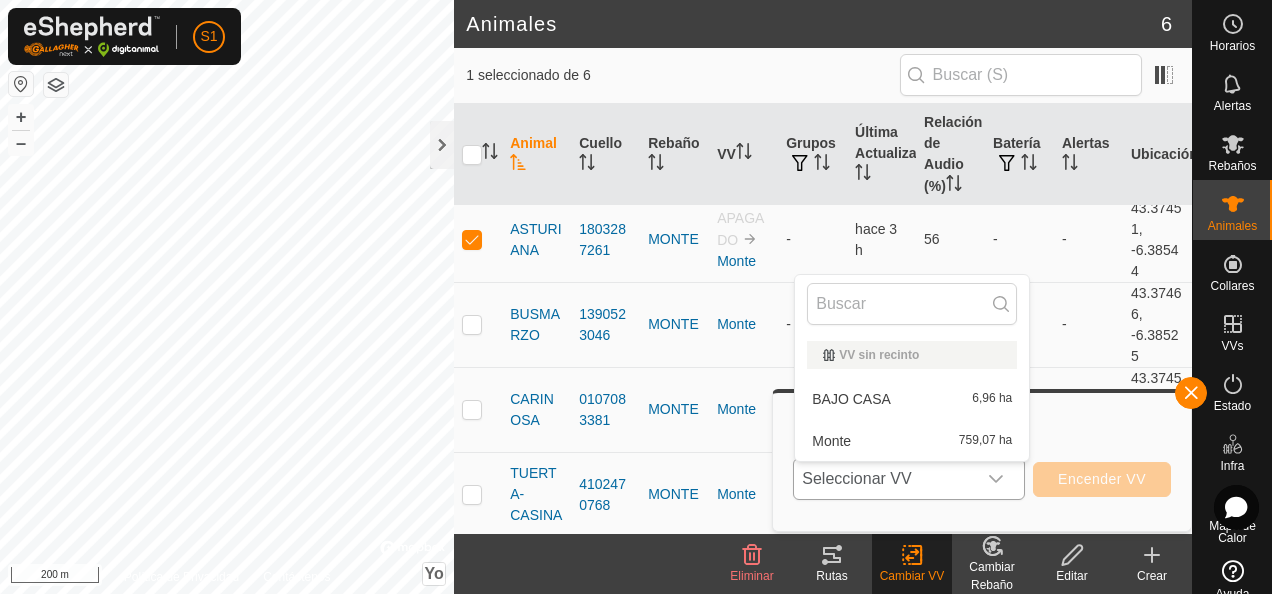 click on "Monte  759,07 ha" at bounding box center (912, 441) 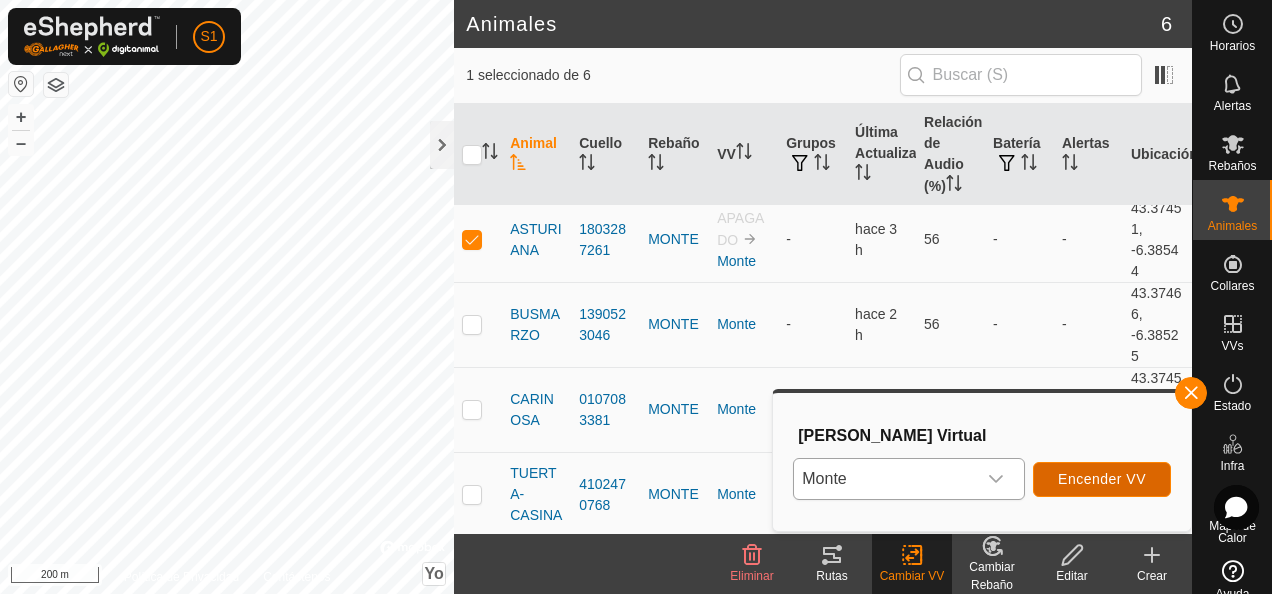 click on "Encender VV" at bounding box center [1102, 479] 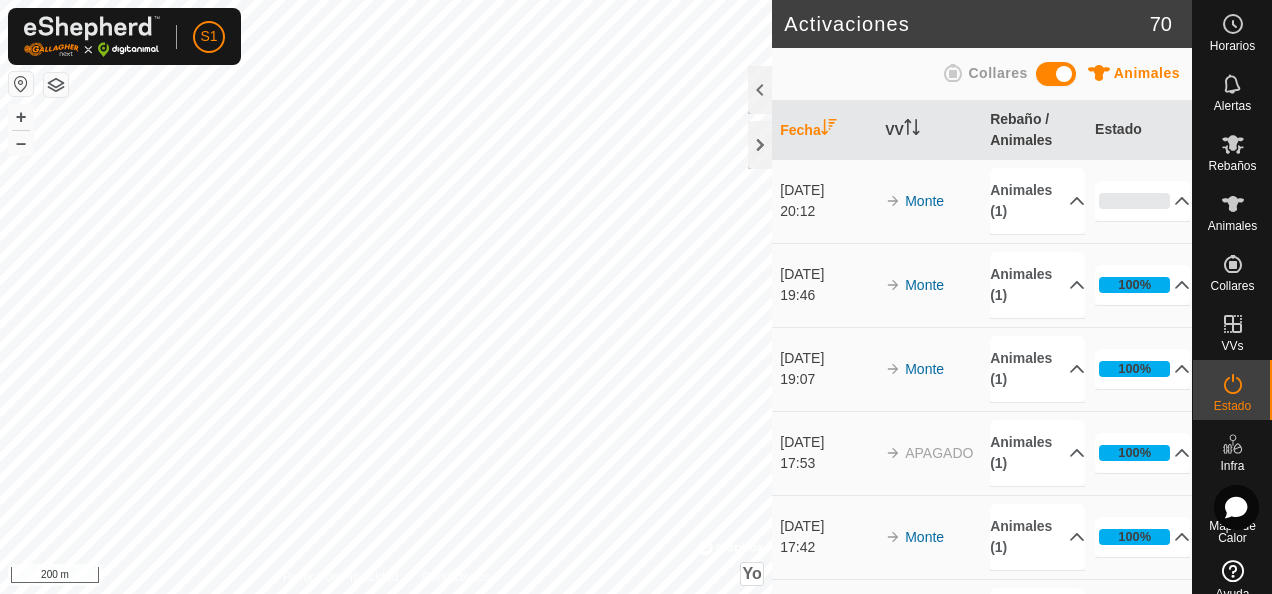 click on "Collares" at bounding box center (997, 73) 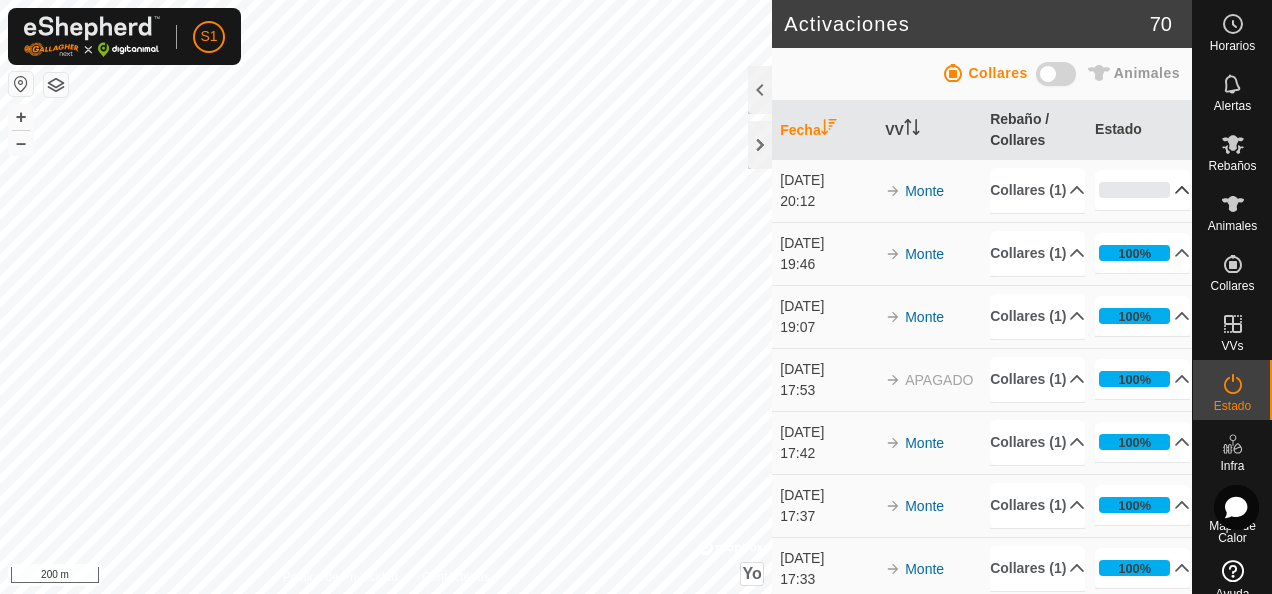 click on "0%" at bounding box center (1142, 190) 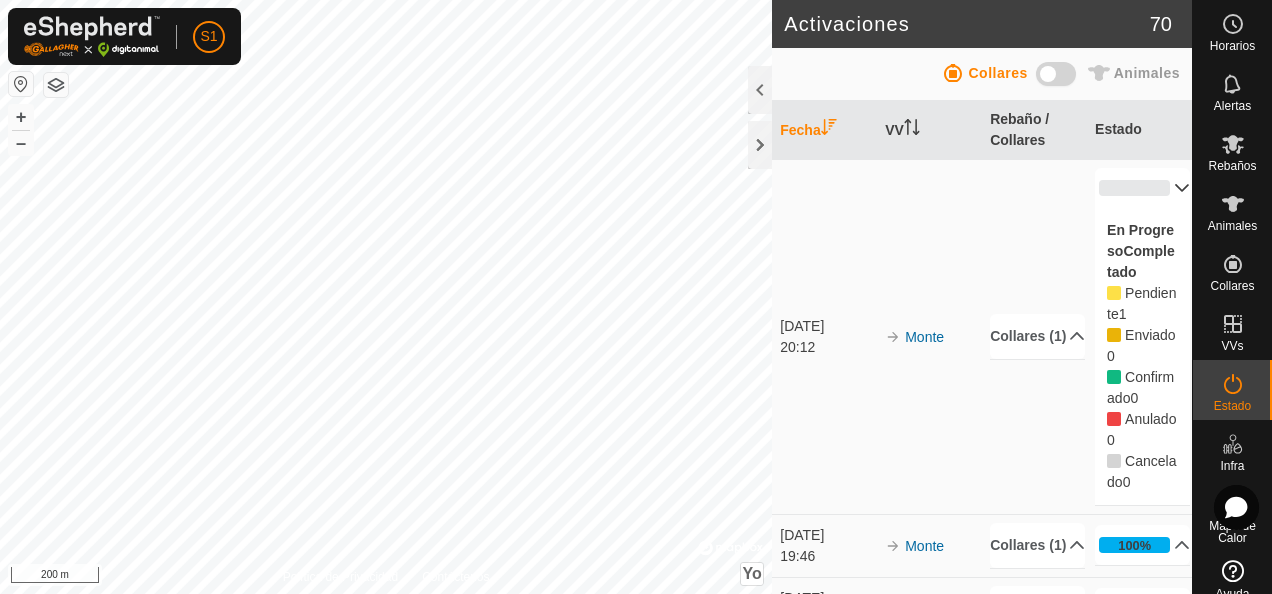click on "0%" at bounding box center [1142, 188] 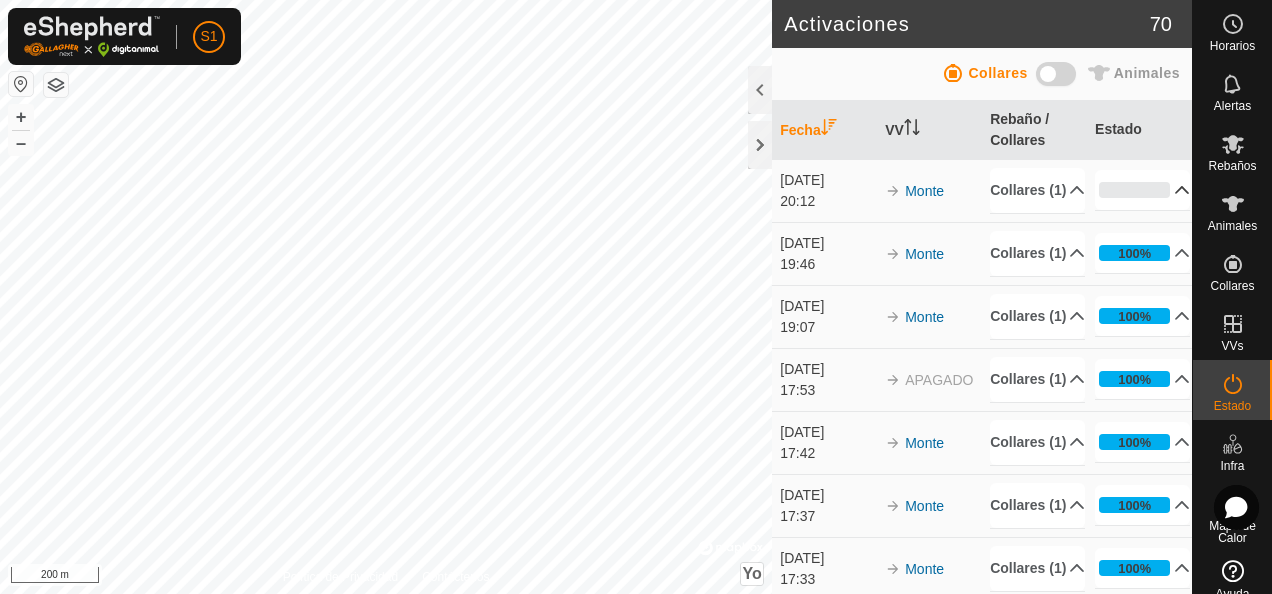 click on "0%" at bounding box center (1142, 190) 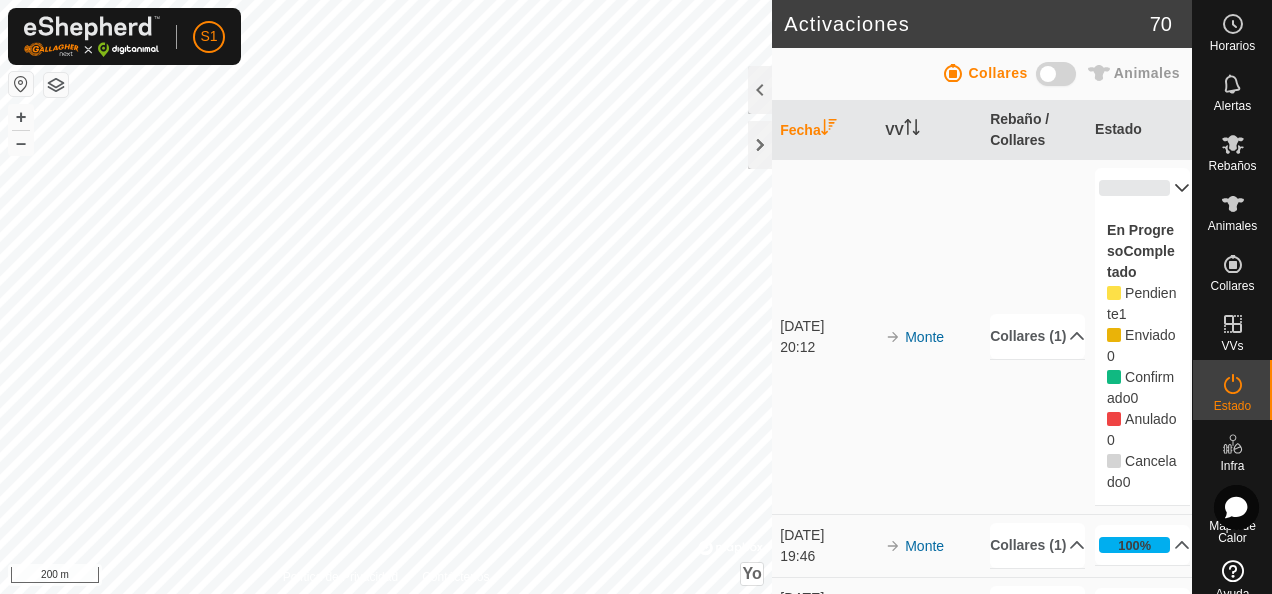 click on "0%" at bounding box center [1142, 188] 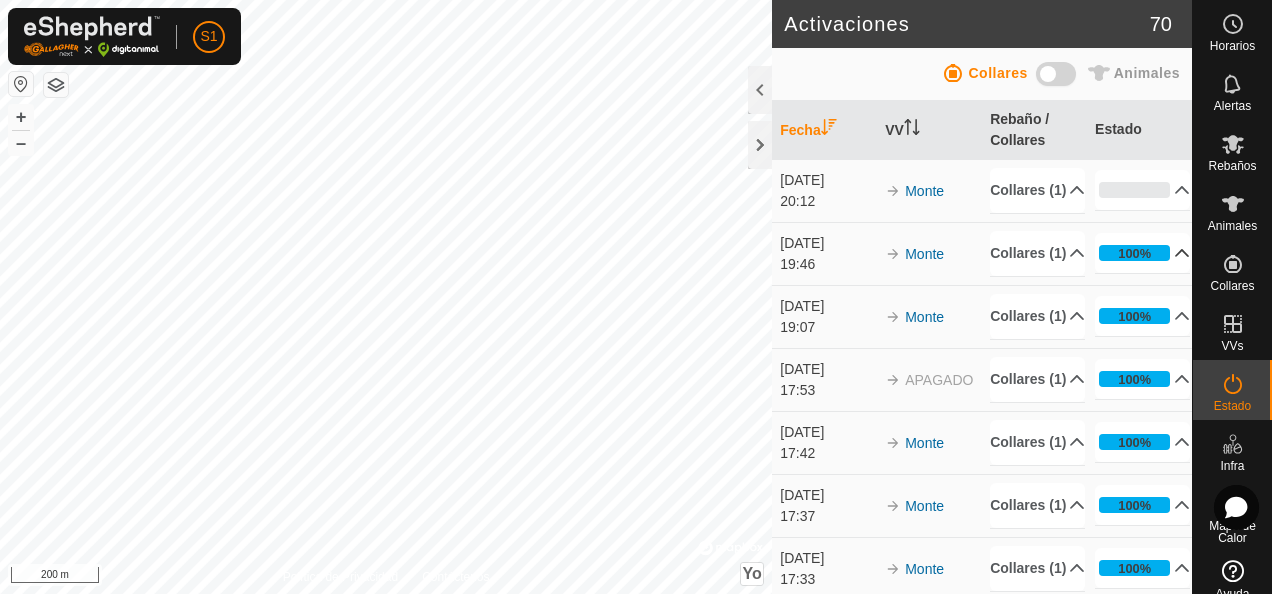 click on "100%" at bounding box center (1142, 253) 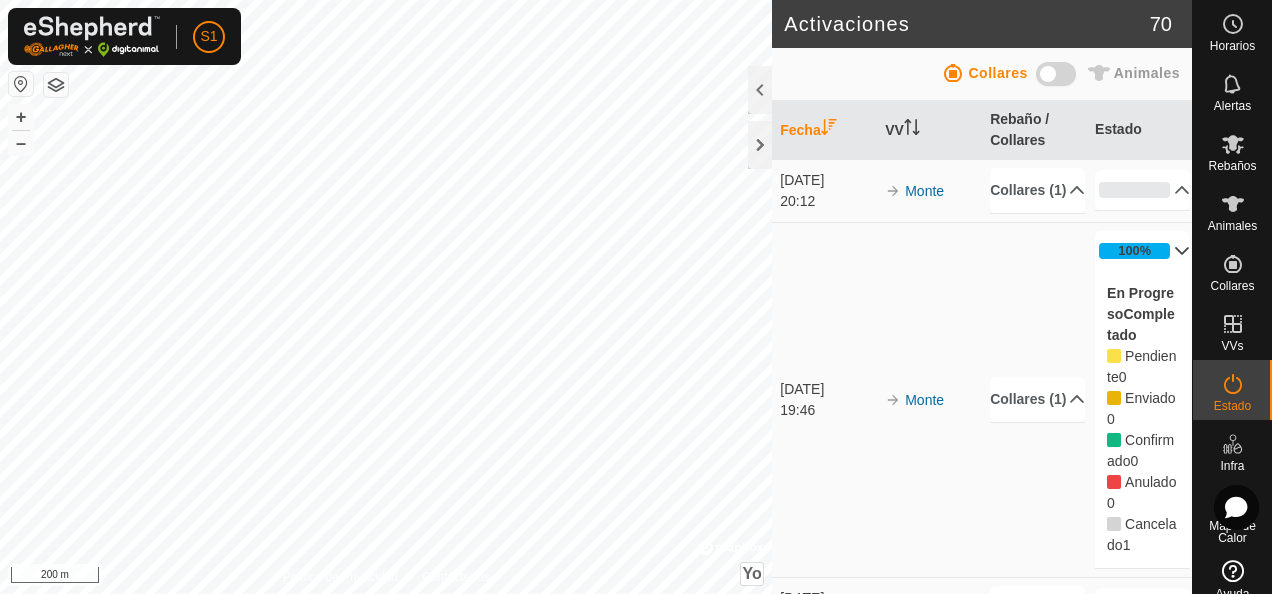 click on "100%" at bounding box center [1142, 251] 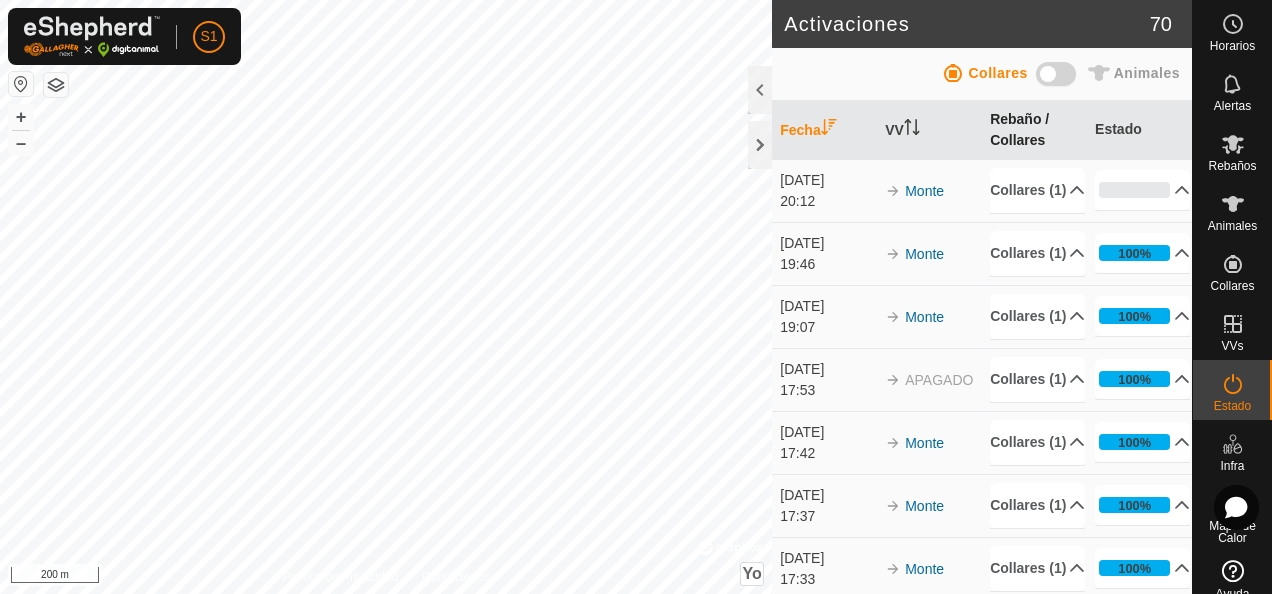 click on "Rebaño / Collares" at bounding box center (1019, 129) 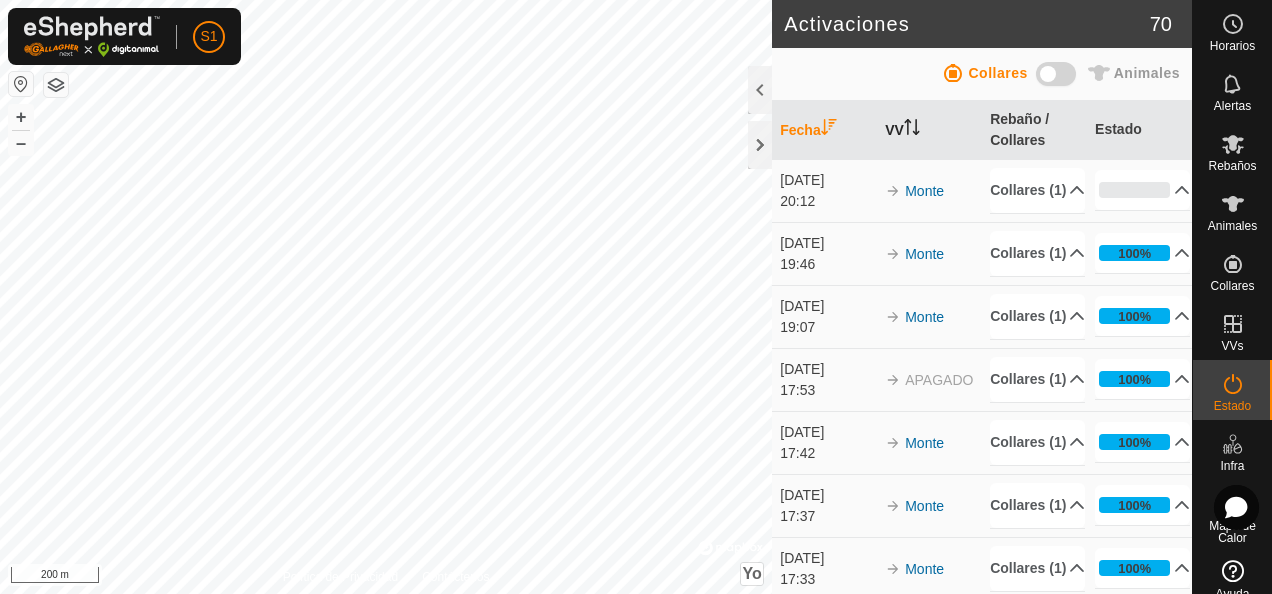 click on "VV" at bounding box center [894, 130] 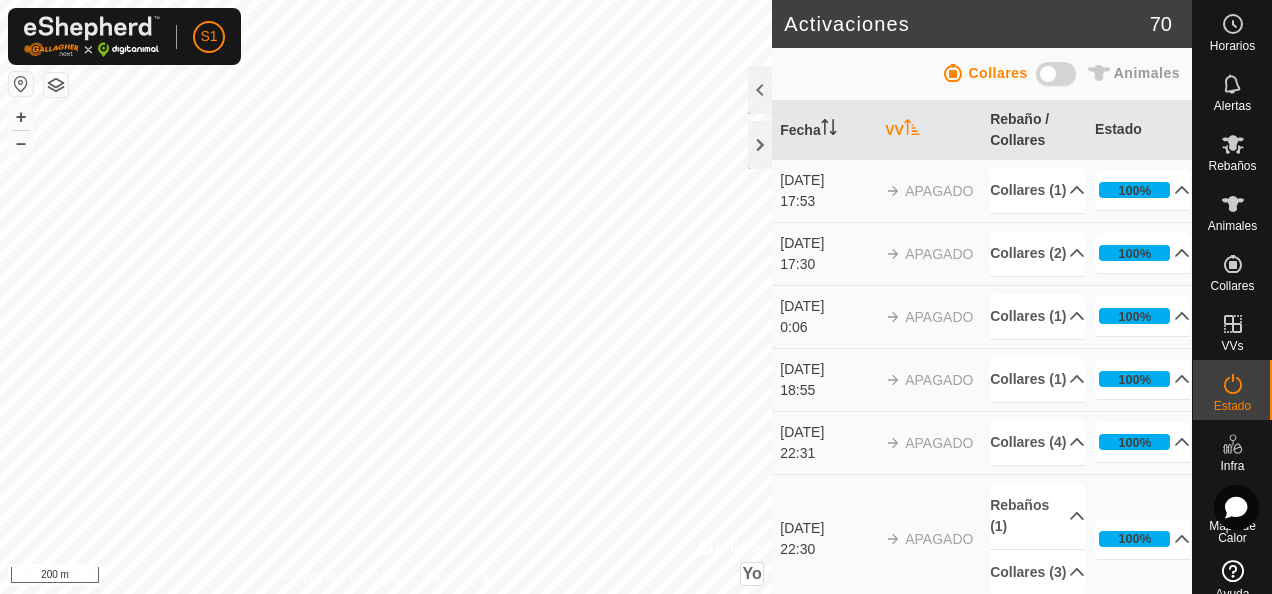 click on "VV" at bounding box center [894, 130] 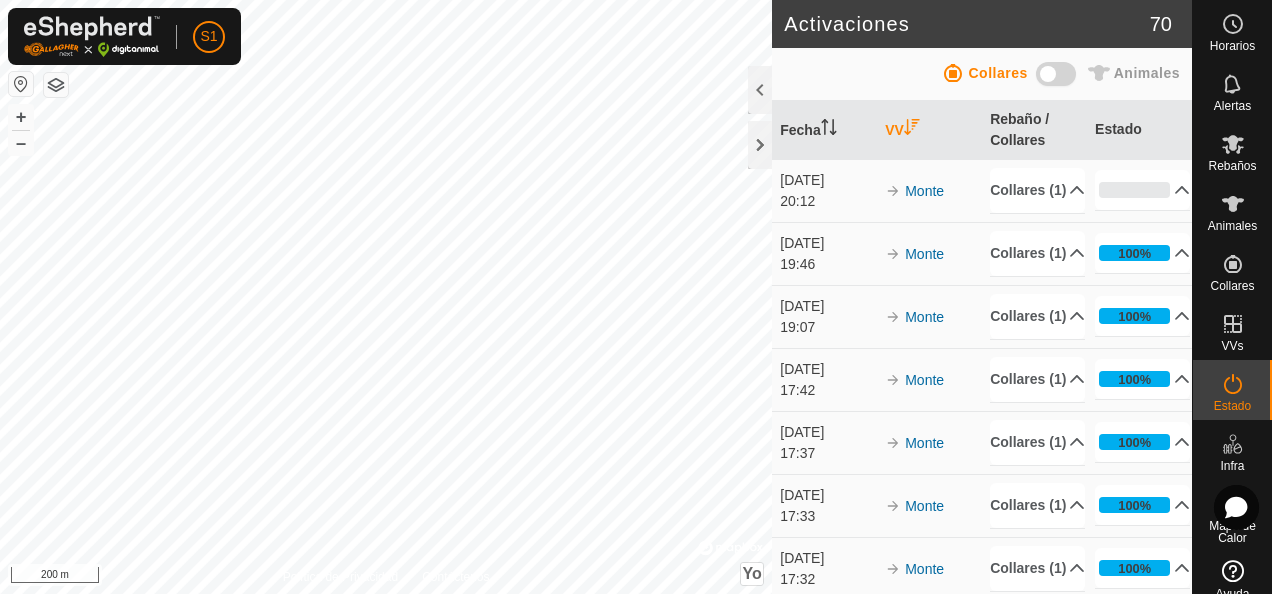 click on "Animales" at bounding box center [1147, 73] 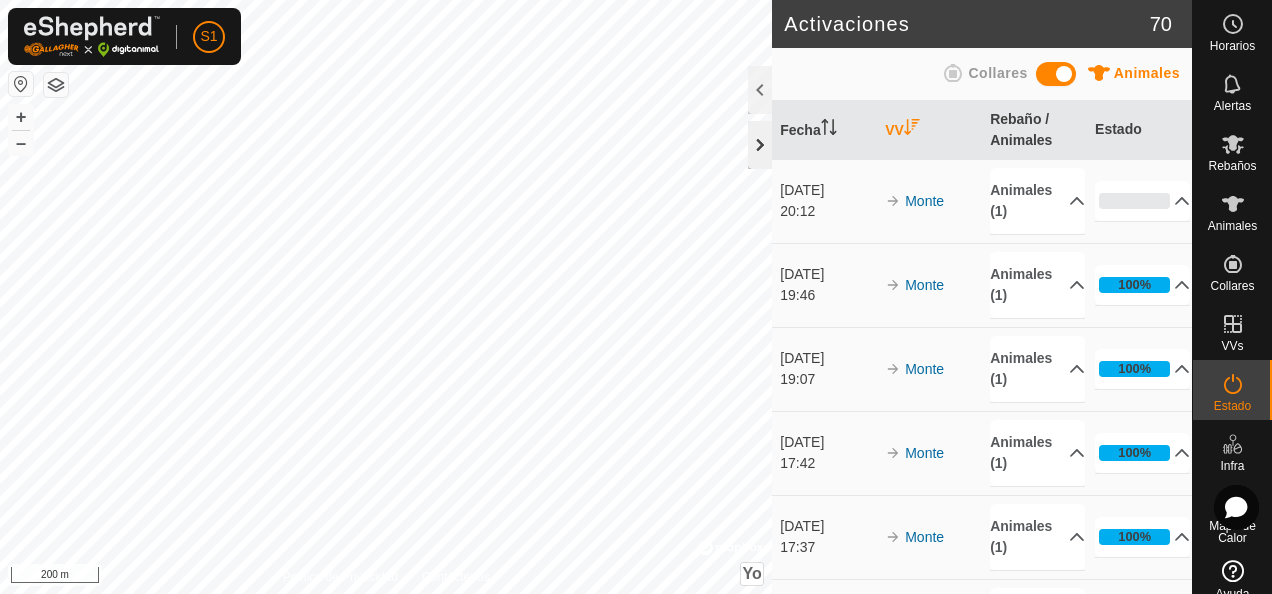 click 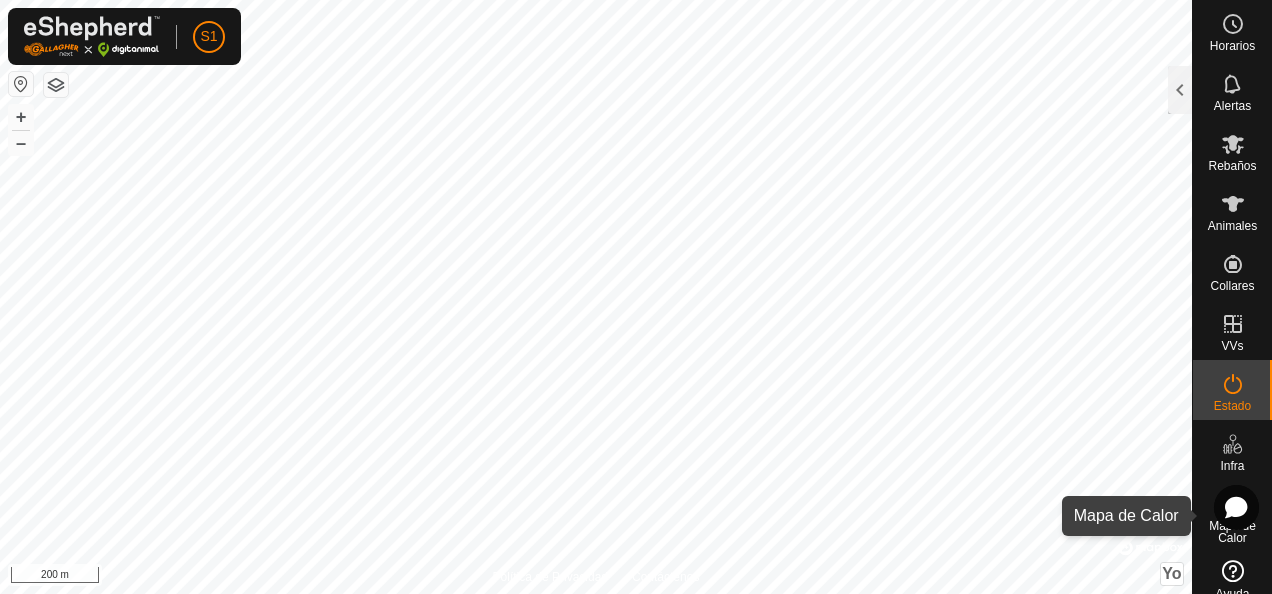 click on "Mapa de Calor" at bounding box center [1232, 532] 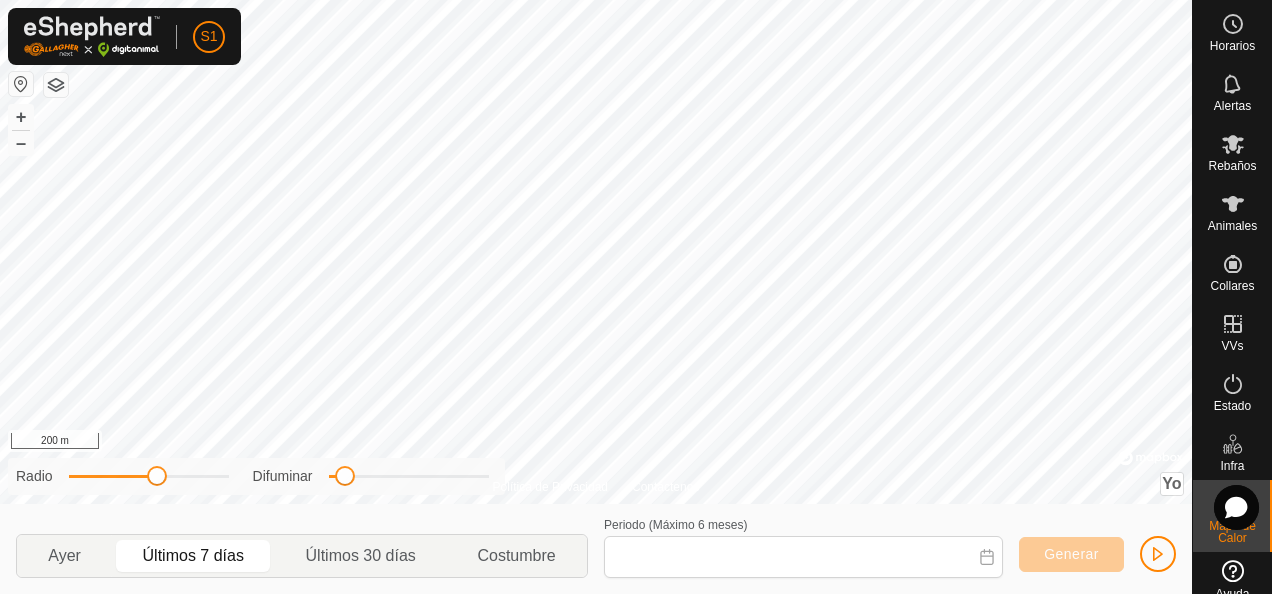 type on "10 Jul, 2025 - 16 Jul, 2025" 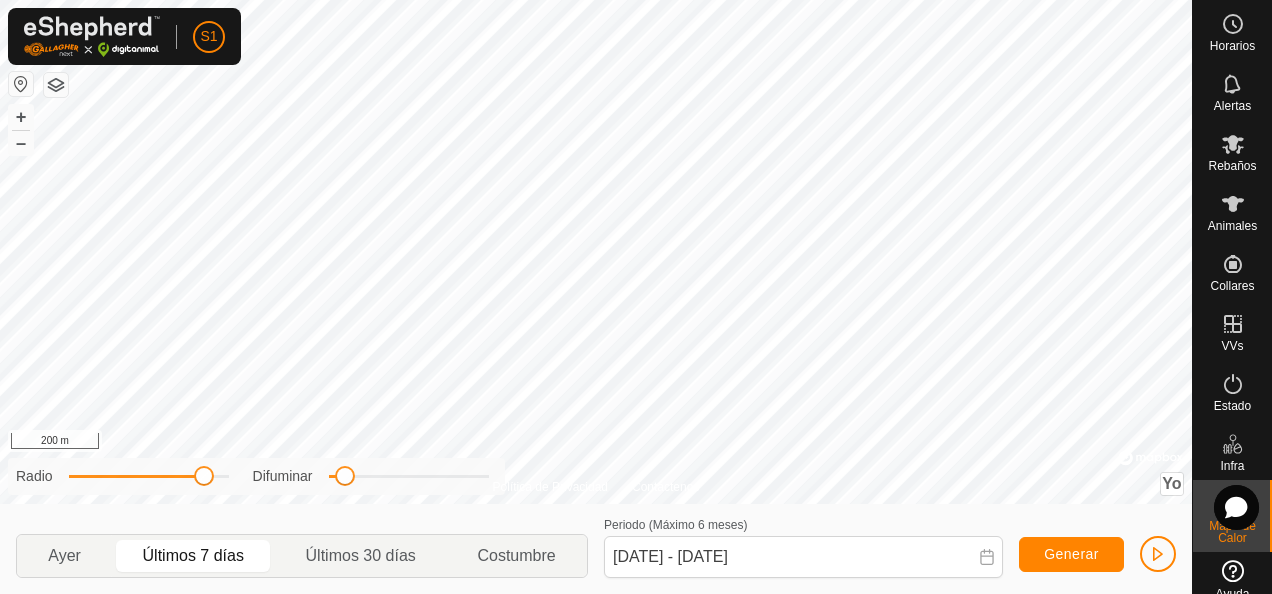 drag, startPoint x: 161, startPoint y: 478, endPoint x: 205, endPoint y: 490, distance: 45.607018 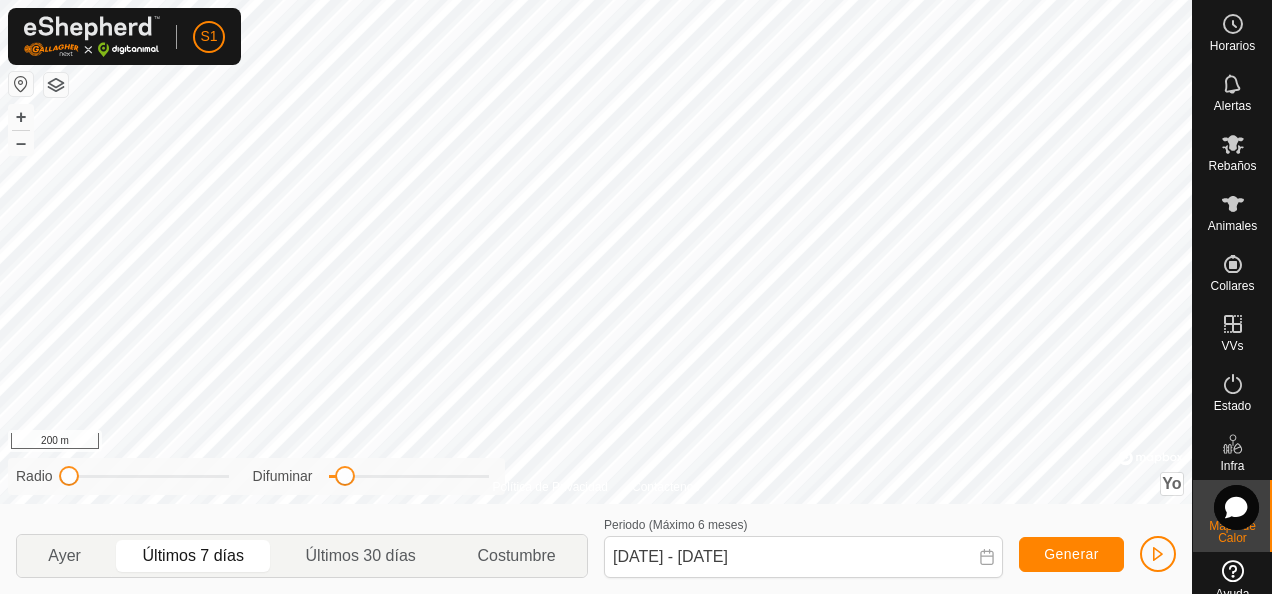 drag, startPoint x: 198, startPoint y: 476, endPoint x: 58, endPoint y: 460, distance: 140.91132 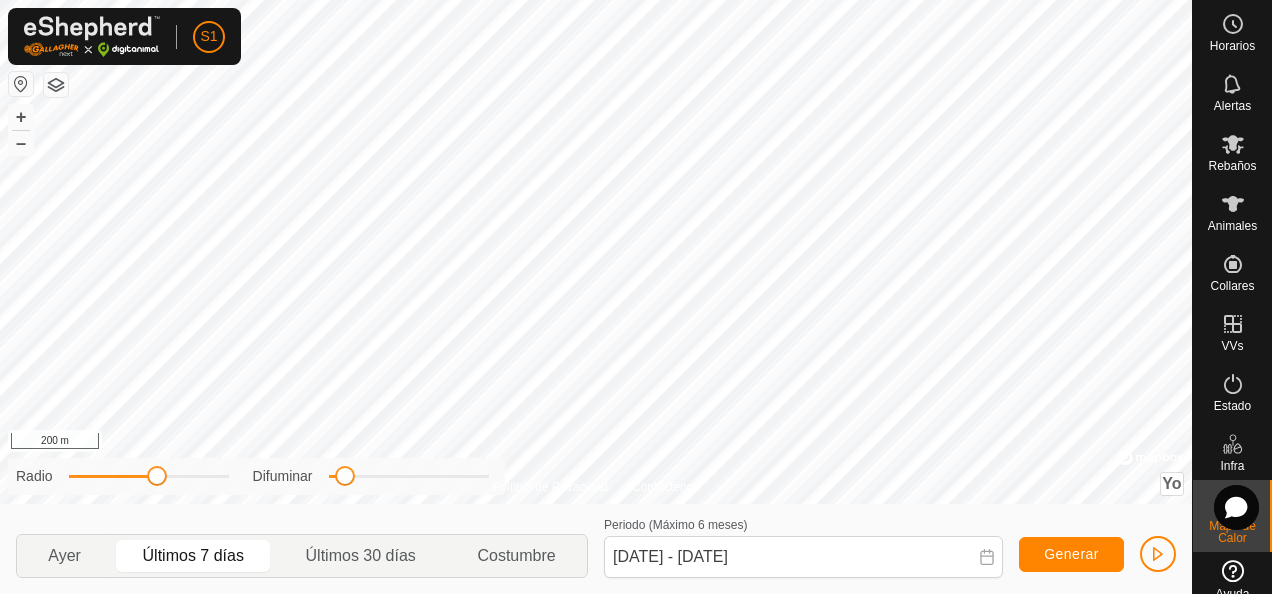 drag, startPoint x: 118, startPoint y: 490, endPoint x: 158, endPoint y: 492, distance: 40.04997 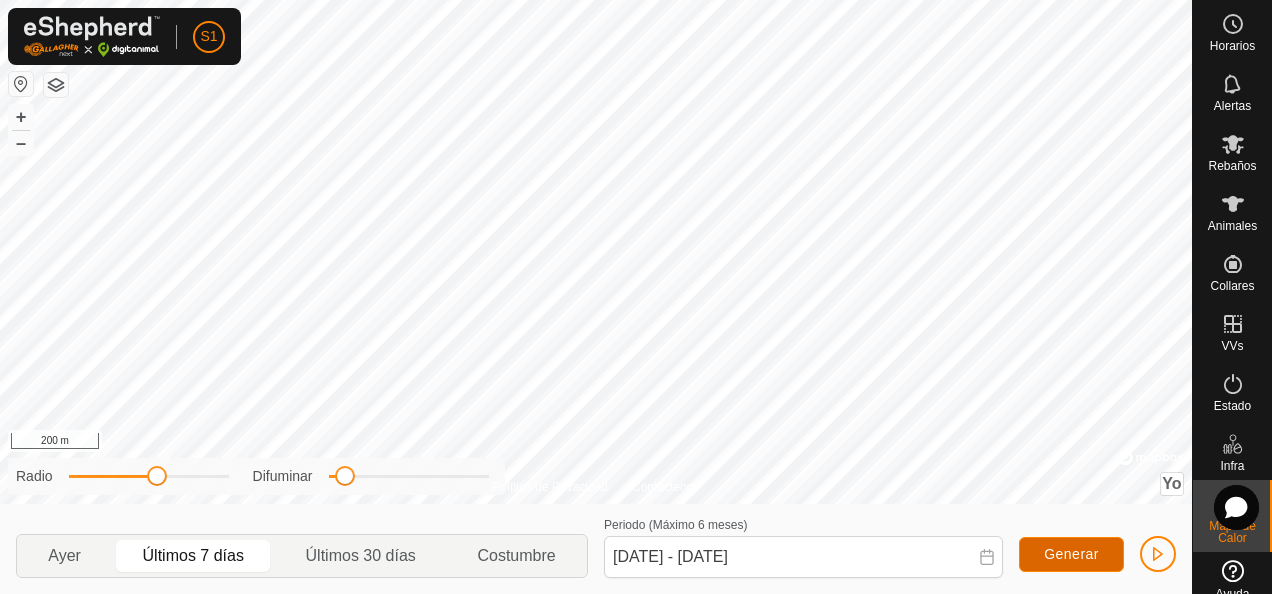click on "Generar" 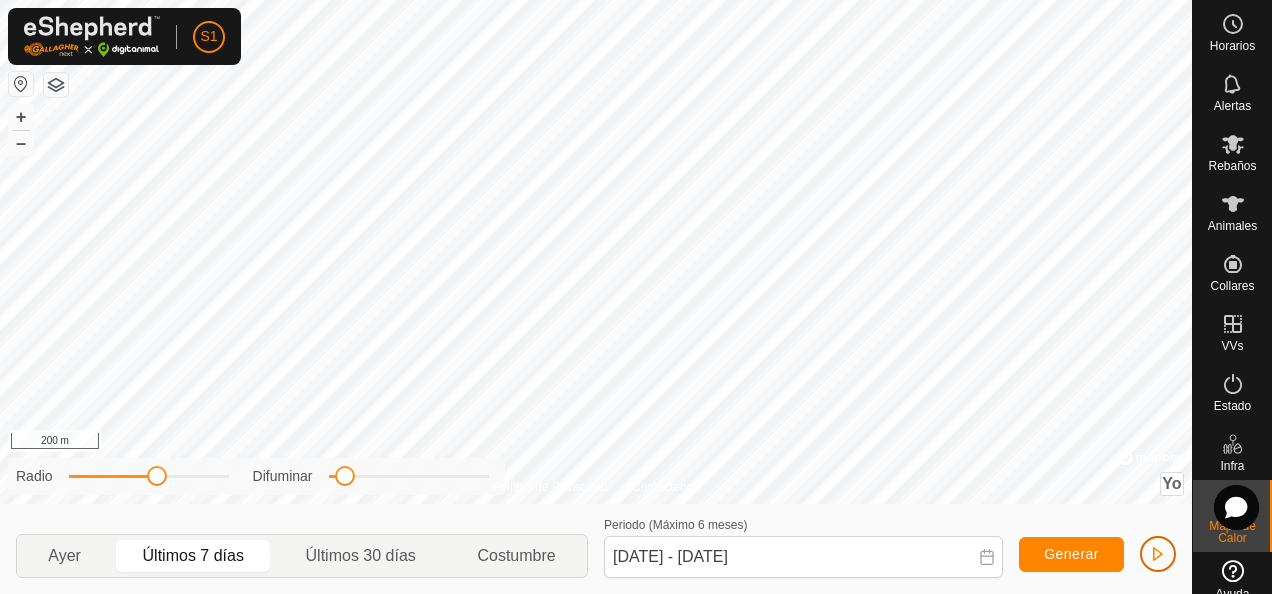 click 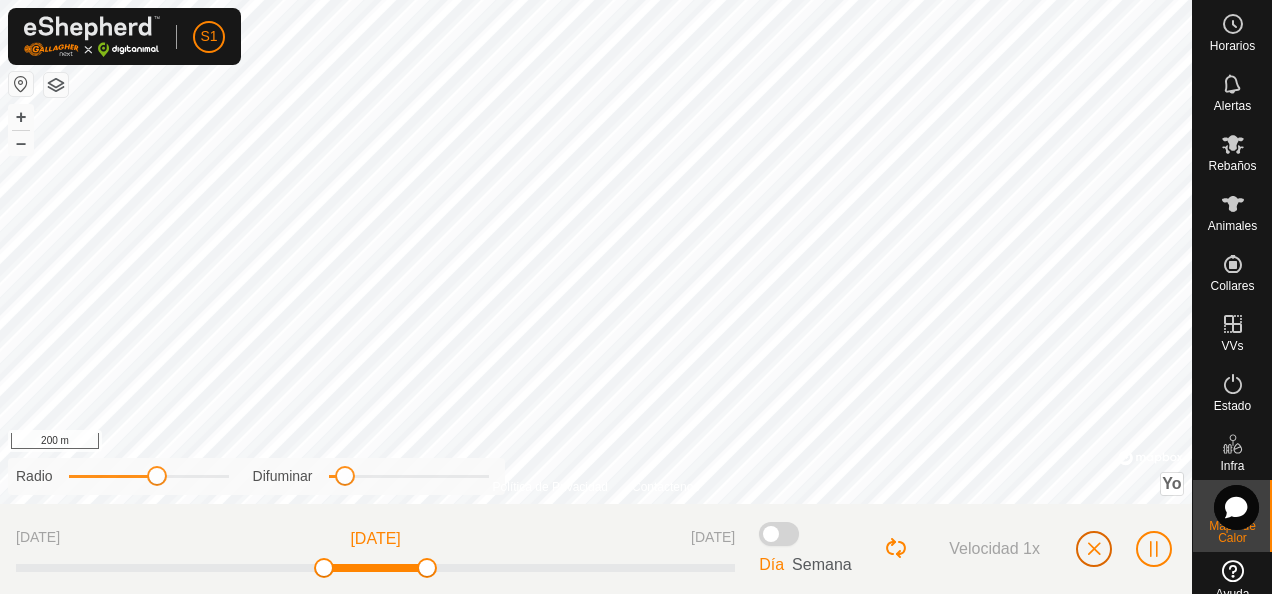 click 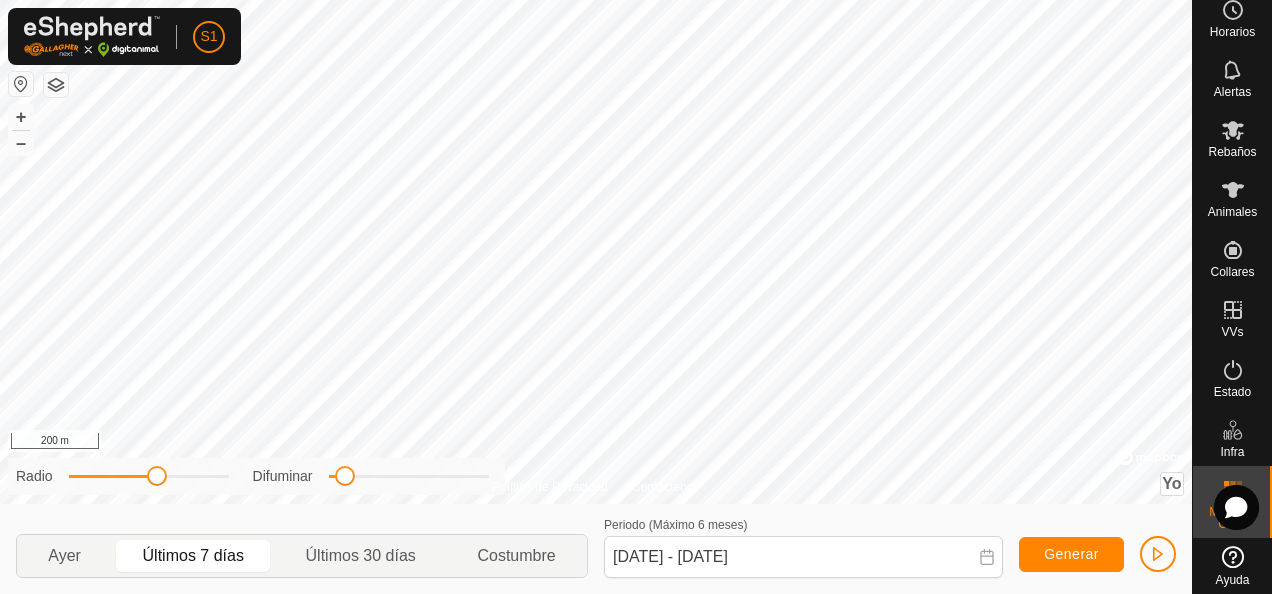 scroll, scrollTop: 18, scrollLeft: 0, axis: vertical 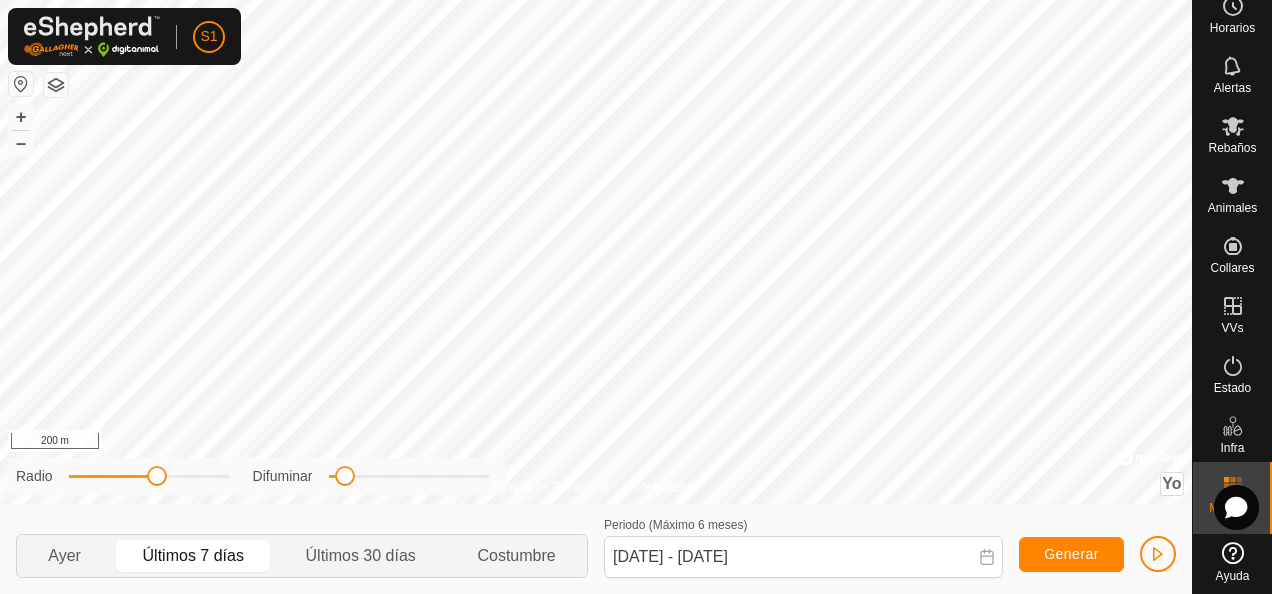 click 